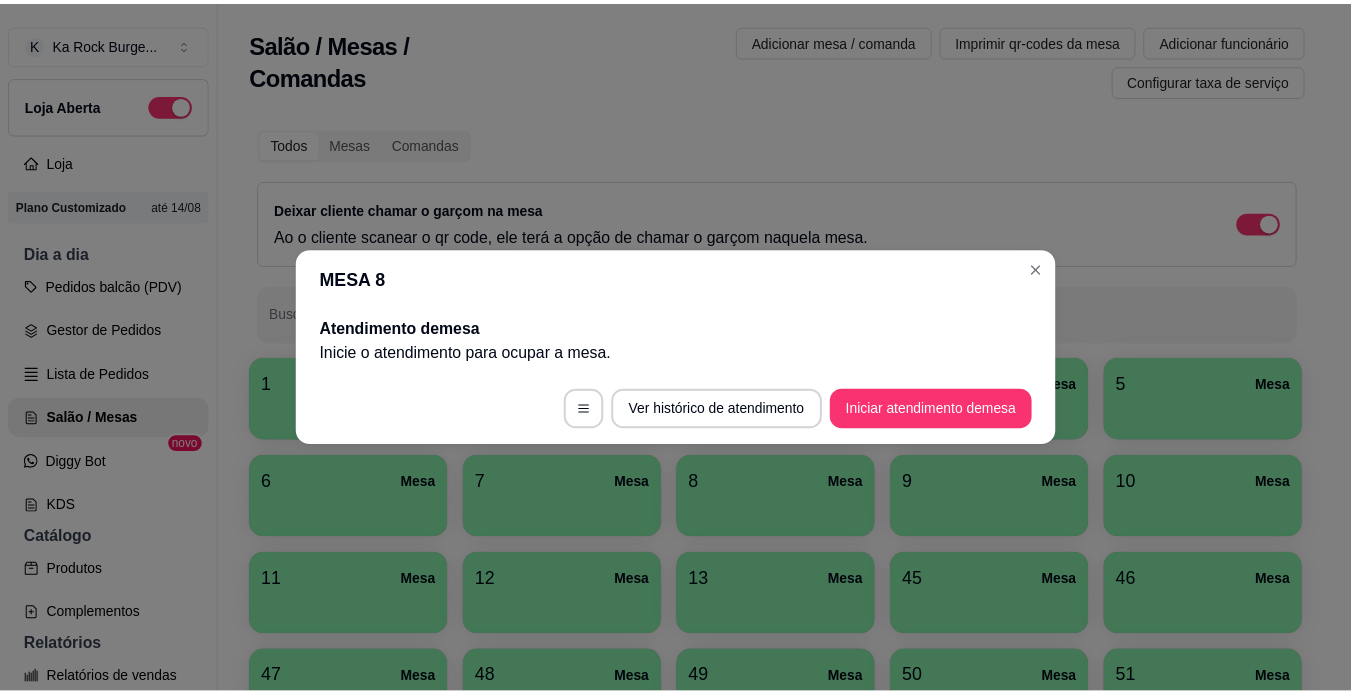 scroll, scrollTop: 0, scrollLeft: 0, axis: both 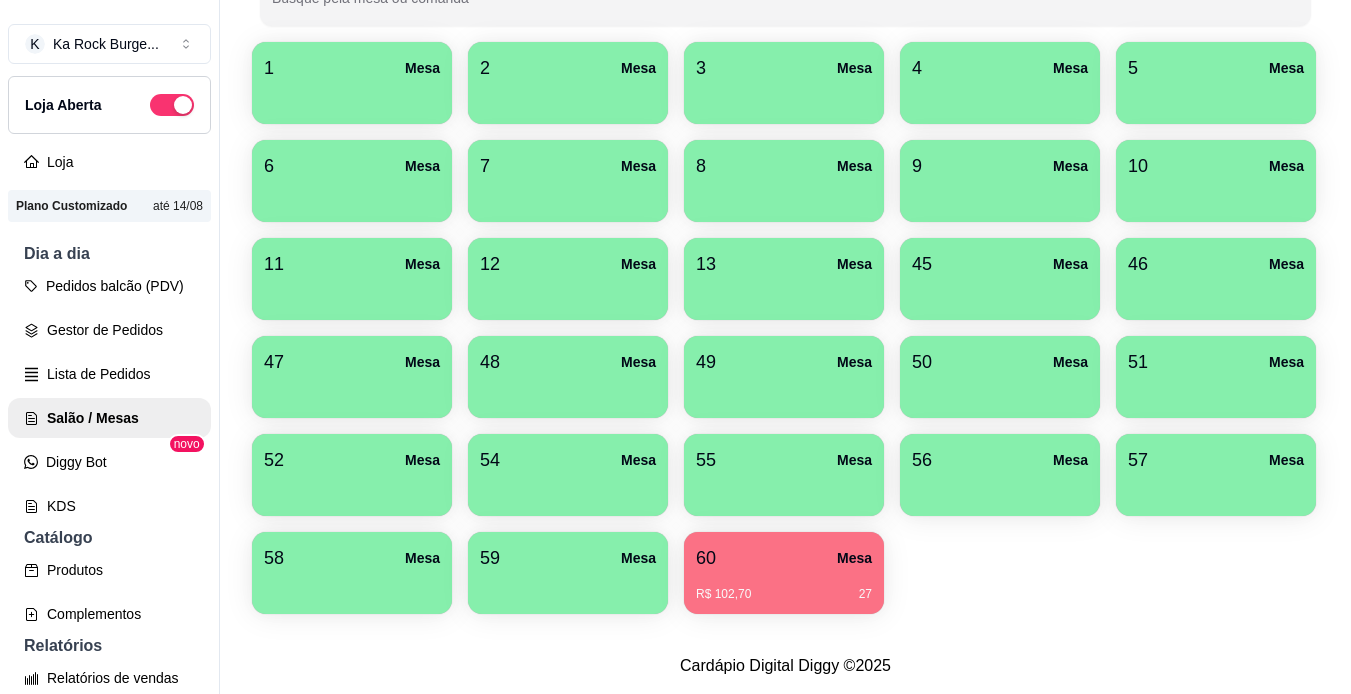 click on "Todos Mesas Comandas Deixar cliente chamar o garçom na mesa Ao o cliente scanear o qr code, ele terá a opção de chamar o garçom naquela mesa. Busque pela mesa ou comanda
1 Mesa 2 Mesa 3 Mesa 4 Mesa 5 Mesa 6 Mesa 7 Mesa 8 Mesa 9 Mesa 10 Mesa 11 Mesa 12 Mesa 13 Mesa 45 Mesa 46 Mesa 47 Mesa 48 Mesa 49 Mesa 50 Mesa 51 Mesa 52 Mesa 54 Mesa 55 Mesa 56 Mesa 57 Mesa 58 Mesa 59 Mesa 60 Mesa R$ 102,70 27" at bounding box center [785, 215] 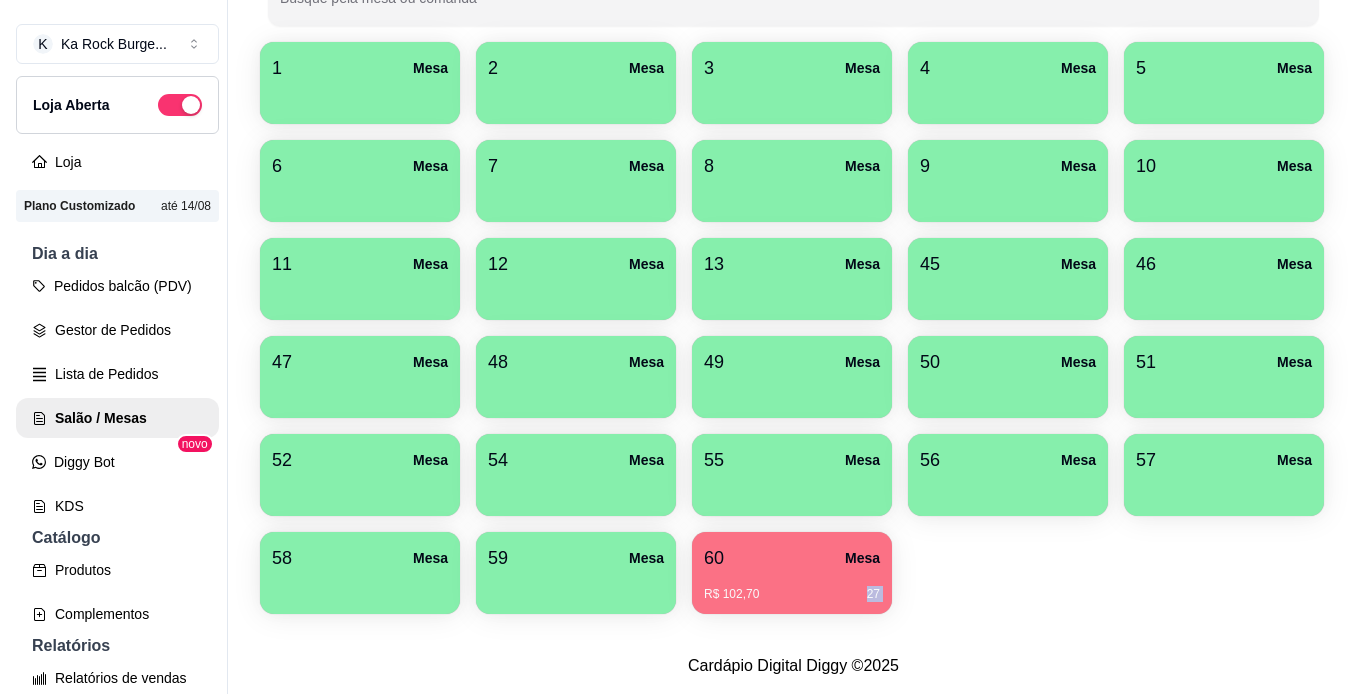 scroll, scrollTop: 429, scrollLeft: 0, axis: vertical 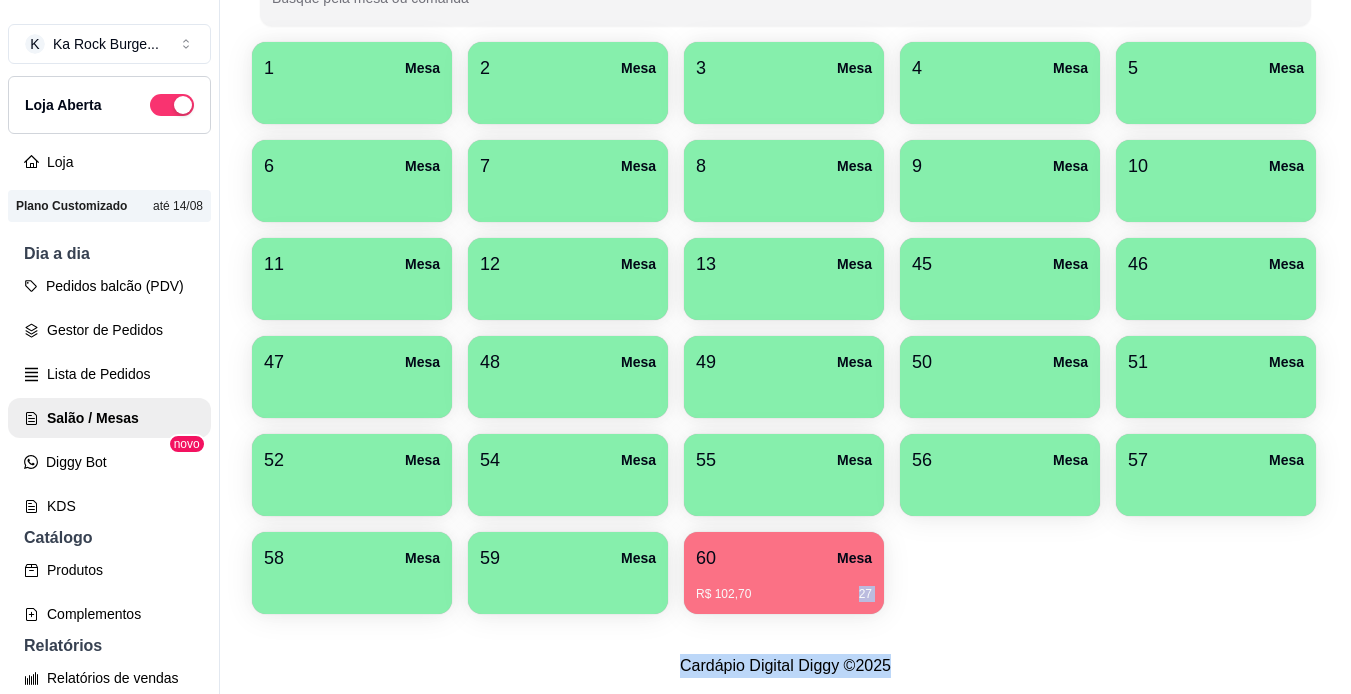 click on "Salão / Mesas / Comandas Adicionar mesa / comanda Imprimir qr-codes da mesa Adicionar funcionário Configurar taxa de serviço Todos Mesas Comandas Deixar cliente chamar o garçom na mesa Ao o cliente scanear o qr code, ele terá a opção de chamar o garçom naquela mesa. Busque pela mesa ou comanda
1 Mesa 2 Mesa 3 Mesa 4 Mesa 5 Mesa 6 Mesa 7 Mesa 8 Mesa 9 Mesa 10 Mesa 11 Mesa 12 Mesa 13 Mesa 45 Mesa 46 Mesa 47 Mesa 48 Mesa 49 Mesa 50 Mesa 51 Mesa 52 Mesa 54 Mesa 55 Mesa 56 Mesa 57 Mesa 58 Mesa 59 Mesa 60 Mesa R$ 102,70 27 Cardápio Digital Diggy © 2025" at bounding box center (785, 347) 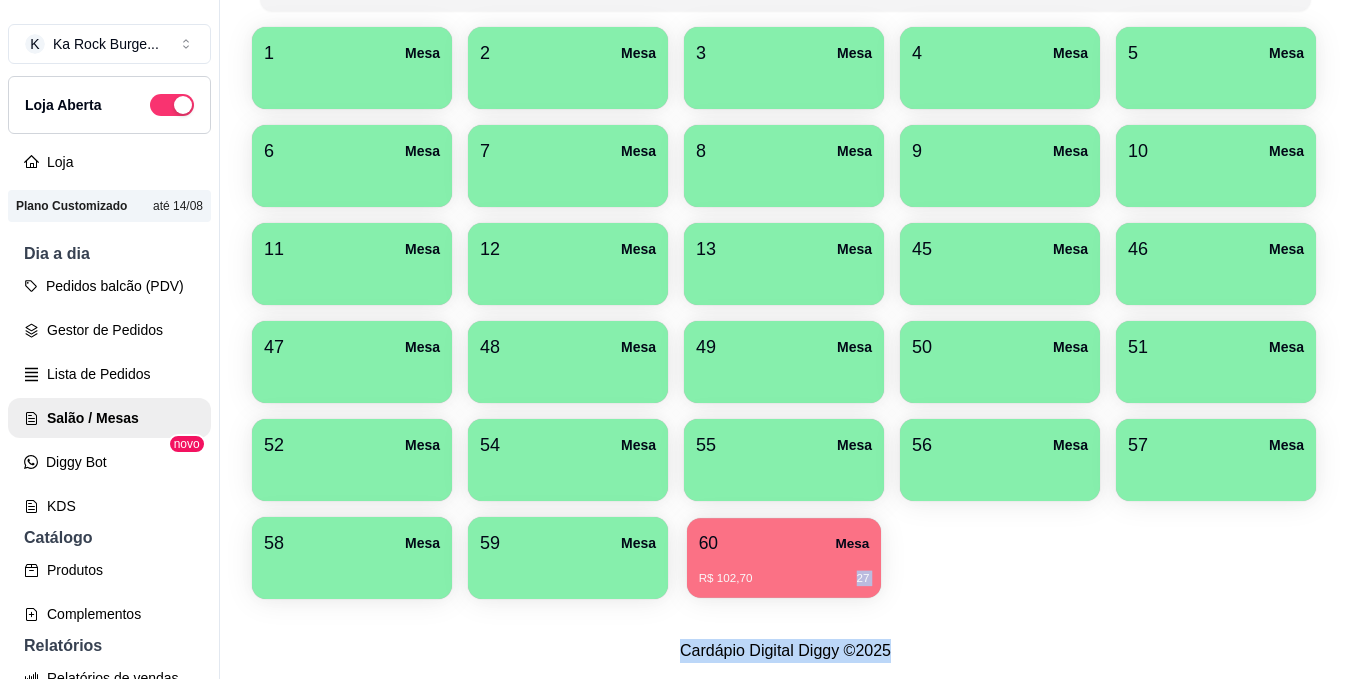 click on "[NUMBER] Mesa" at bounding box center (784, 543) 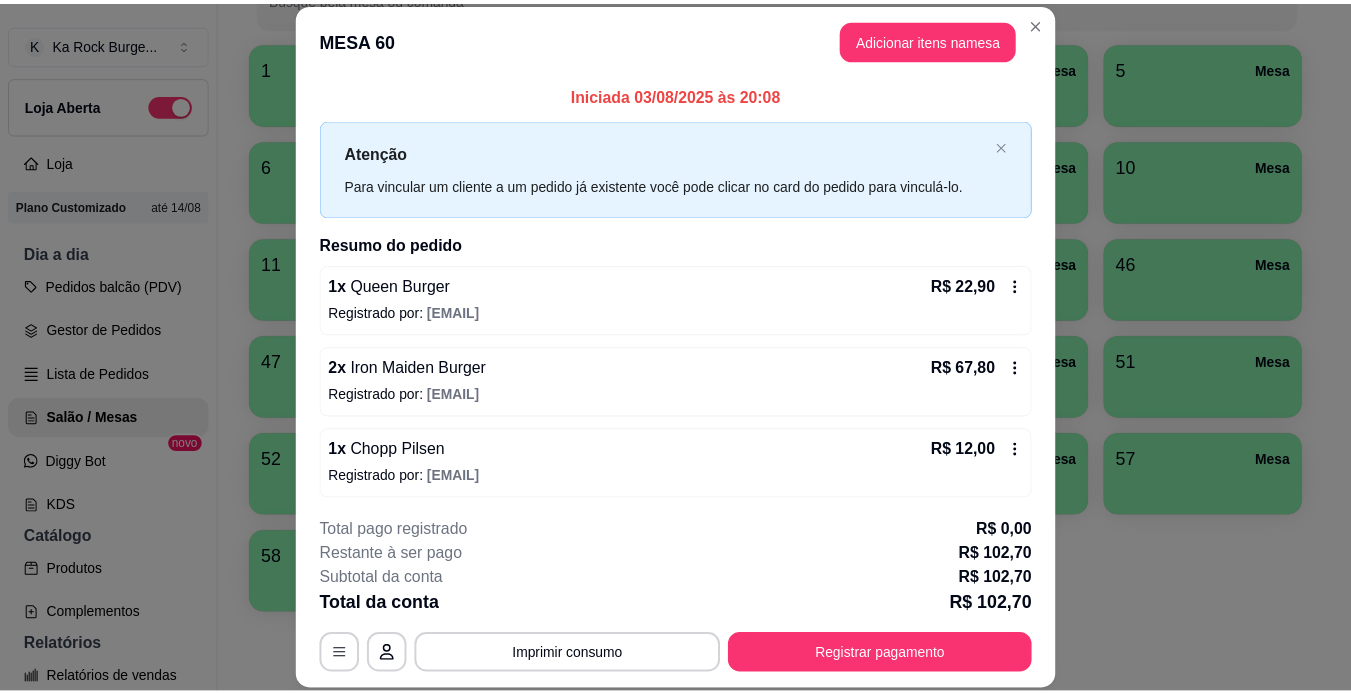 scroll, scrollTop: 4, scrollLeft: 0, axis: vertical 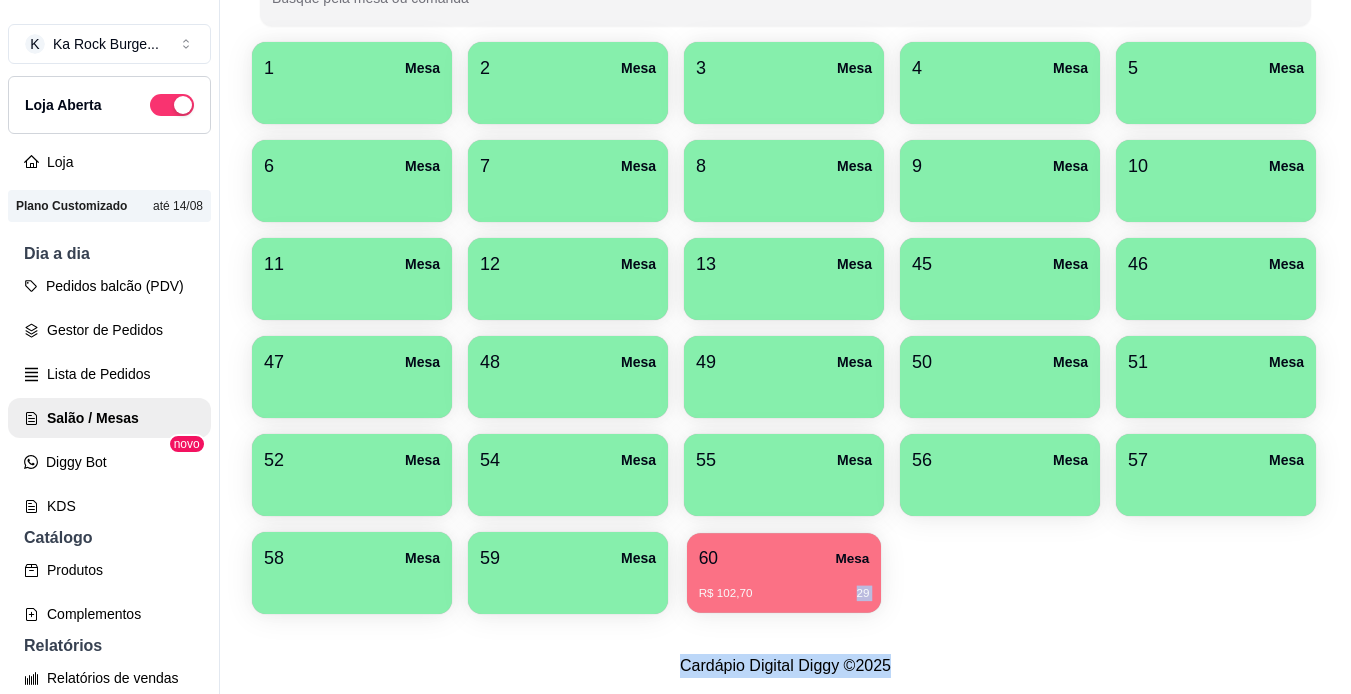 click on "R$ 102,70 [NUMBER]" at bounding box center (784, 594) 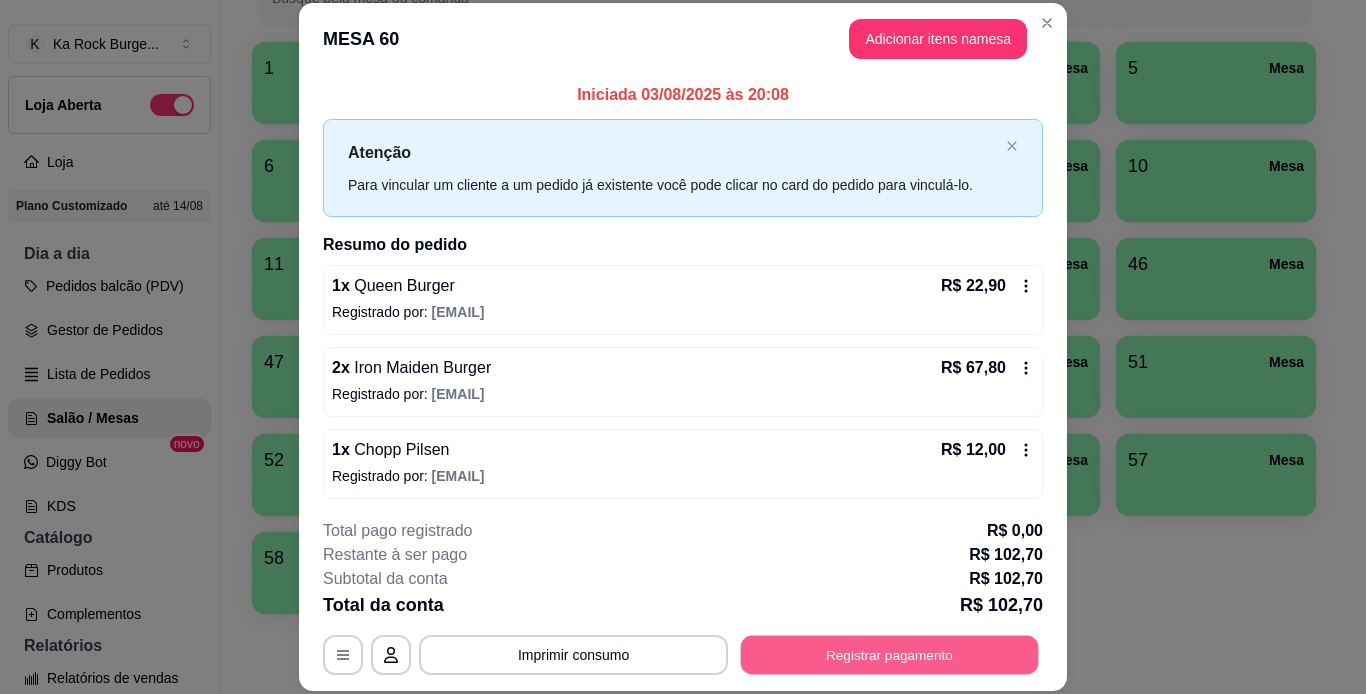 click on "Registrar pagamento" at bounding box center [890, 654] 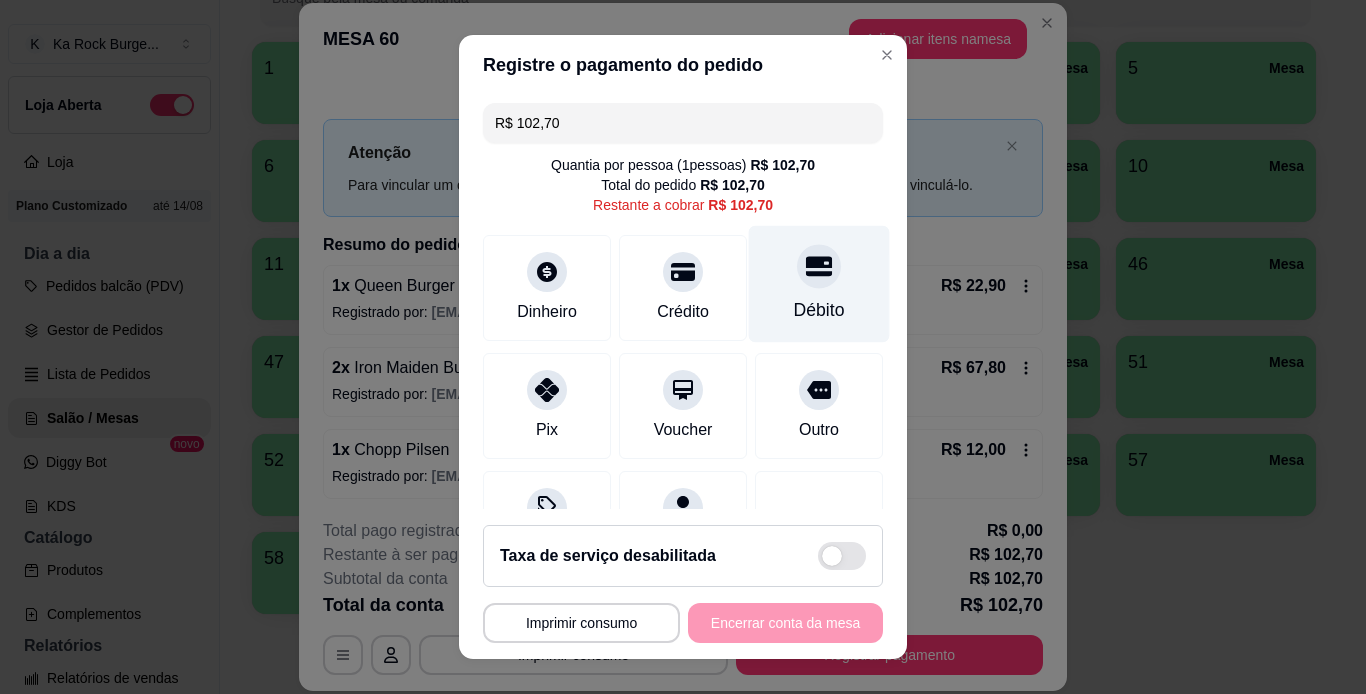 click 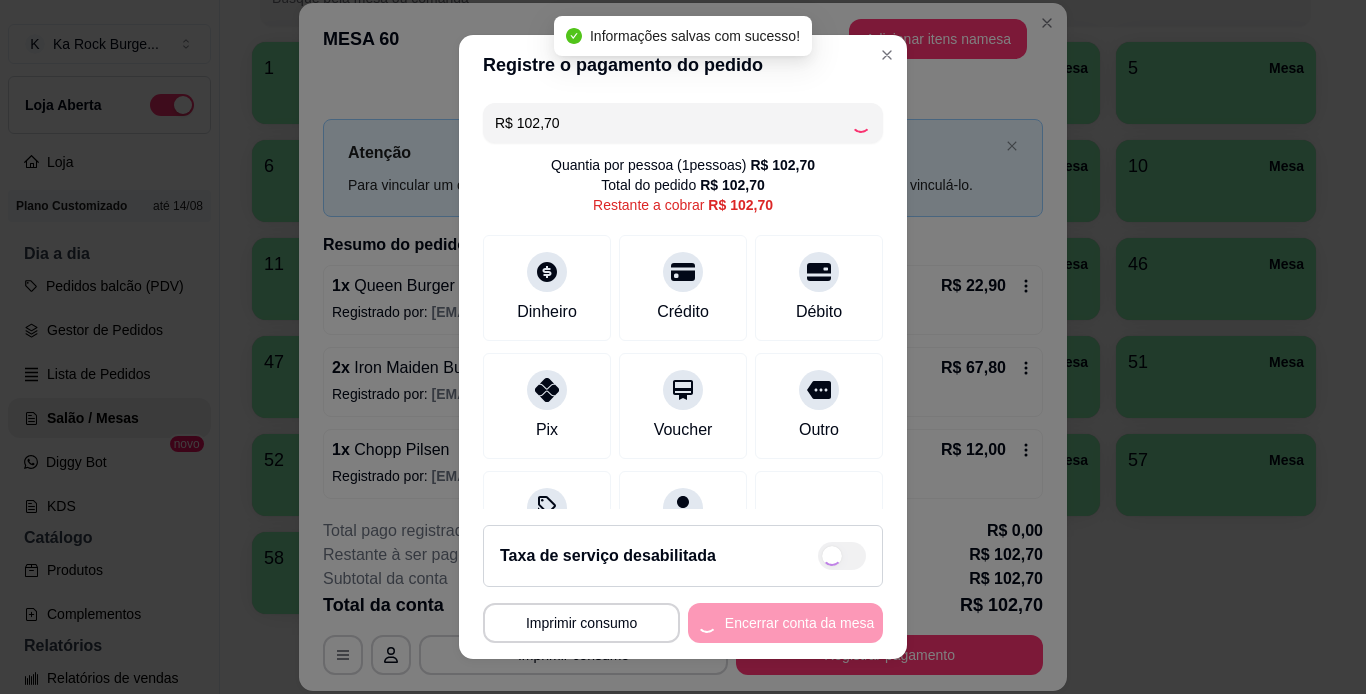 type on "R$ 0,00" 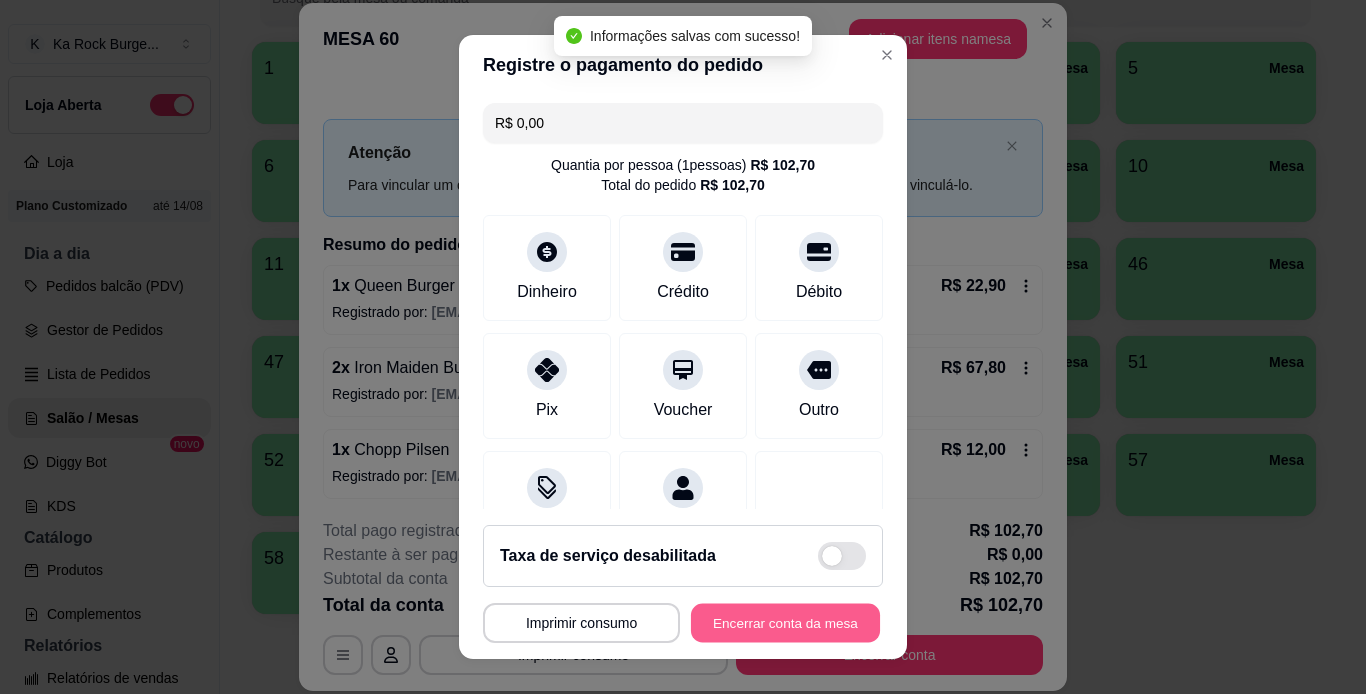 click on "Encerrar conta da mesa" at bounding box center (785, 623) 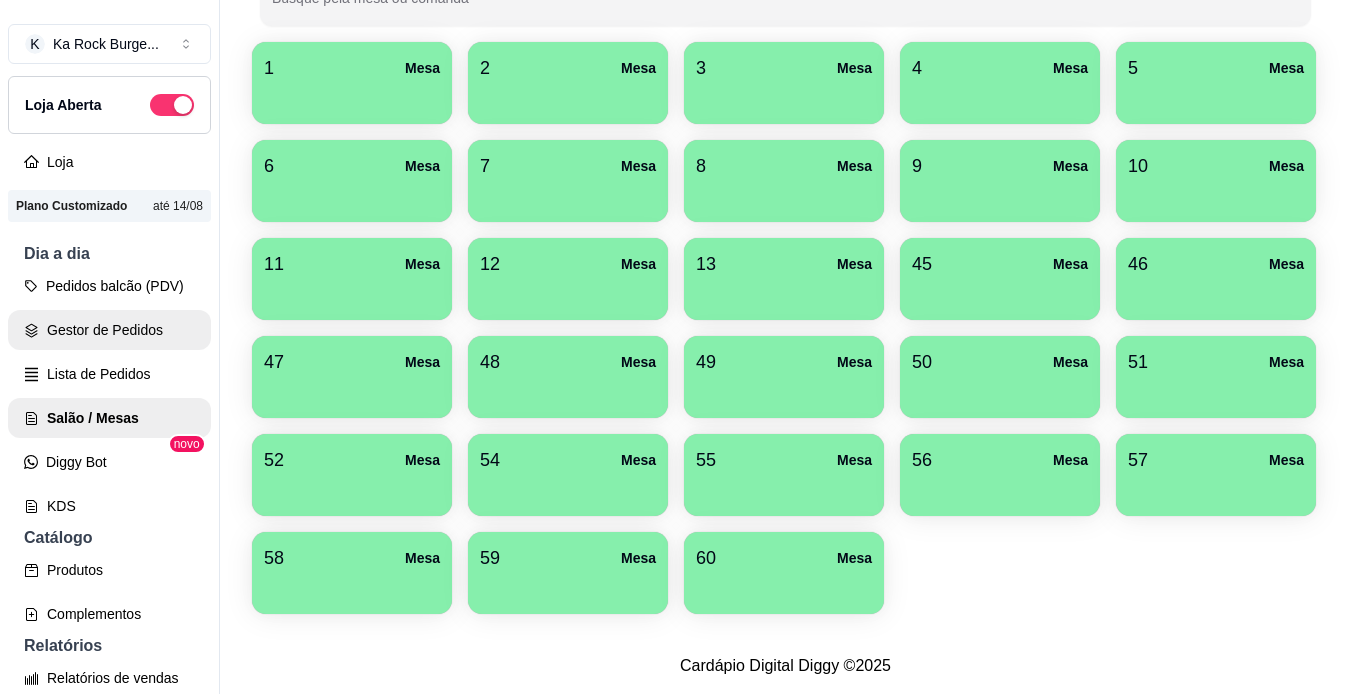 click on "Gestor de Pedidos" at bounding box center (109, 330) 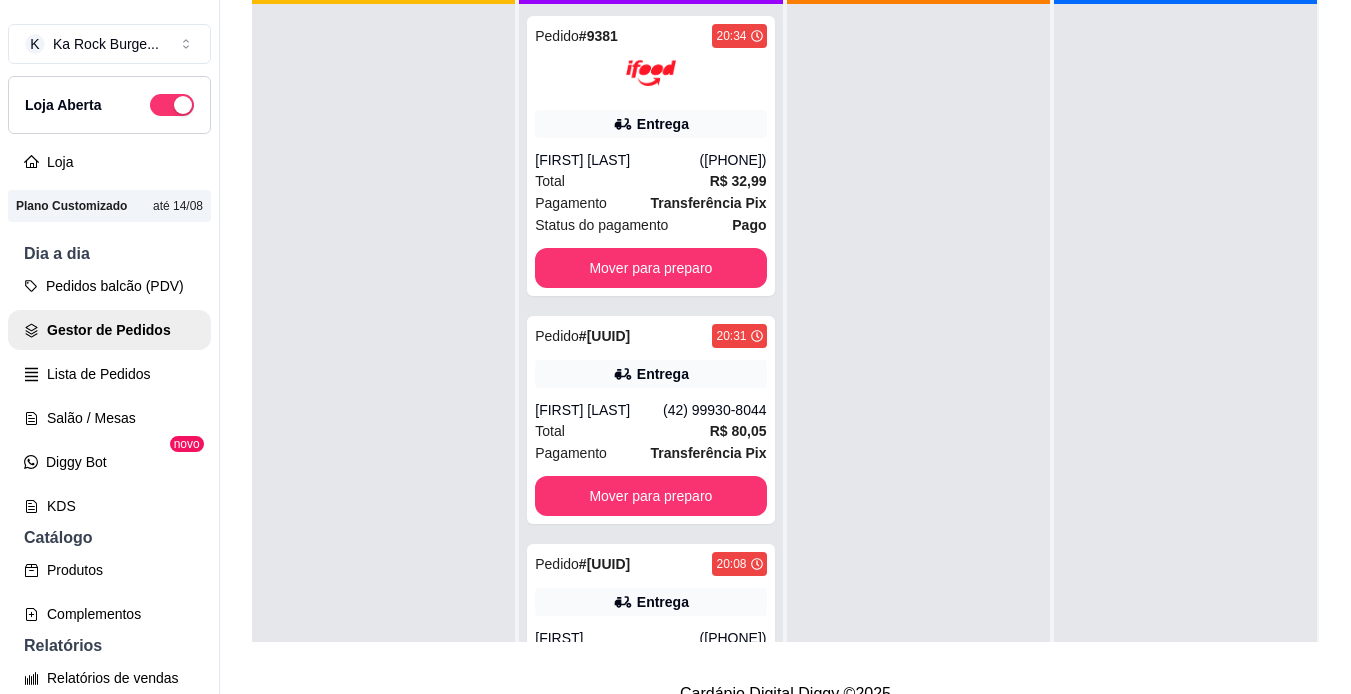 scroll, scrollTop: 280, scrollLeft: 0, axis: vertical 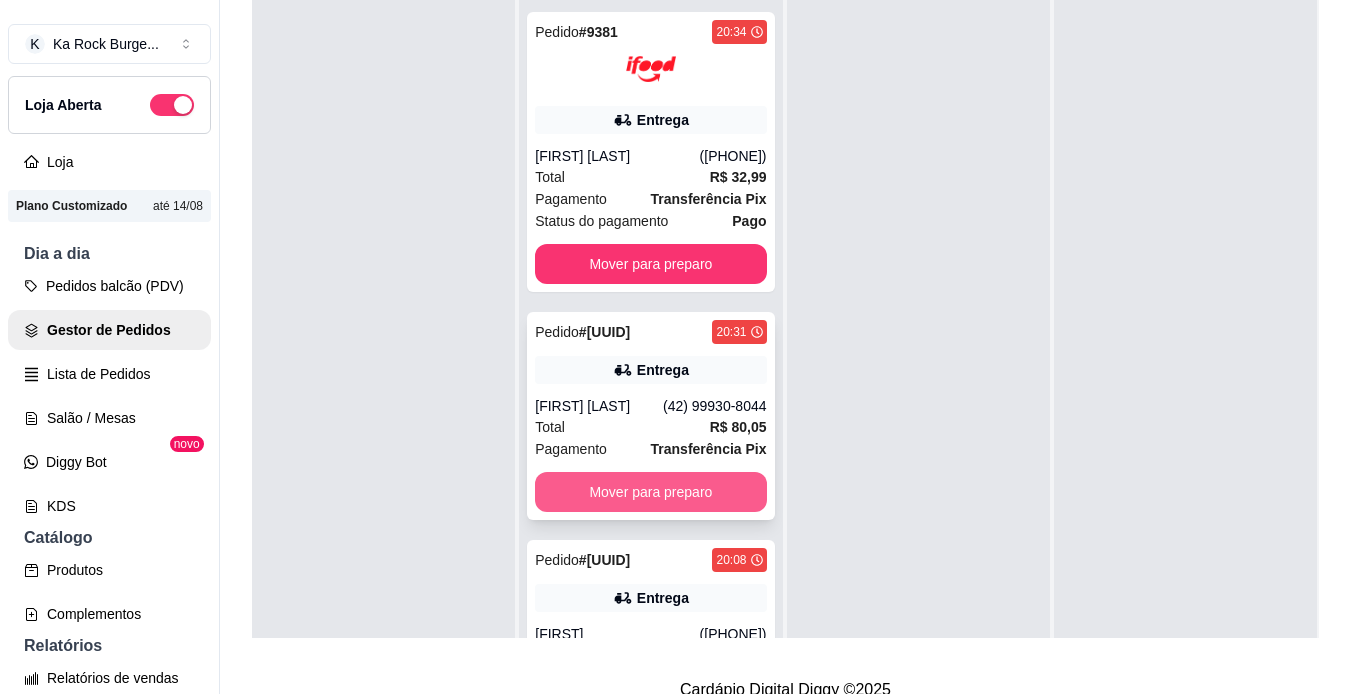 click on "Mover para preparo" at bounding box center (650, 492) 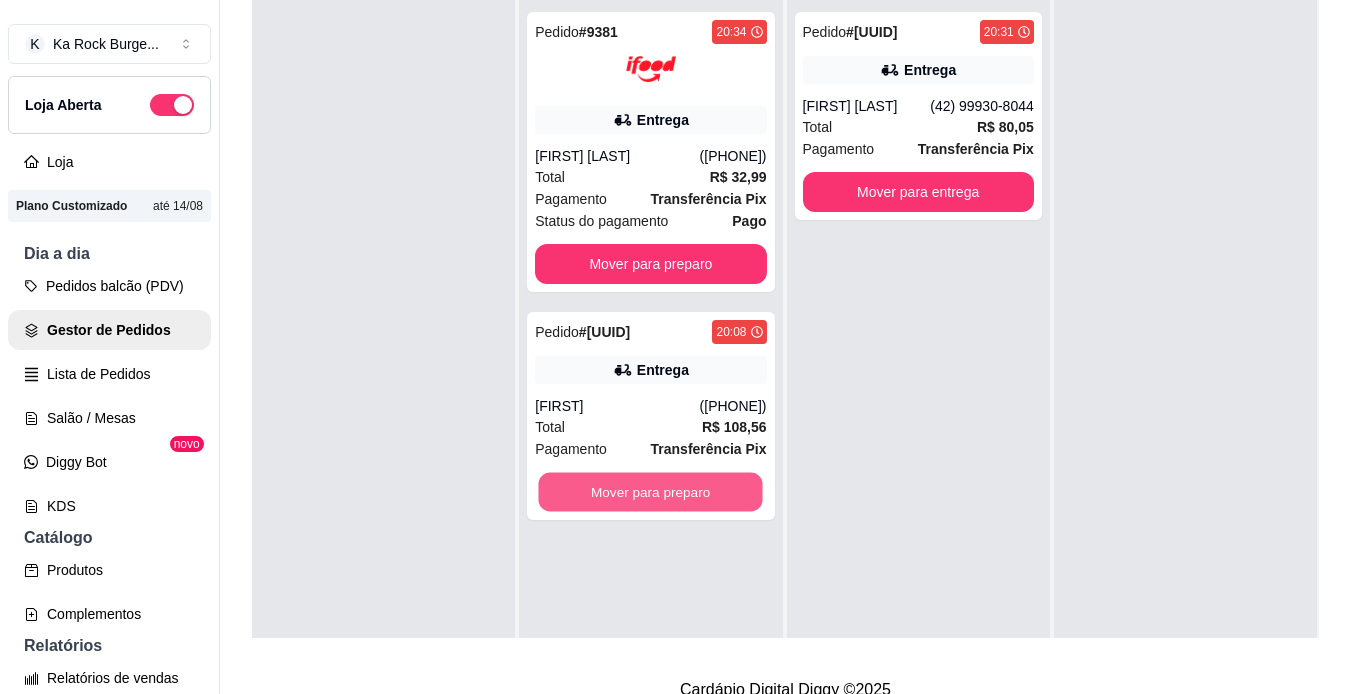 click on "Mover para preparo" at bounding box center (651, 492) 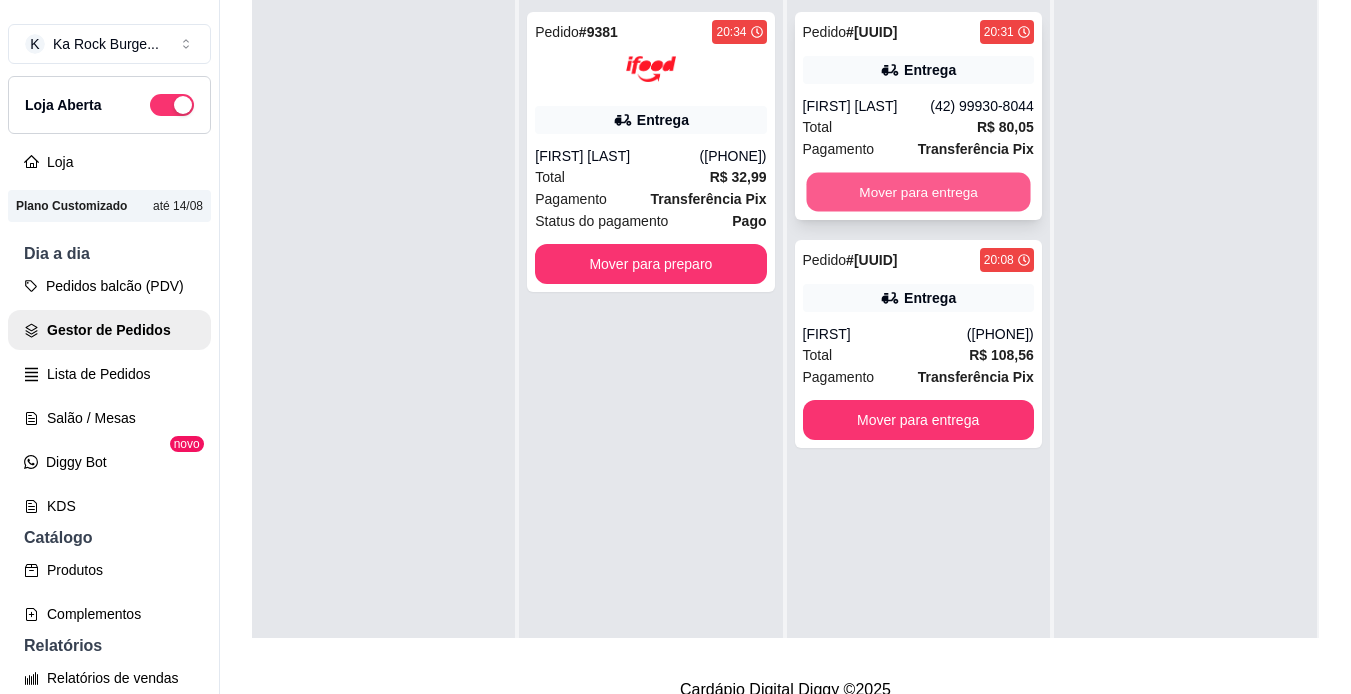 click on "Mover para entrega" at bounding box center [918, 192] 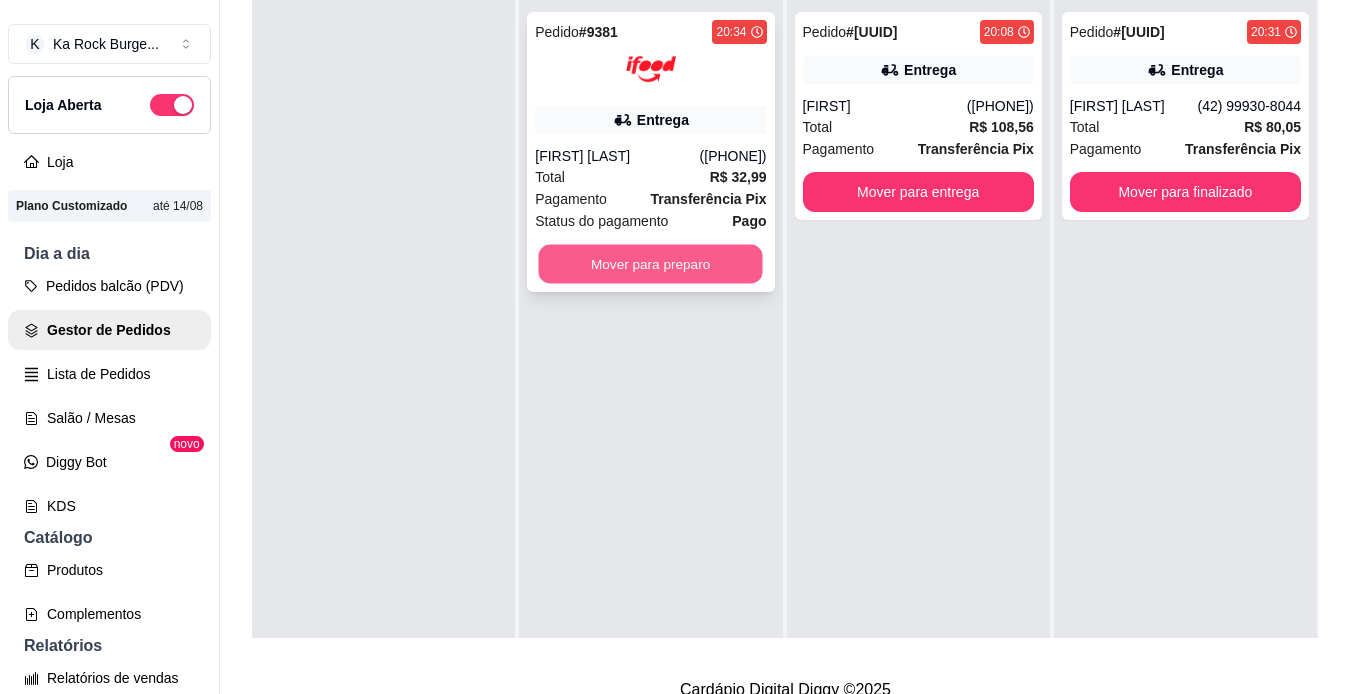 click on "Mover para preparo" at bounding box center (651, 264) 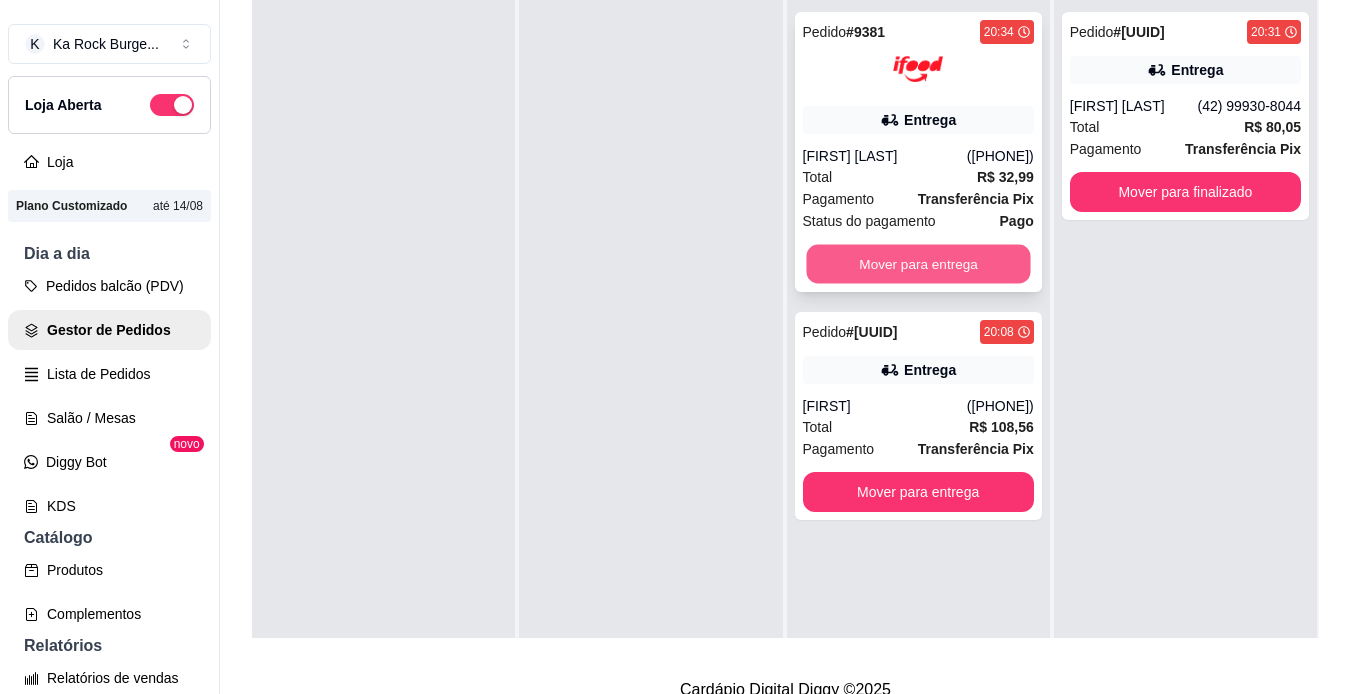 click on "Mover para entrega" at bounding box center (918, 264) 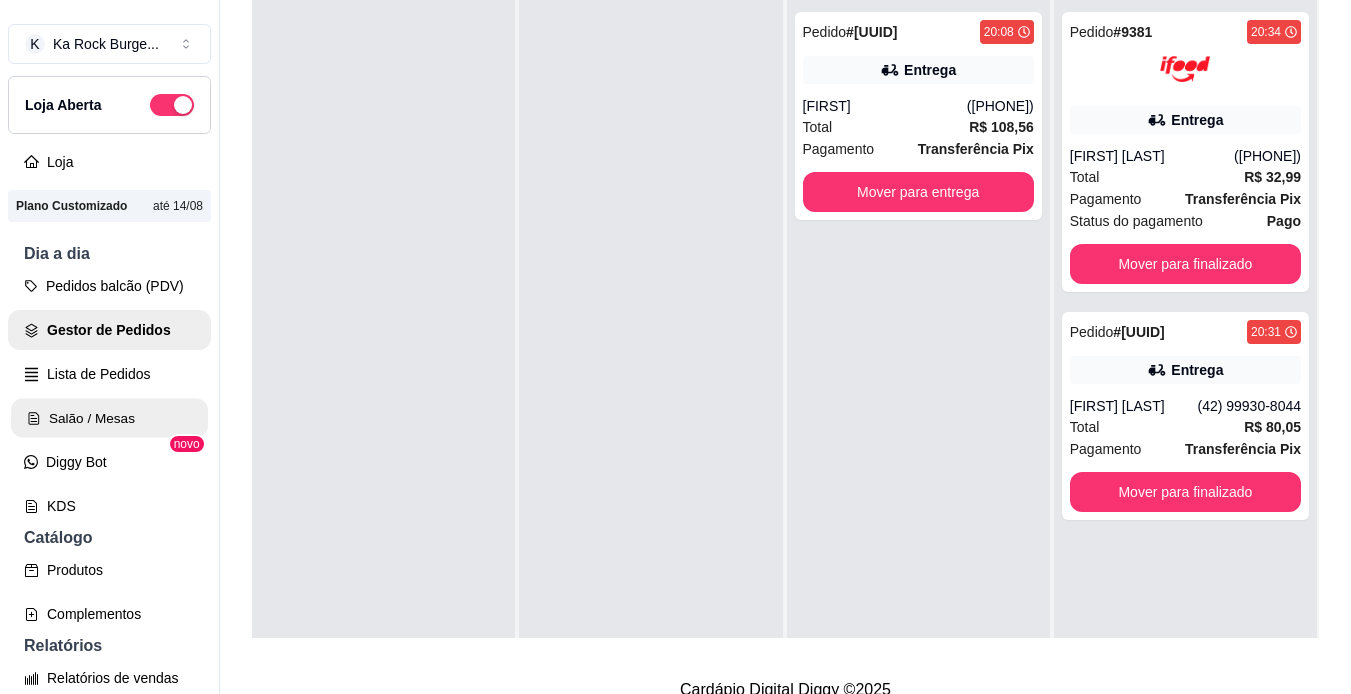 click on "Salão / Mesas" at bounding box center [109, 418] 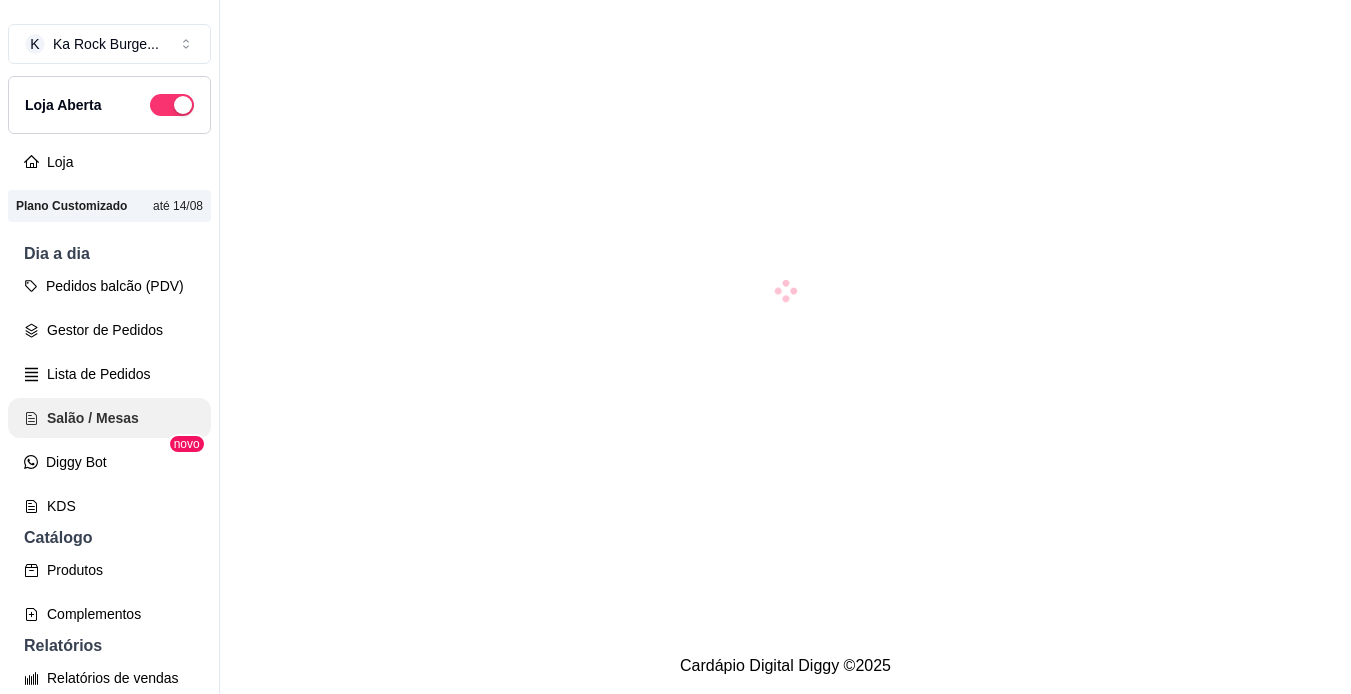 scroll, scrollTop: 0, scrollLeft: 0, axis: both 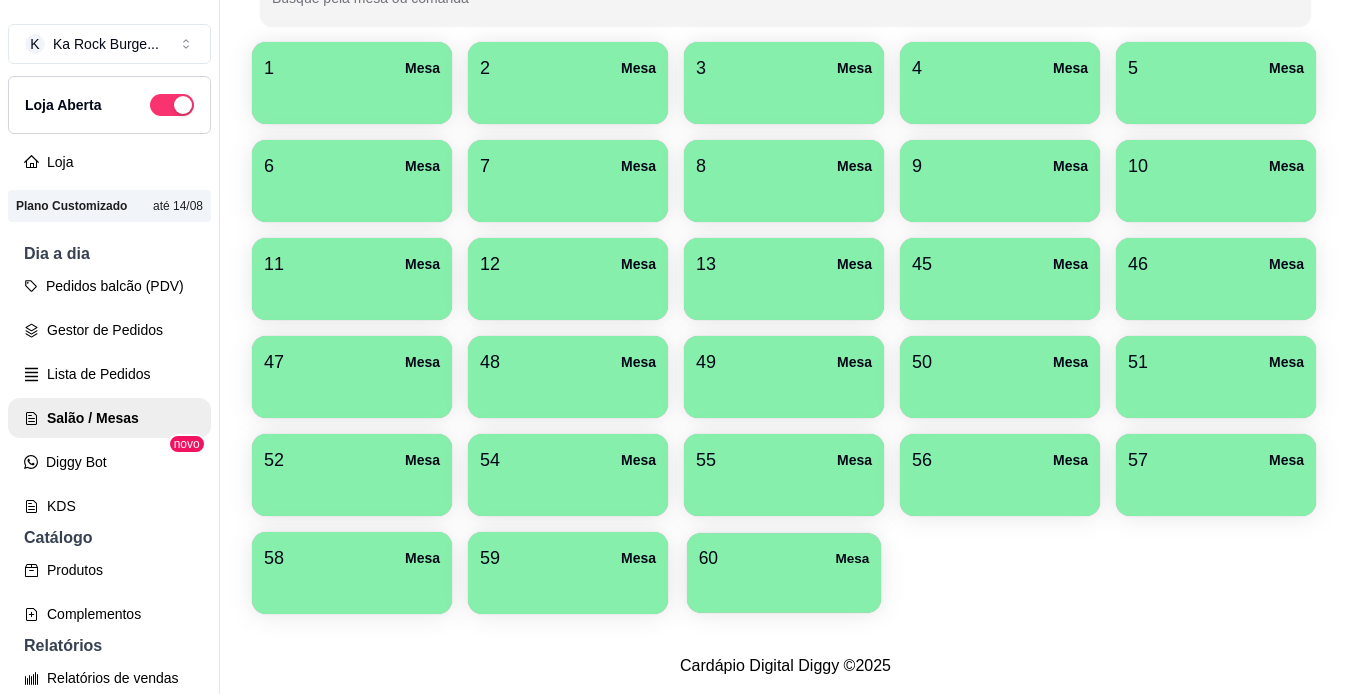 click at bounding box center (784, 586) 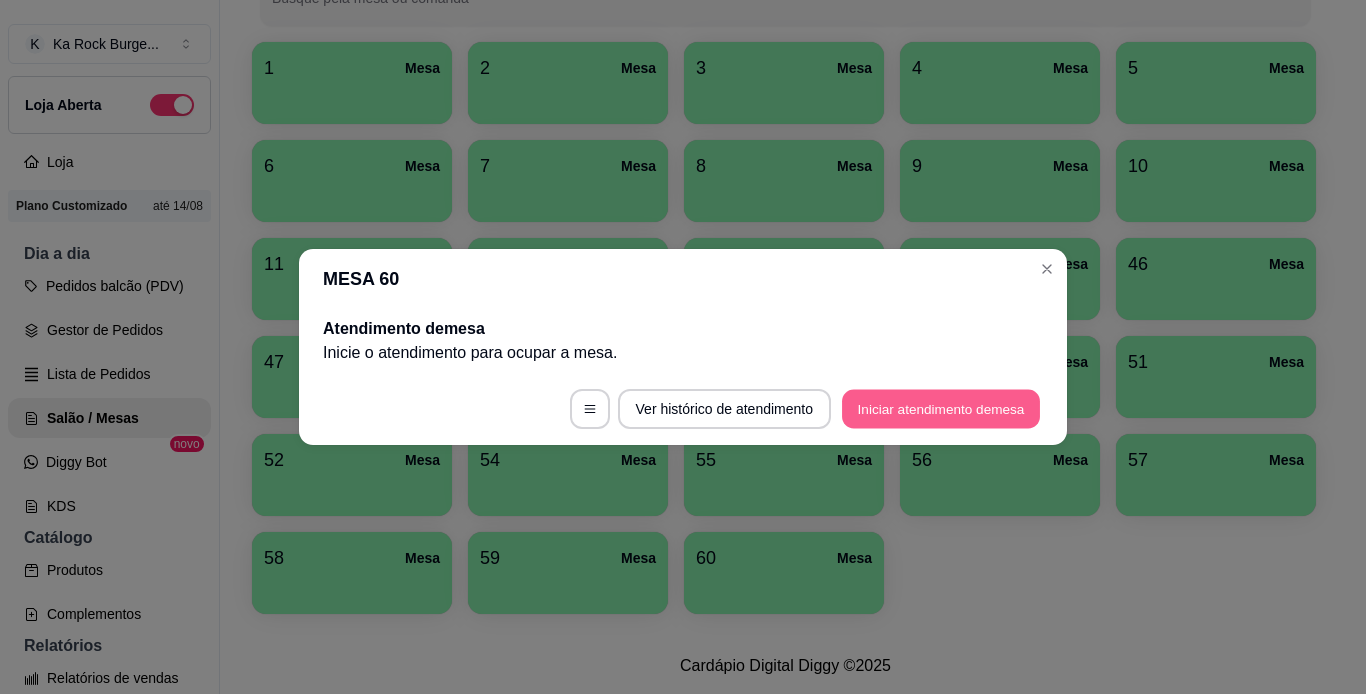 click on "Iniciar atendimento de  mesa" at bounding box center [941, 409] 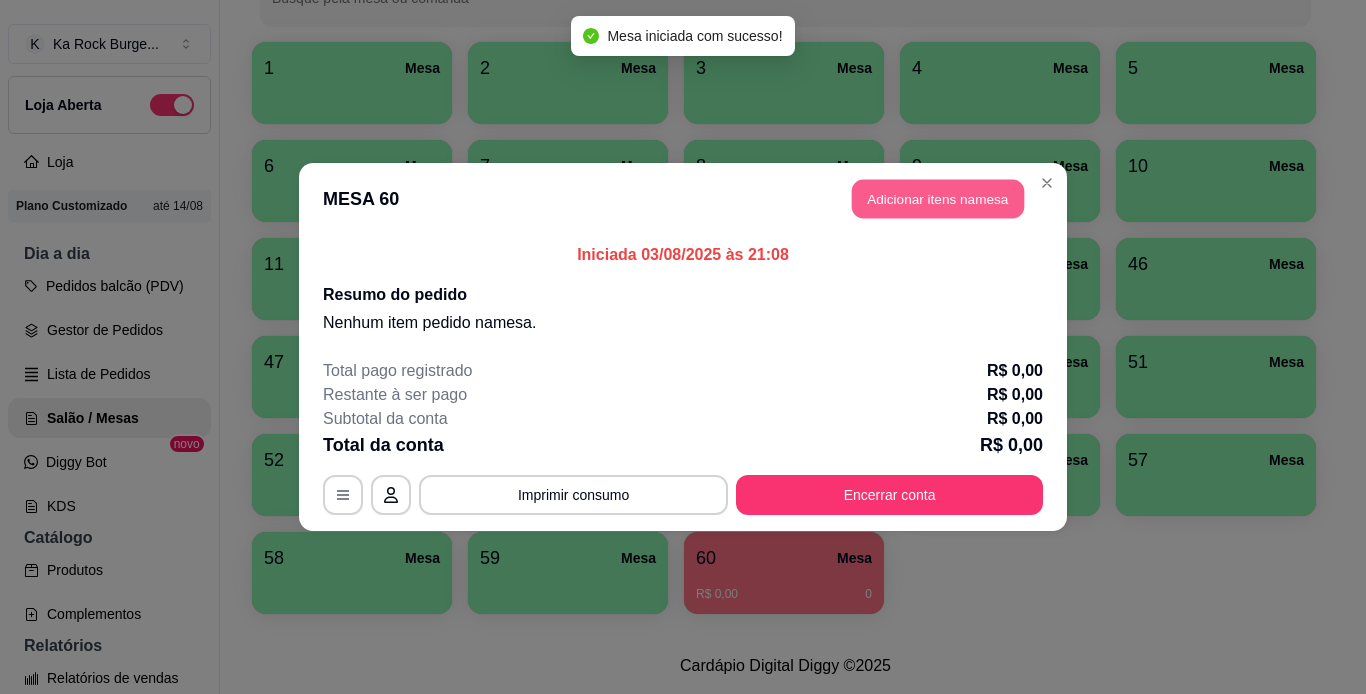 click on "Adicionar itens na  mesa" at bounding box center [938, 199] 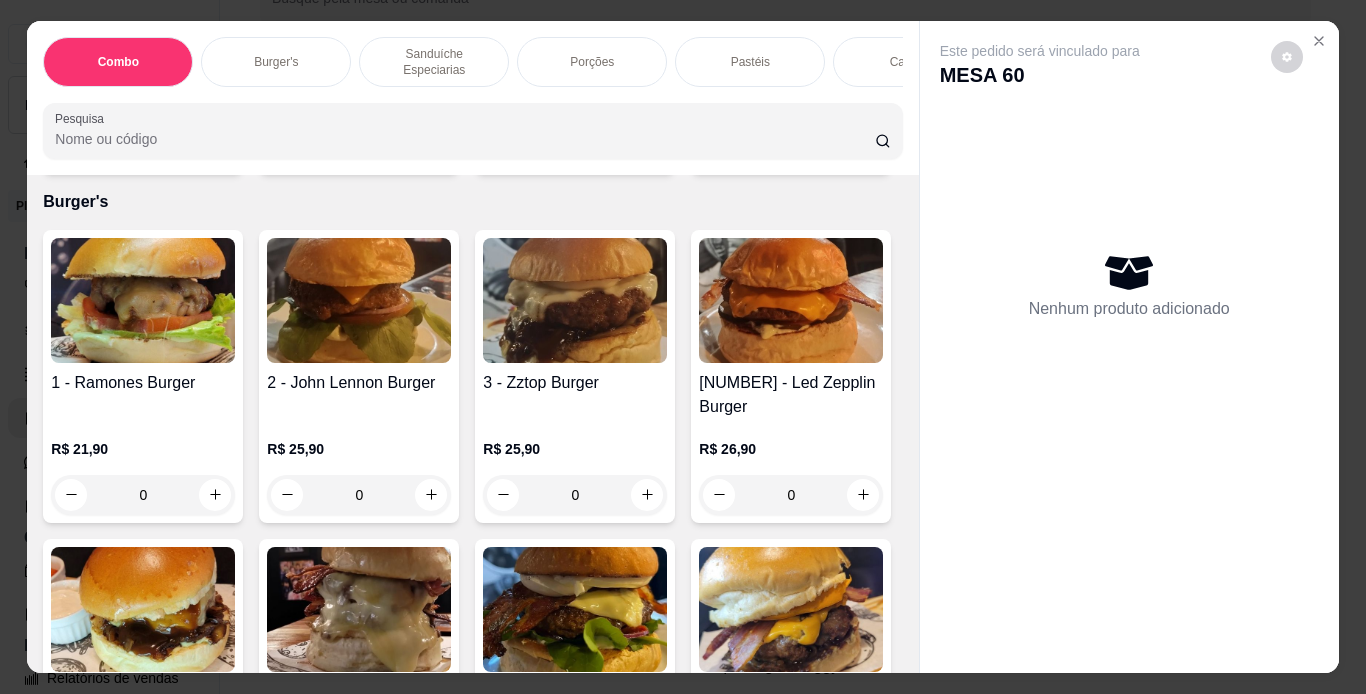scroll, scrollTop: 847, scrollLeft: 0, axis: vertical 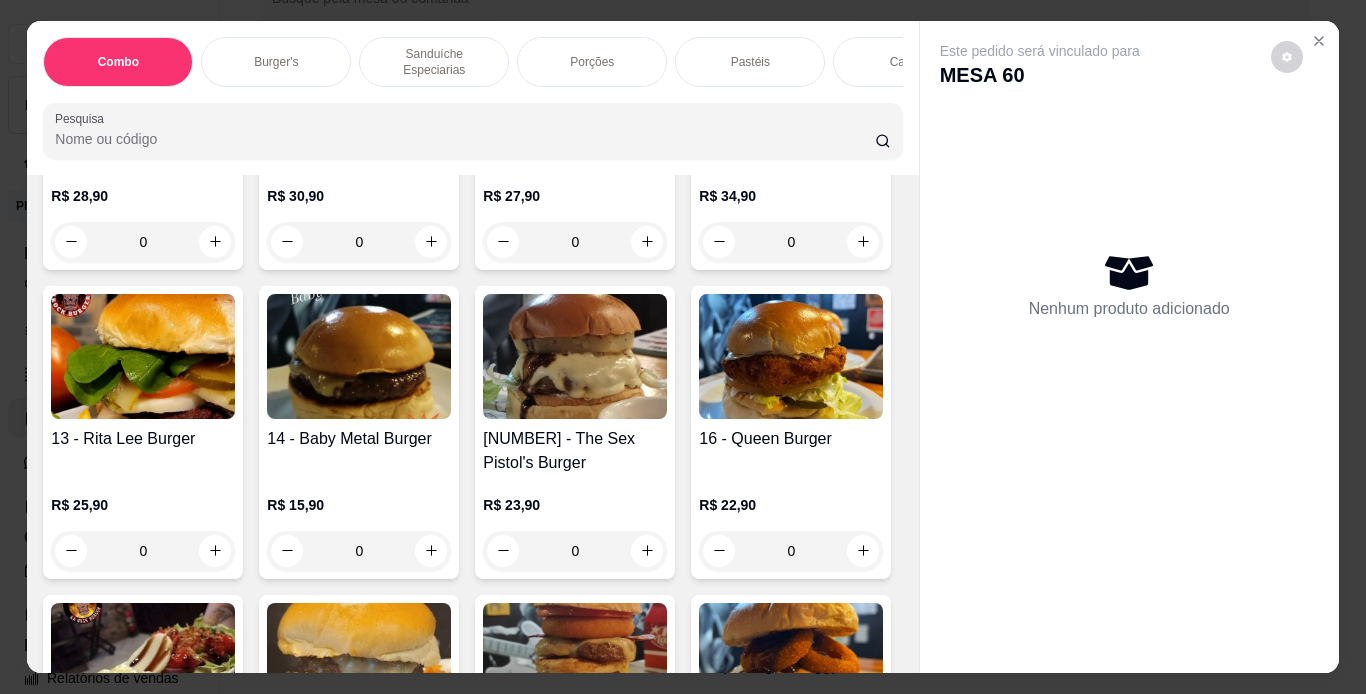 click on "0" at bounding box center (575, -67) 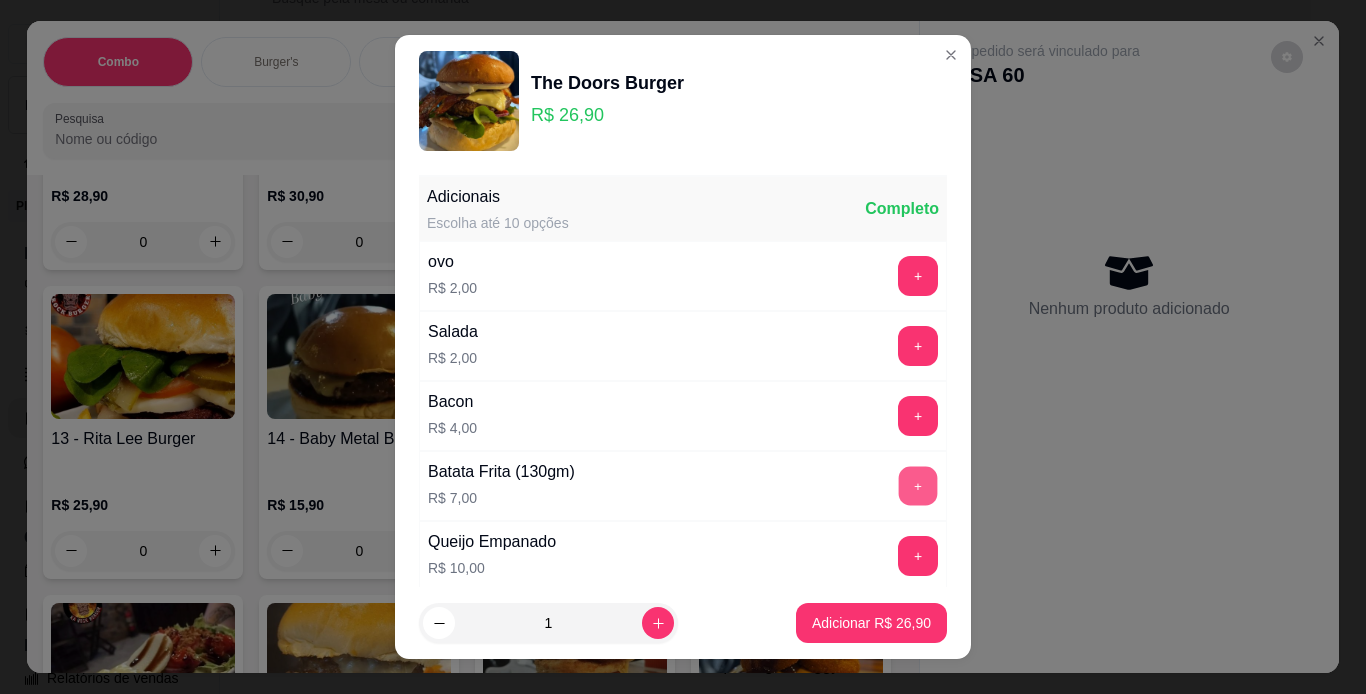 click on "+" at bounding box center [918, 485] 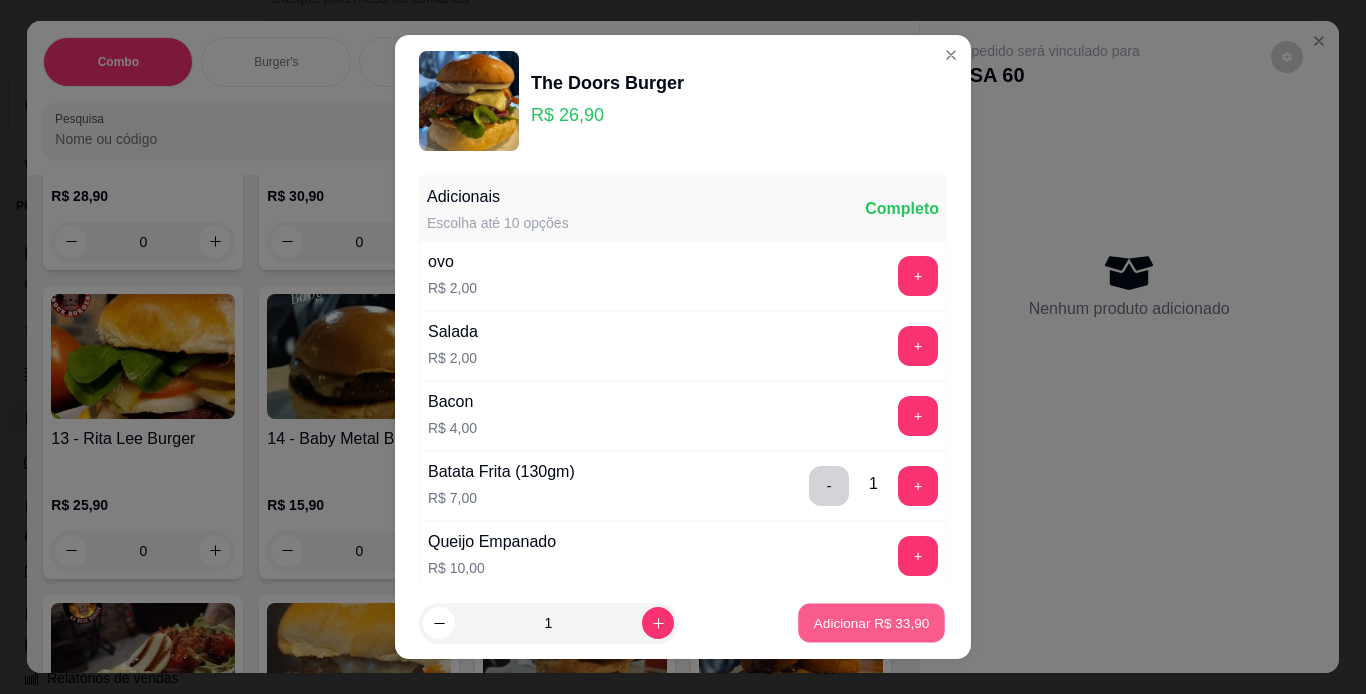 click on "Adicionar   R$ 33,90" at bounding box center [872, 623] 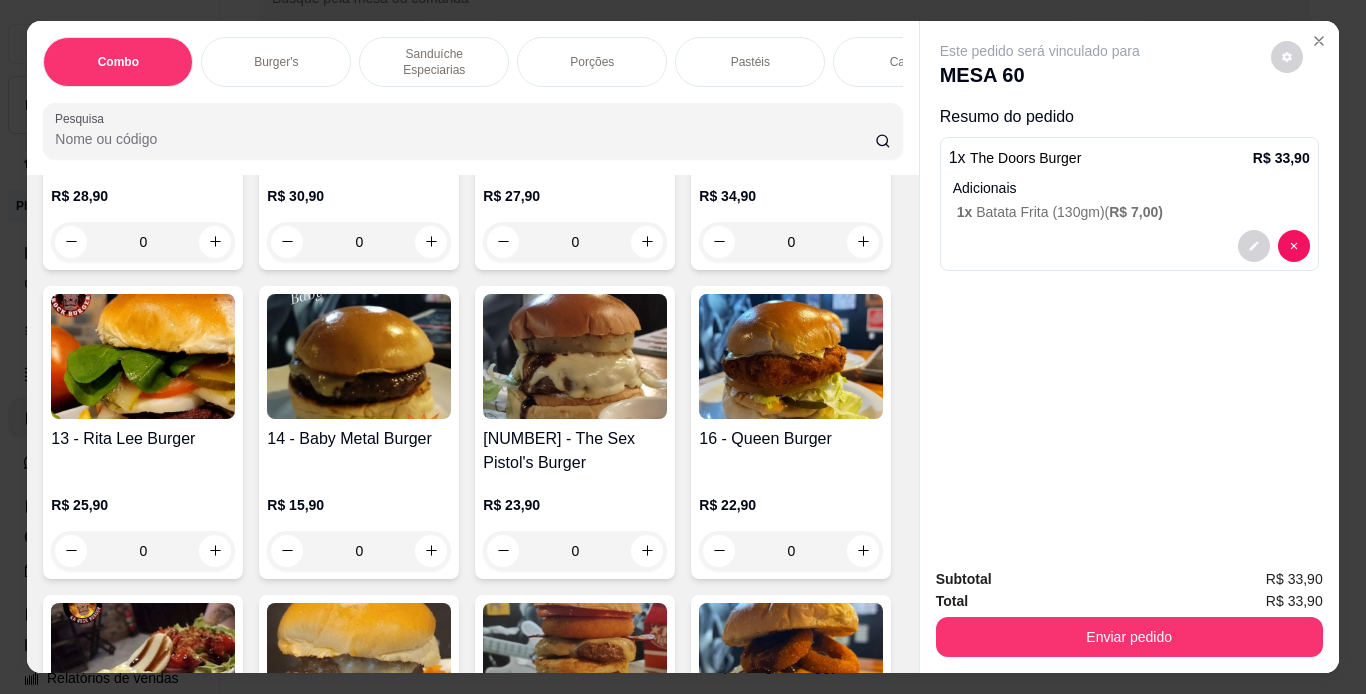 scroll, scrollTop: 1694, scrollLeft: 0, axis: vertical 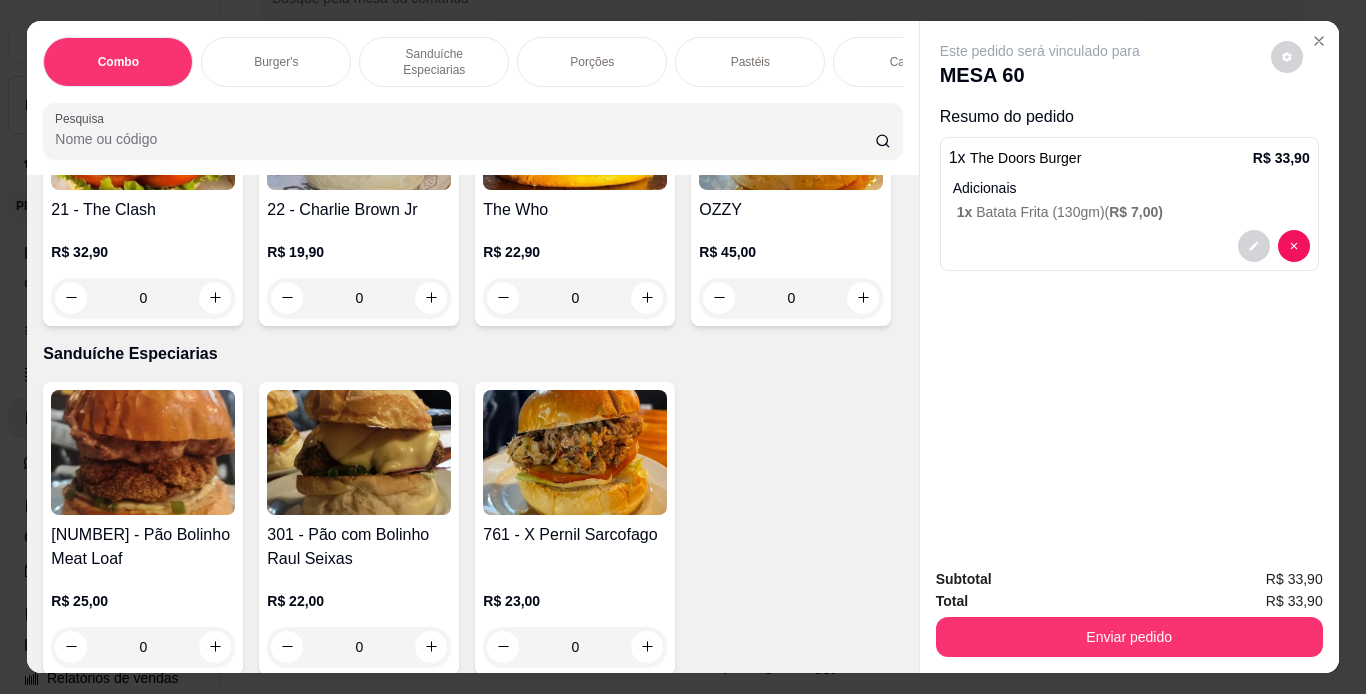 click on "0" at bounding box center (359, -296) 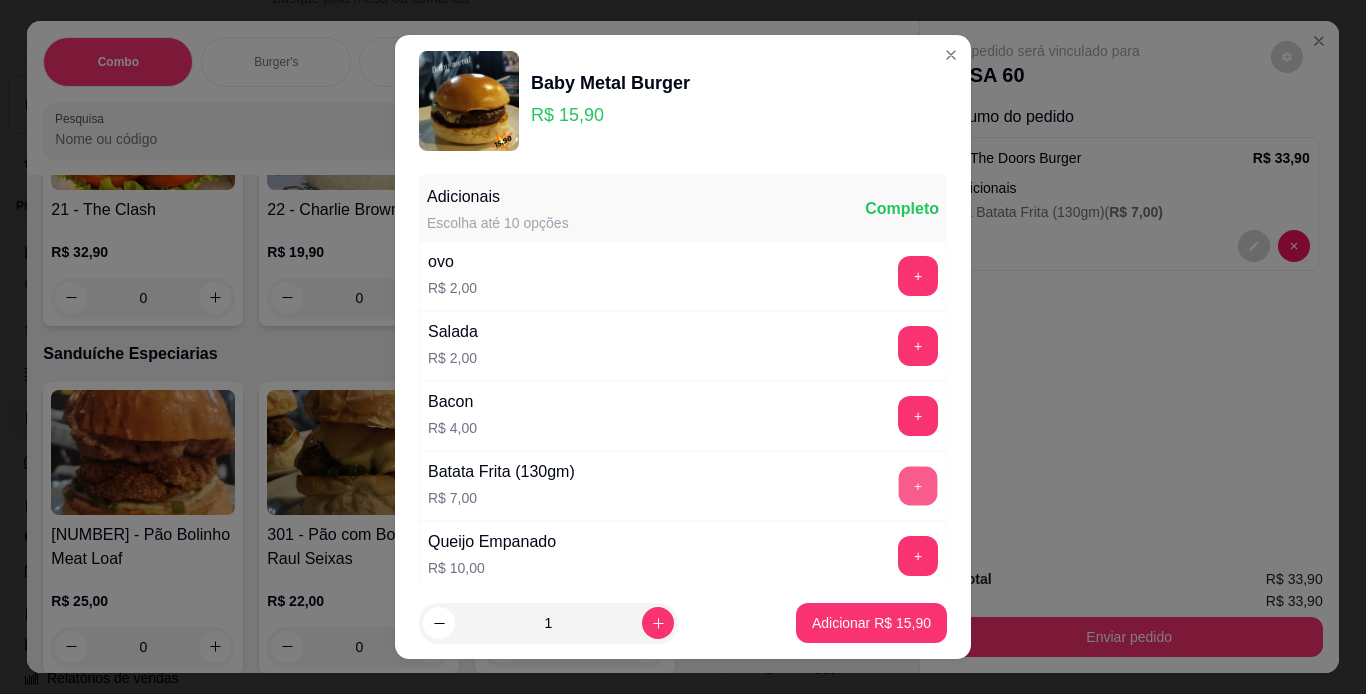 click on "+" at bounding box center [918, 485] 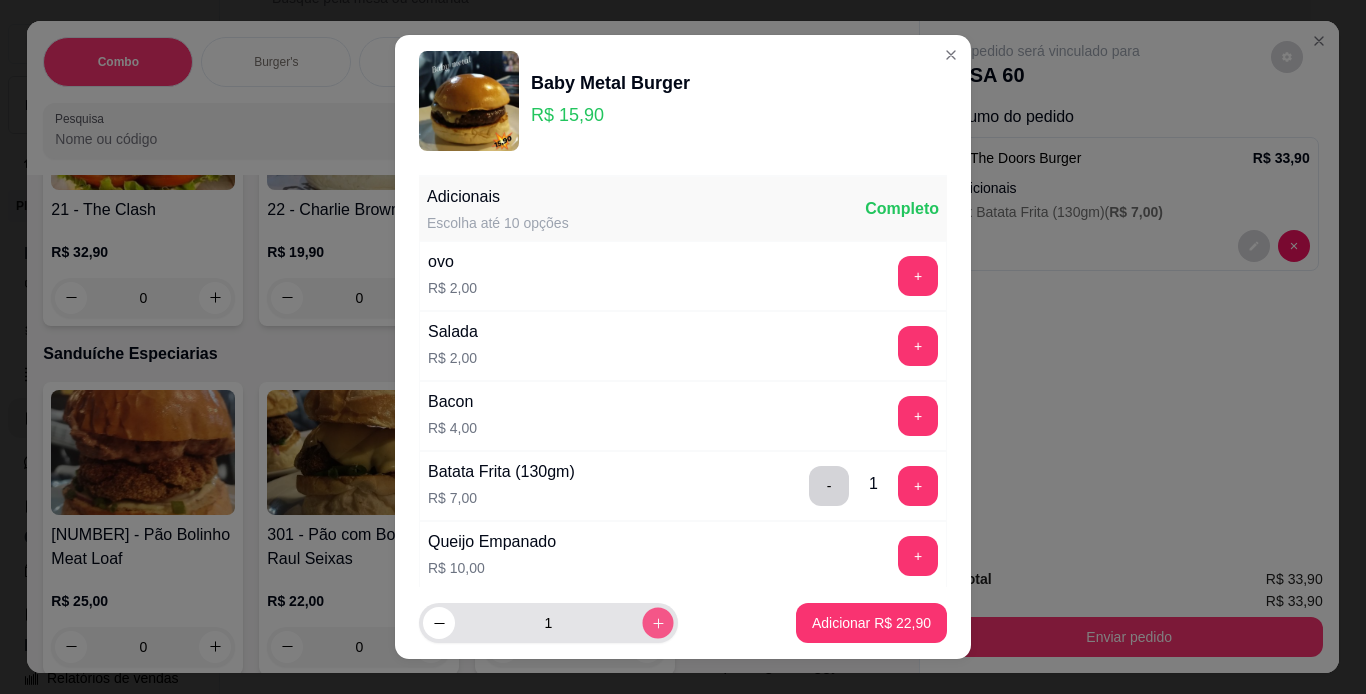 click 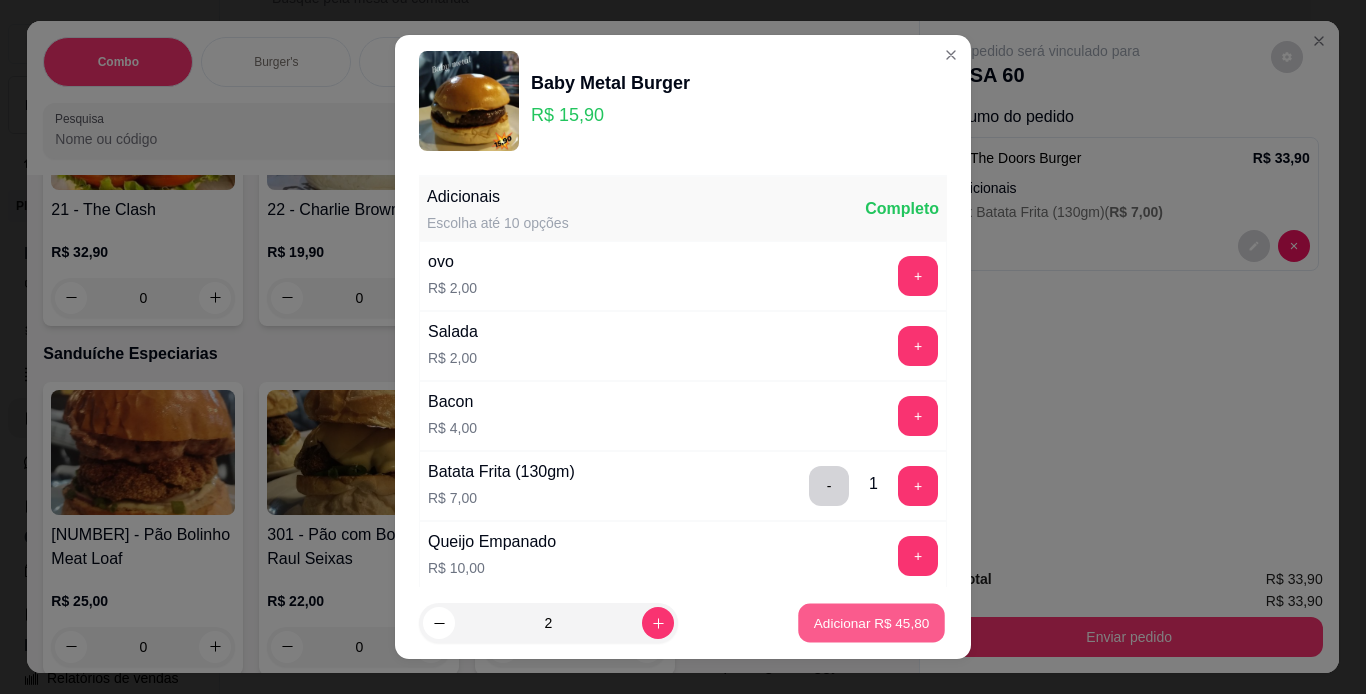 click on "Adicionar R$ 45,80" at bounding box center (872, 623) 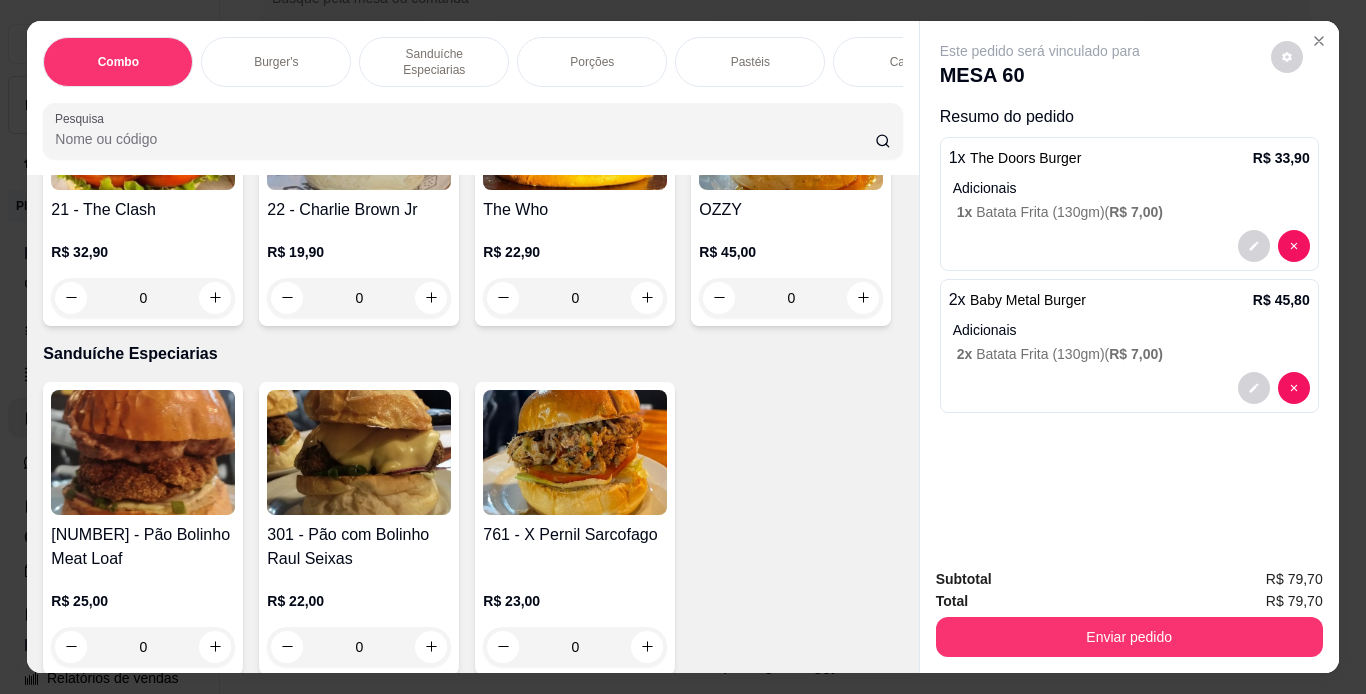 scroll, scrollTop: 2541, scrollLeft: 0, axis: vertical 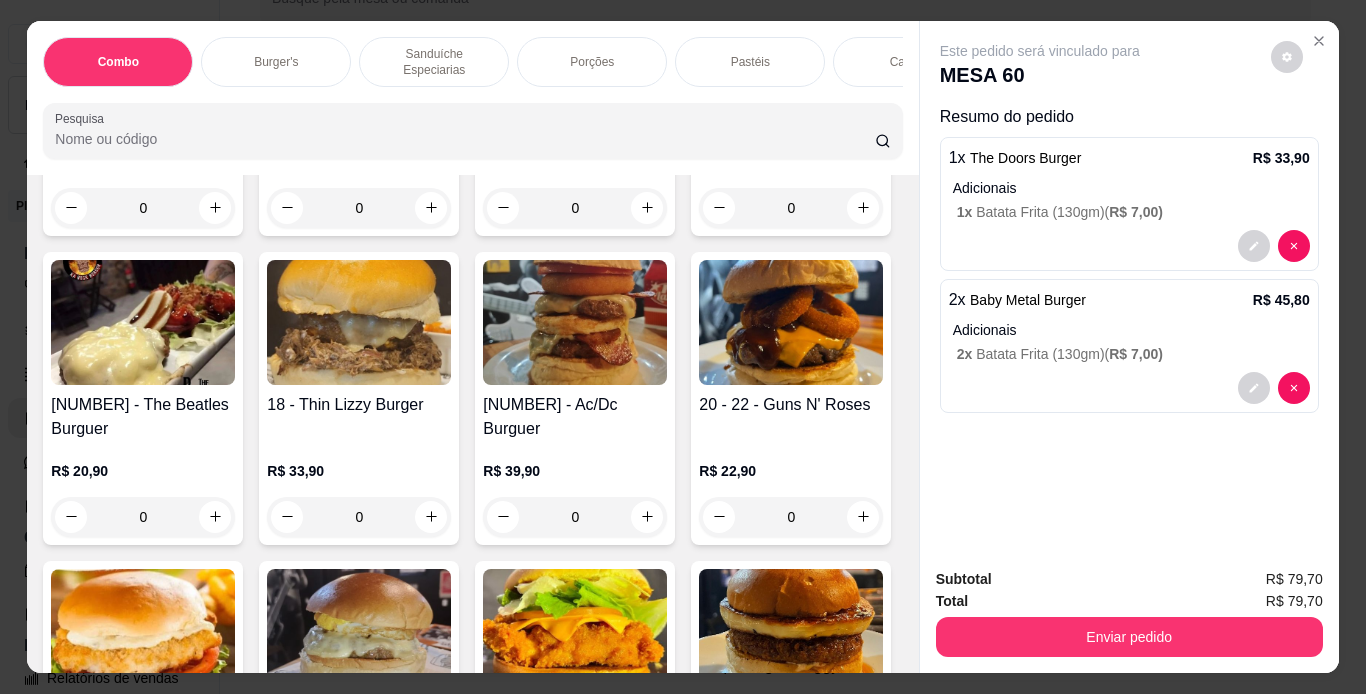 click on "0" at bounding box center [575, -101] 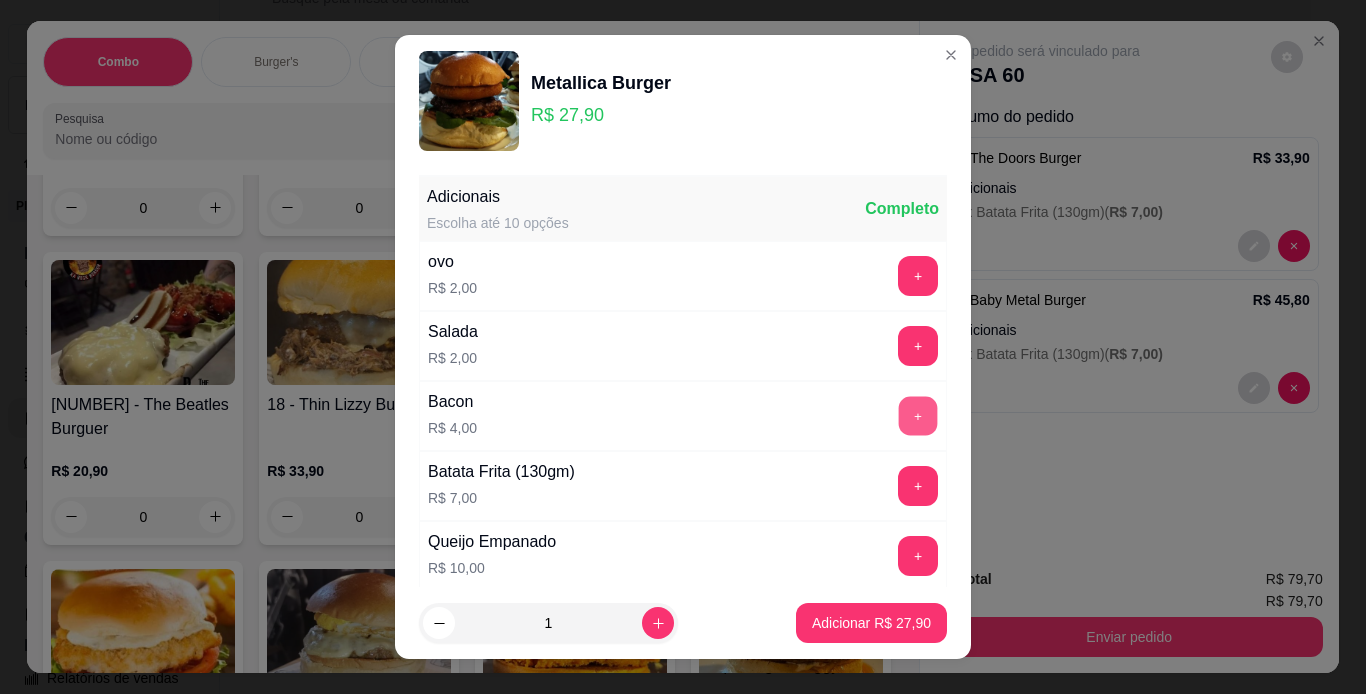 click on "+" at bounding box center (918, 415) 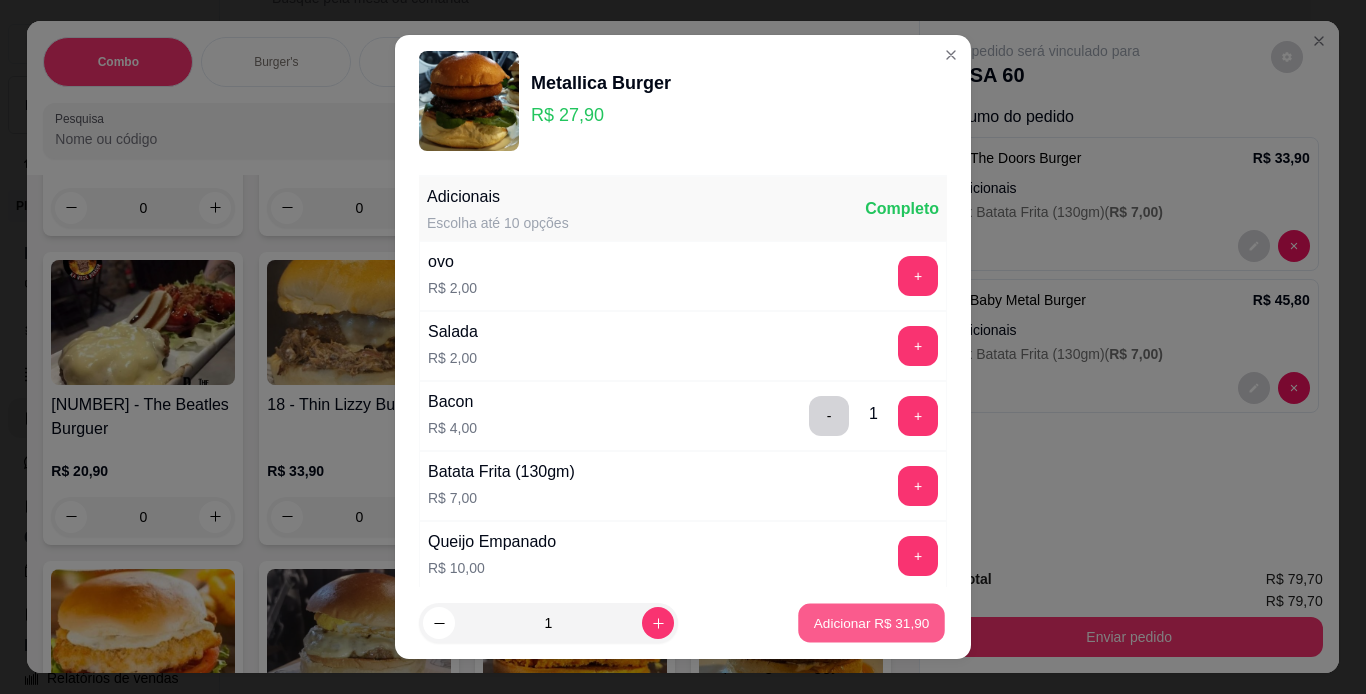 click on "Adicionar   R$ 31,90" at bounding box center (872, 623) 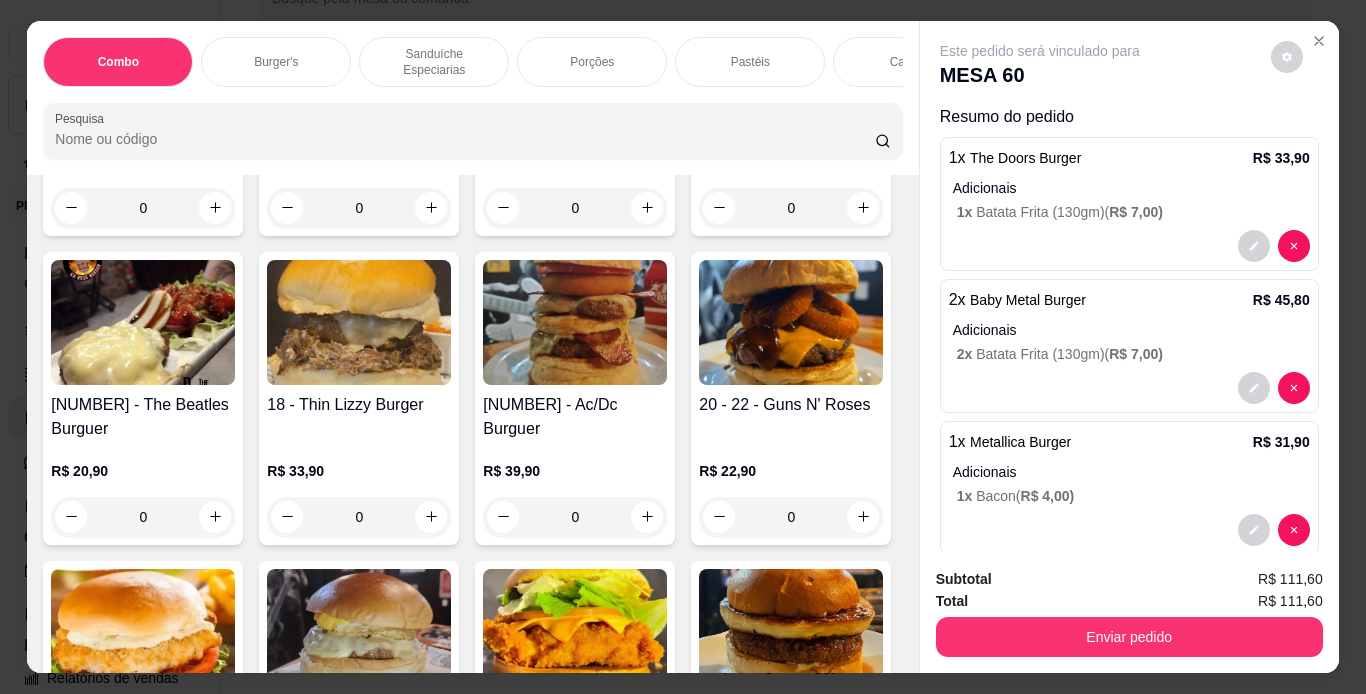 click on "Este pedido será vinculado para   MESA [NUMBER] Resumo do pedido 1 x   The Doors Burger  R$ 33,90 Adicionais 1 x   Batata Frita (130gm)  ( R$ 7,00 ) 2 x   Baby Metal Burger R$ 45,80 Adicionais 2 x   Batata Frita (130gm)  ( R$ 7,00 ) 1 x   Metallica Burger  R$ 31,90 Adicionais 1 x   Bacon  ( R$ 4,00 ) Subtotal R$ 111,60 Total R$ 111,60 Enviar pedido" at bounding box center (1129, 347) 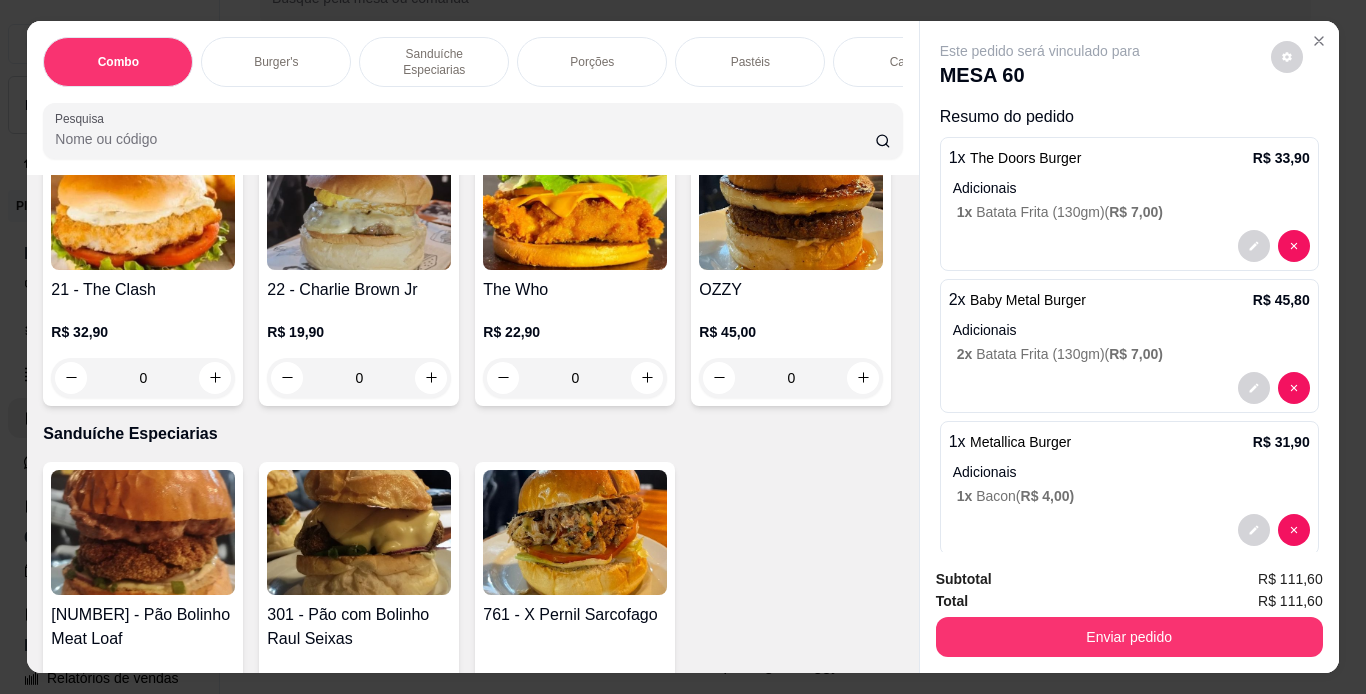 scroll, scrollTop: 2461, scrollLeft: 0, axis: vertical 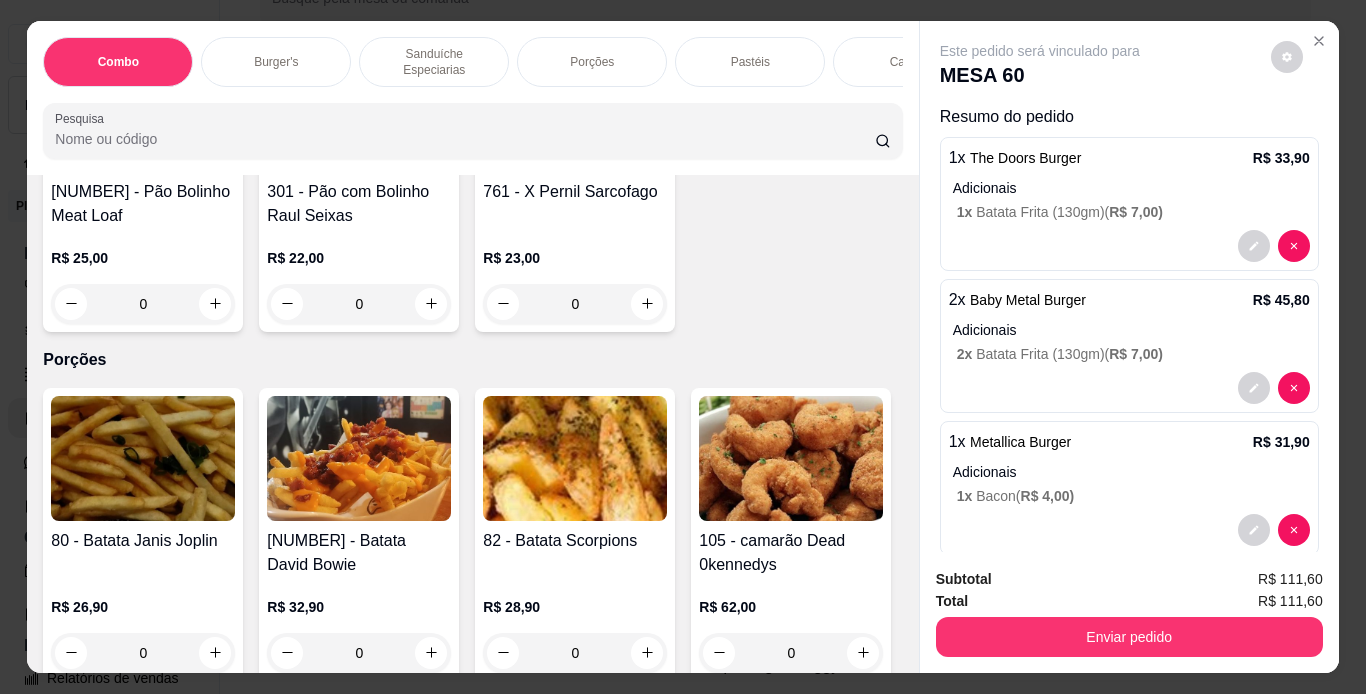 click on "0" at bounding box center (575, -330) 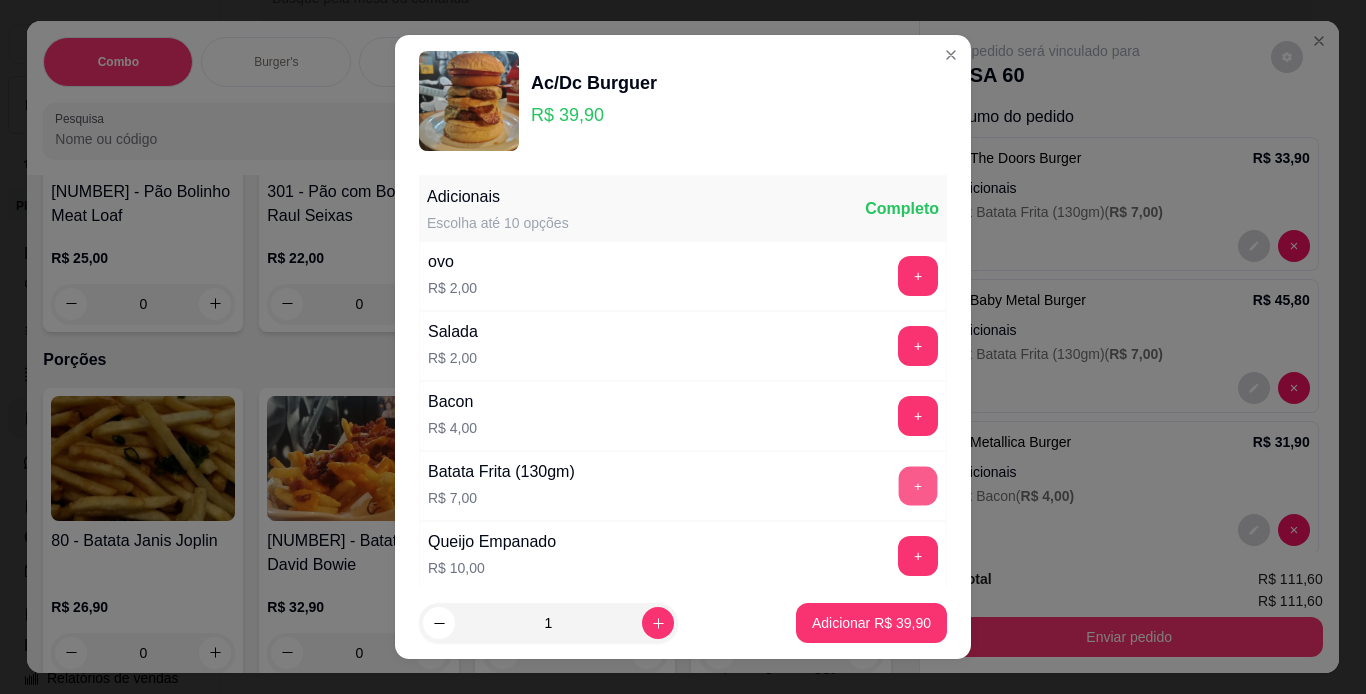 click on "+" at bounding box center (918, 485) 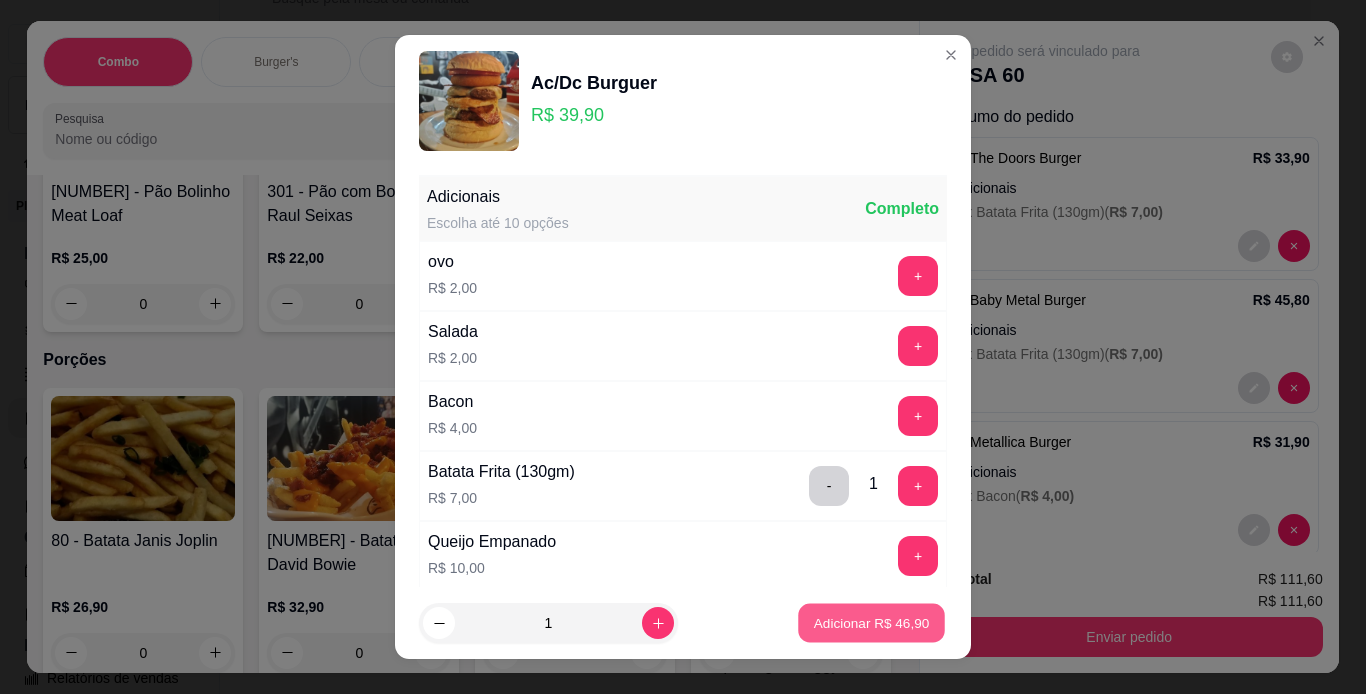 click on "Adicionar   R$ 46,90" at bounding box center [871, 623] 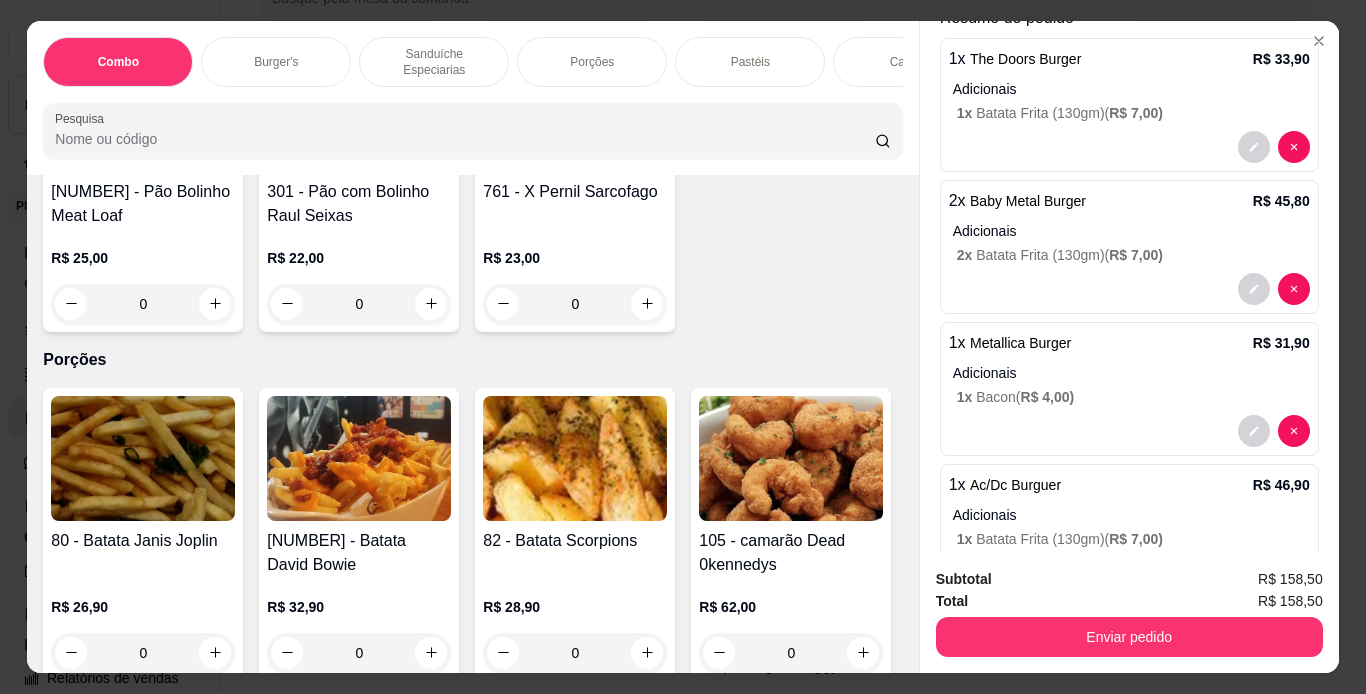 scroll, scrollTop: 172, scrollLeft: 0, axis: vertical 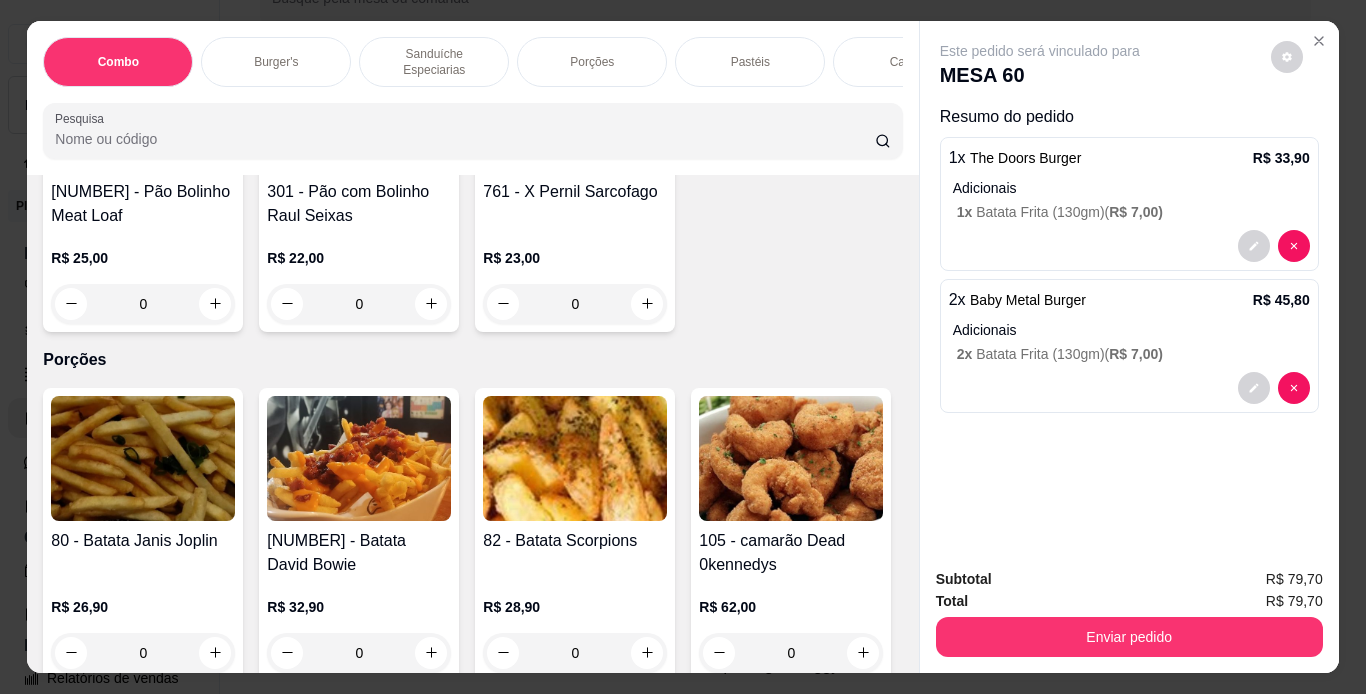 click at bounding box center (791, -216) 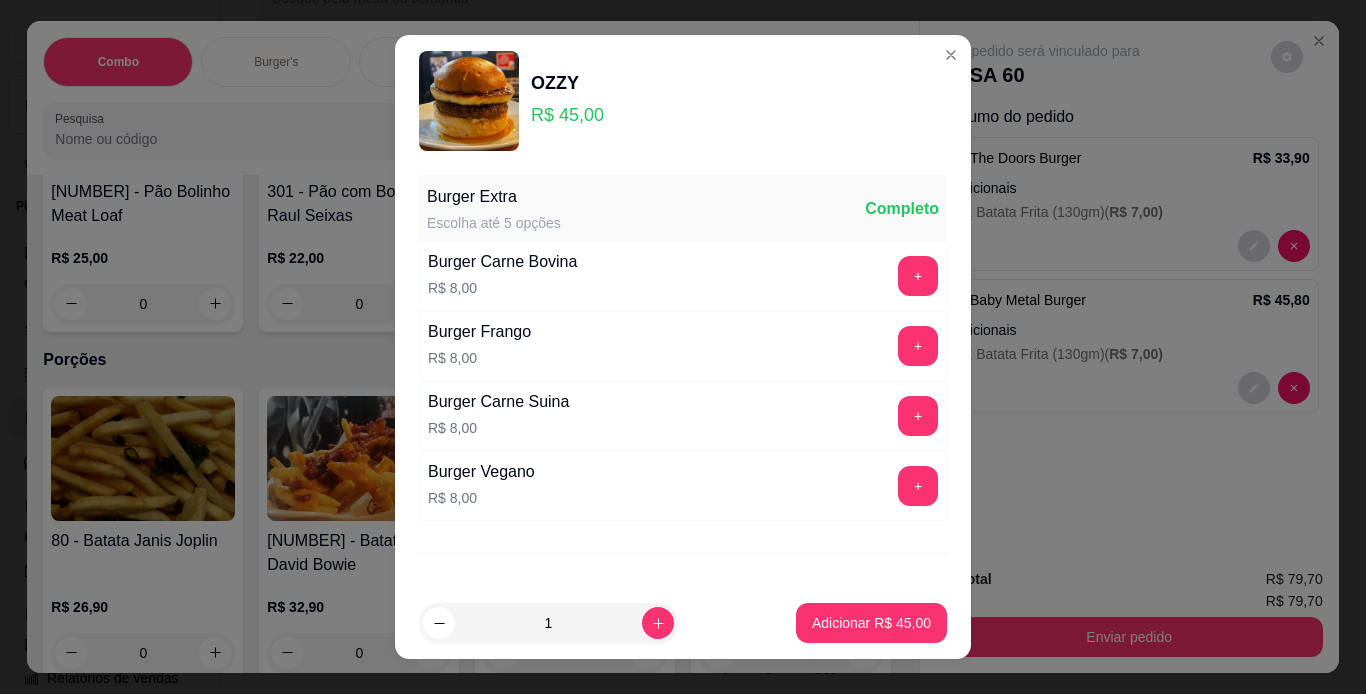 scroll, scrollTop: 40, scrollLeft: 0, axis: vertical 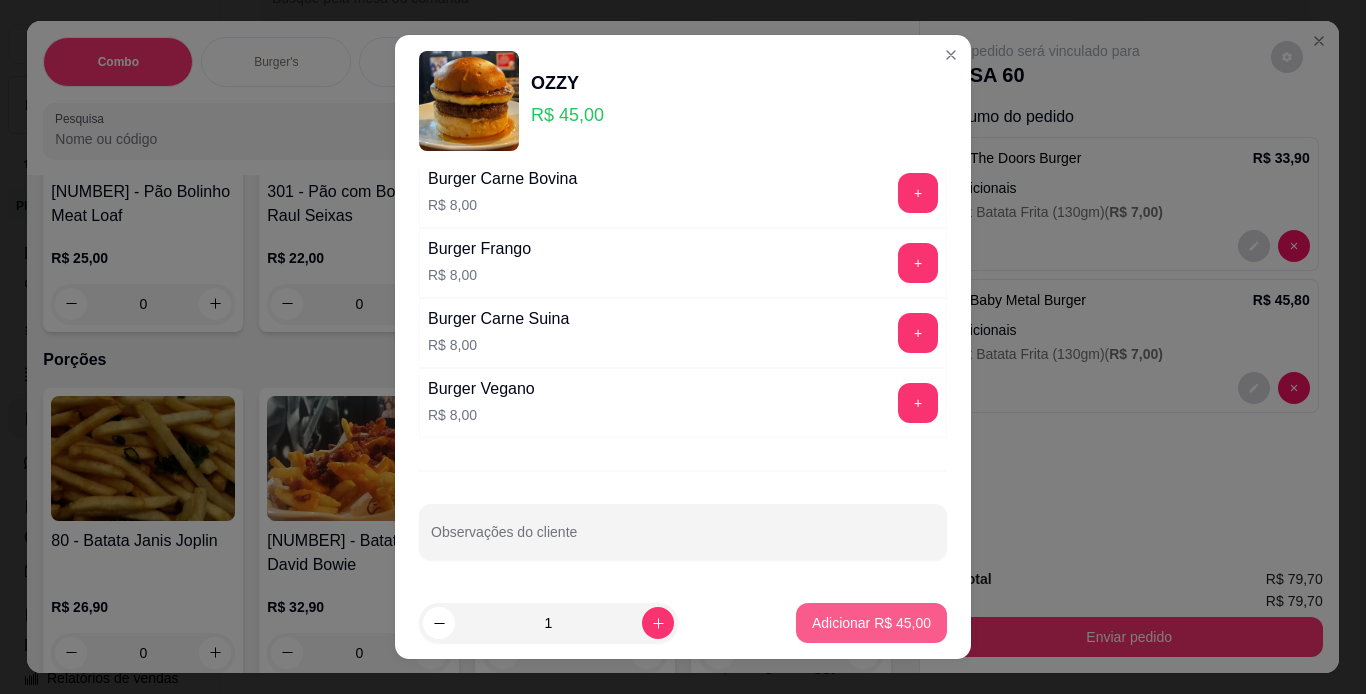 click on "Adicionar   R$ 45,00" at bounding box center (871, 623) 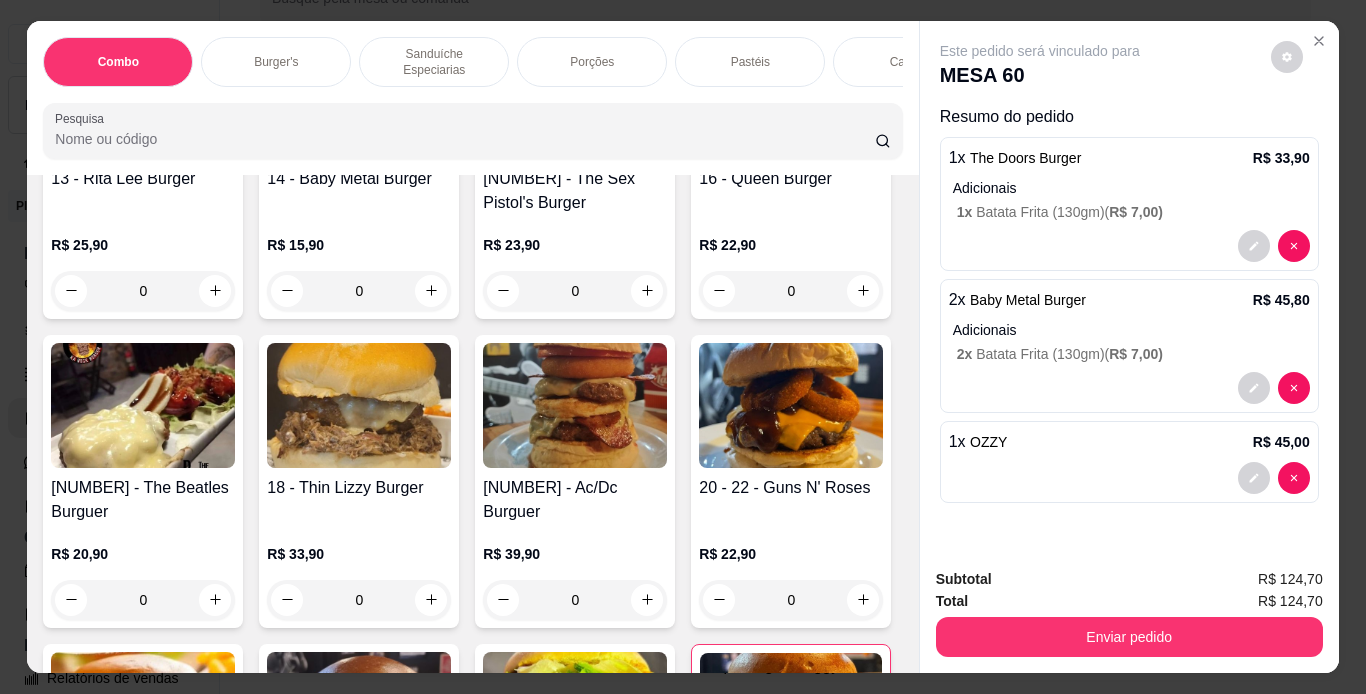 scroll, scrollTop: 1461, scrollLeft: 0, axis: vertical 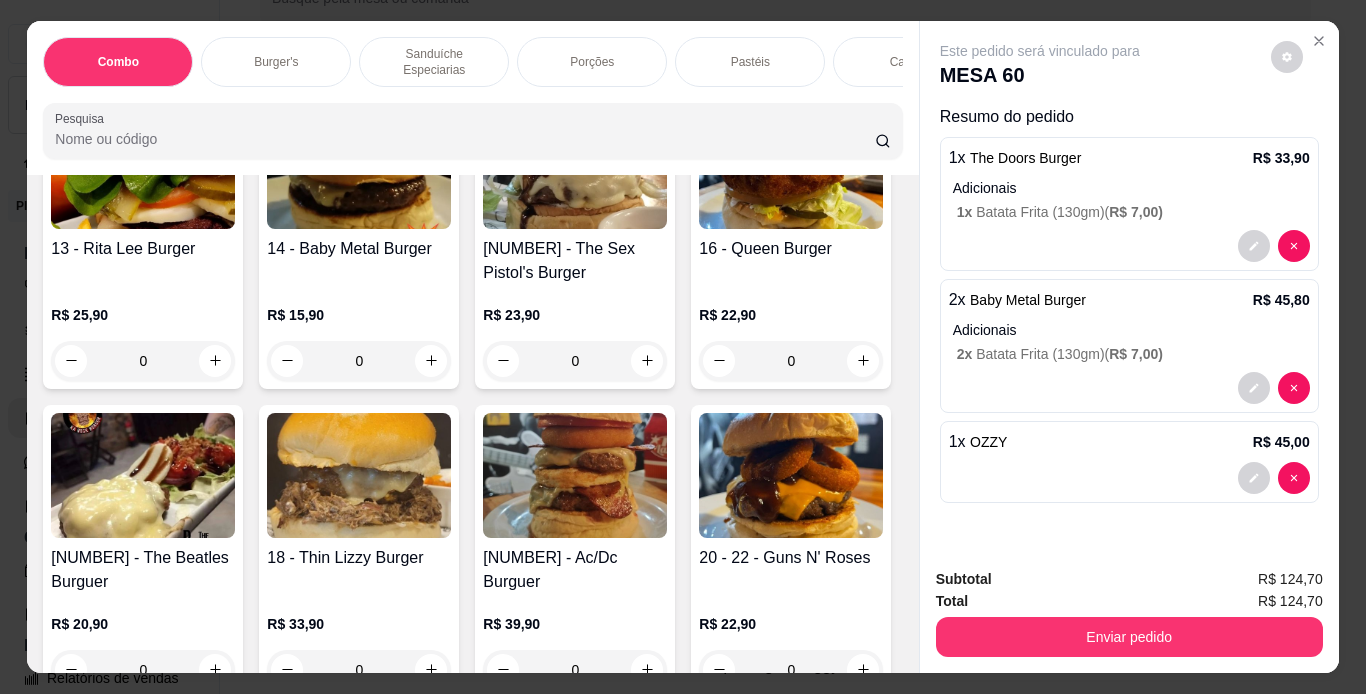 click on "0" at bounding box center [575, -257] 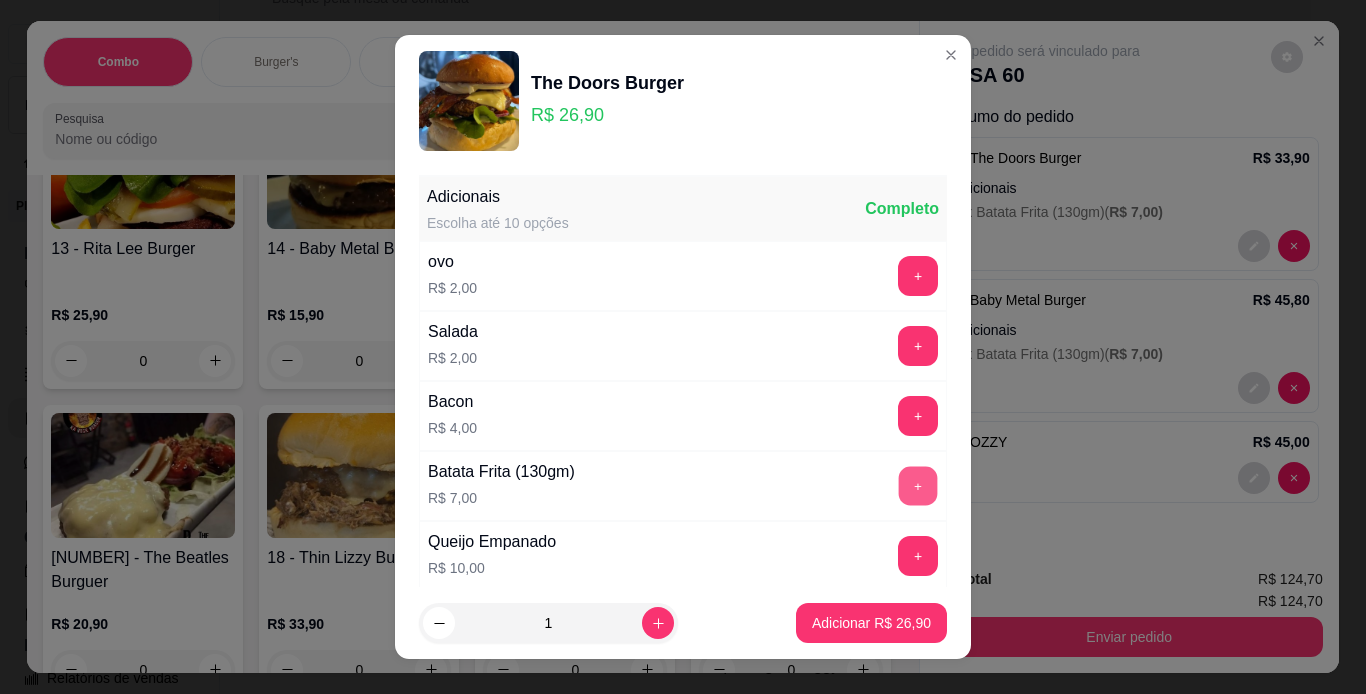 click on "+" at bounding box center (918, 485) 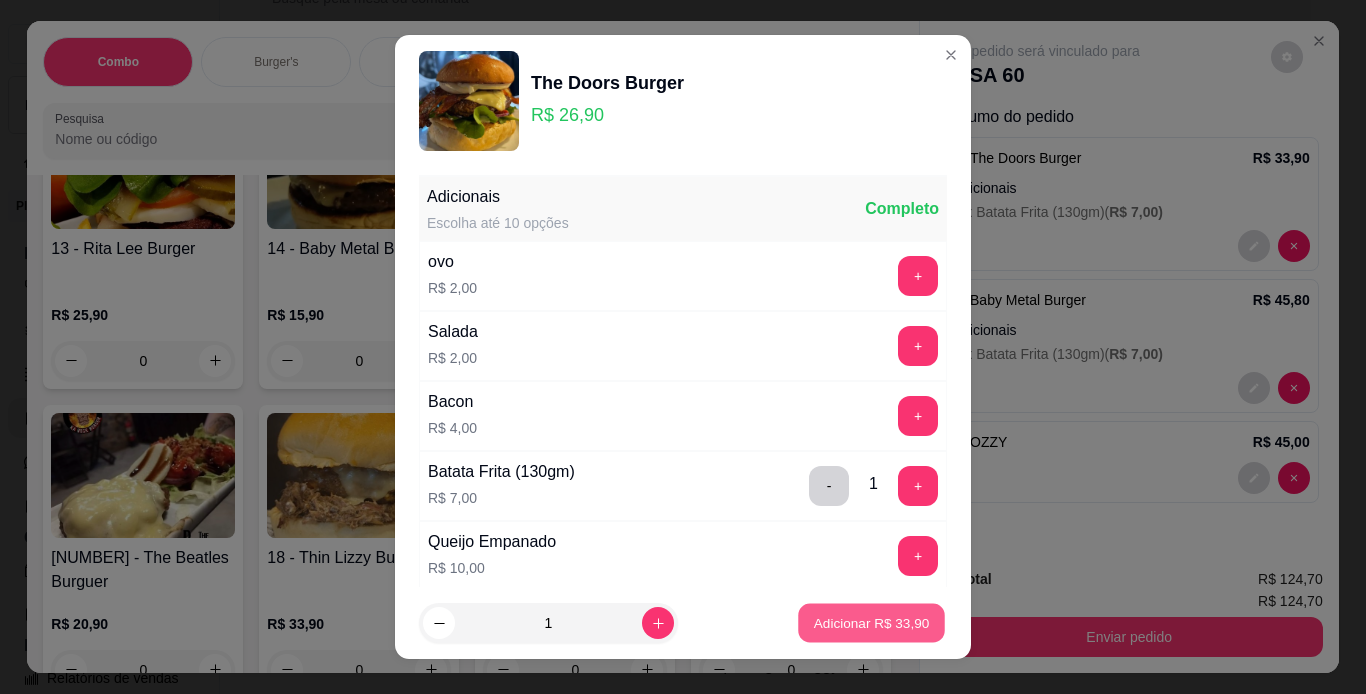 click on "Adicionar   R$ 33,90" at bounding box center [871, 623] 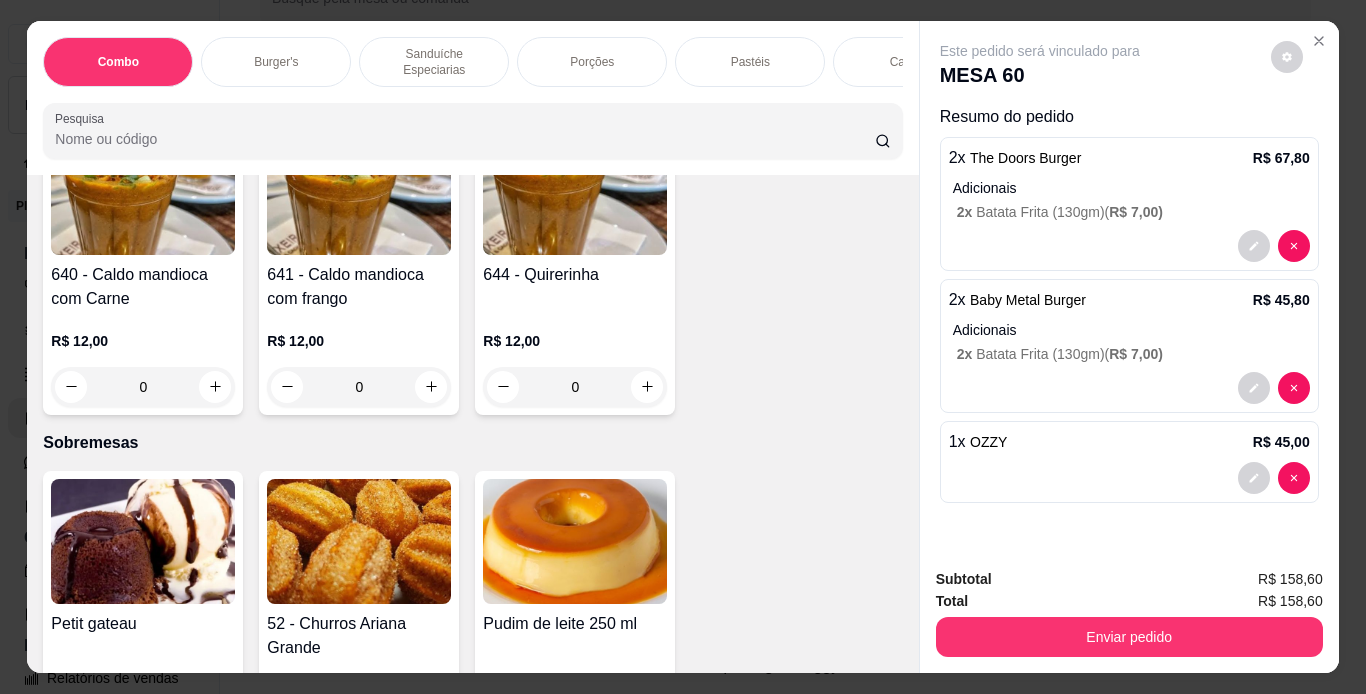 scroll, scrollTop: 5273, scrollLeft: 0, axis: vertical 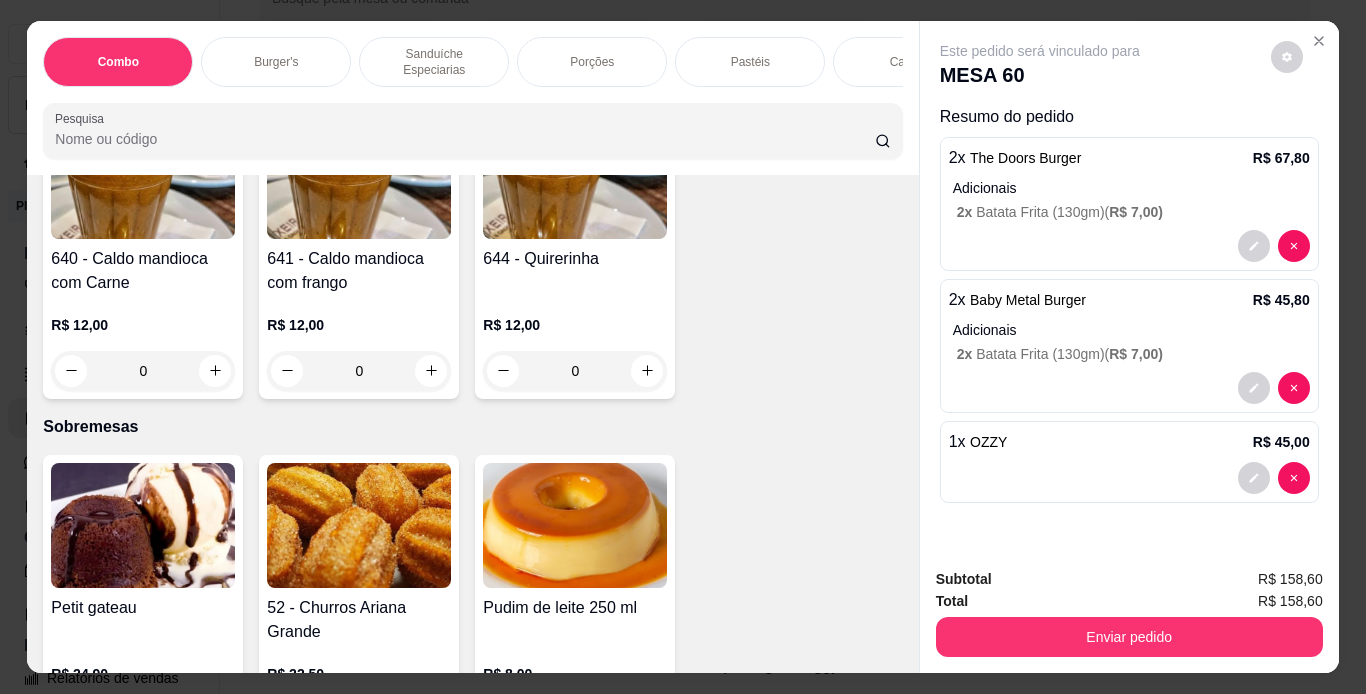 click on "0" at bounding box center [791, -921] 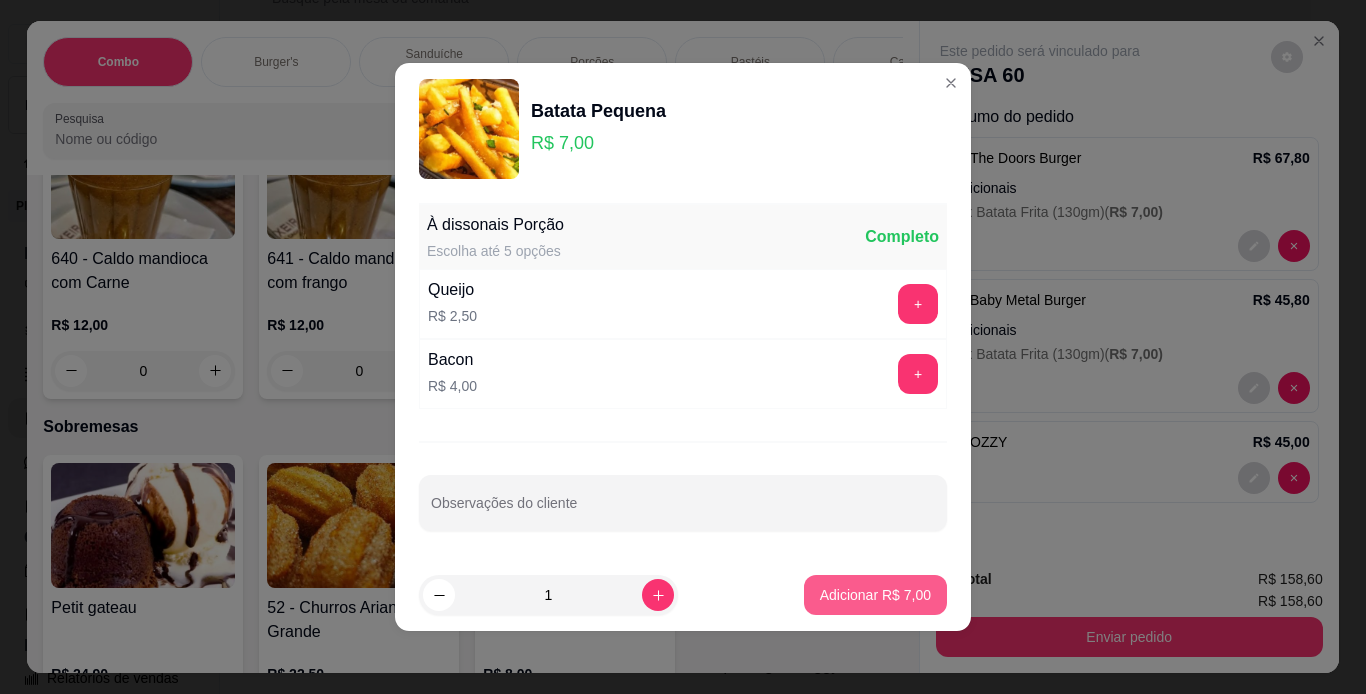 click on "Adicionar   R$ 7,00" at bounding box center (875, 595) 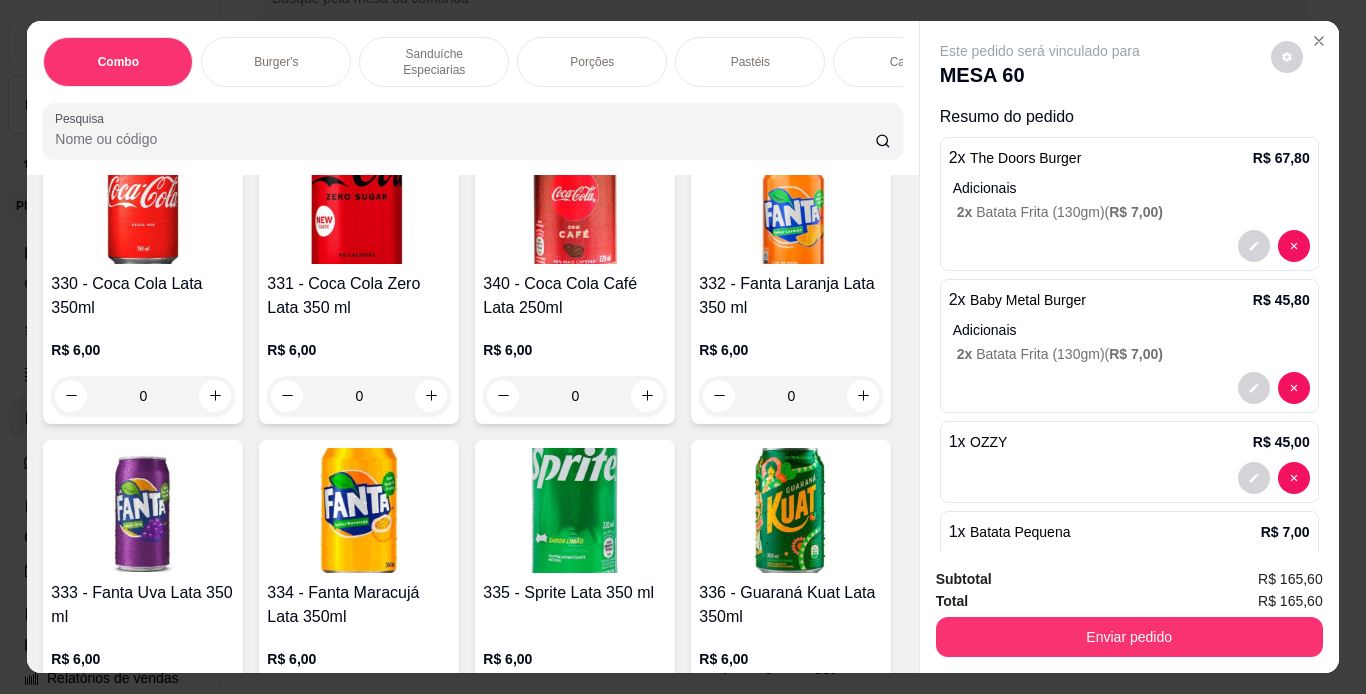 scroll, scrollTop: 8661, scrollLeft: 0, axis: vertical 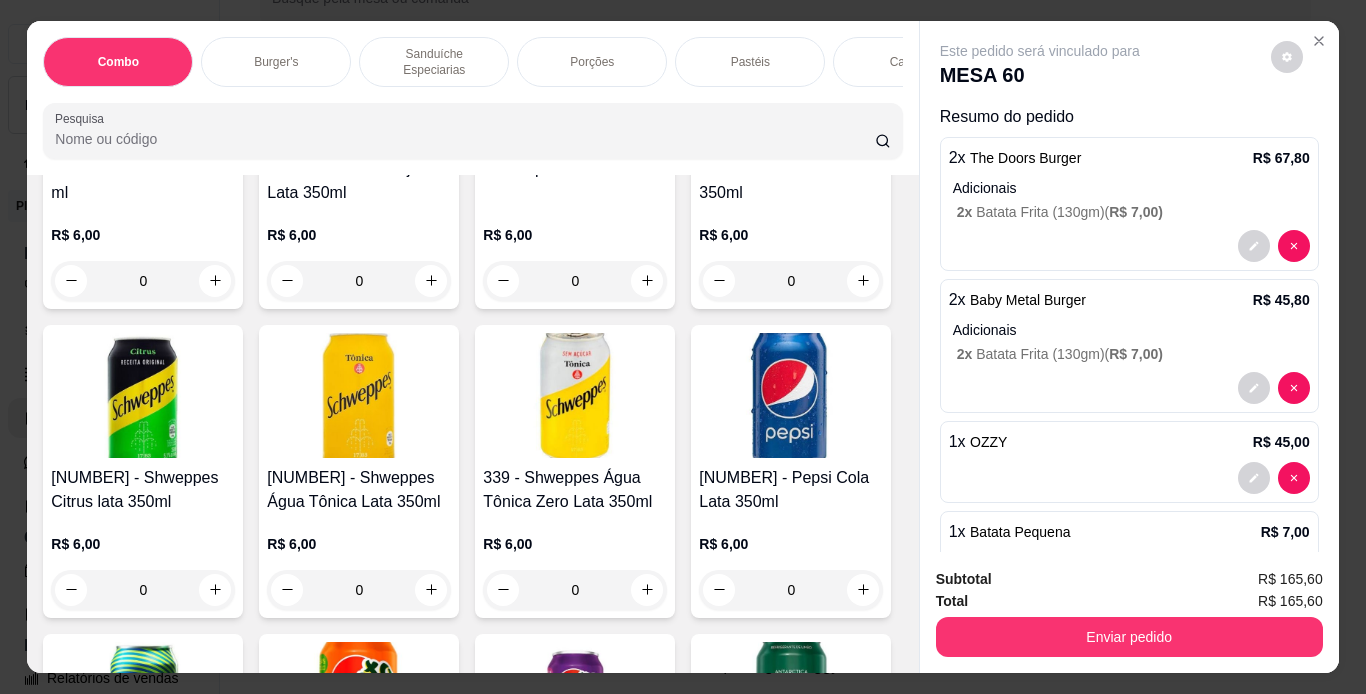 click at bounding box center [647, -1313] 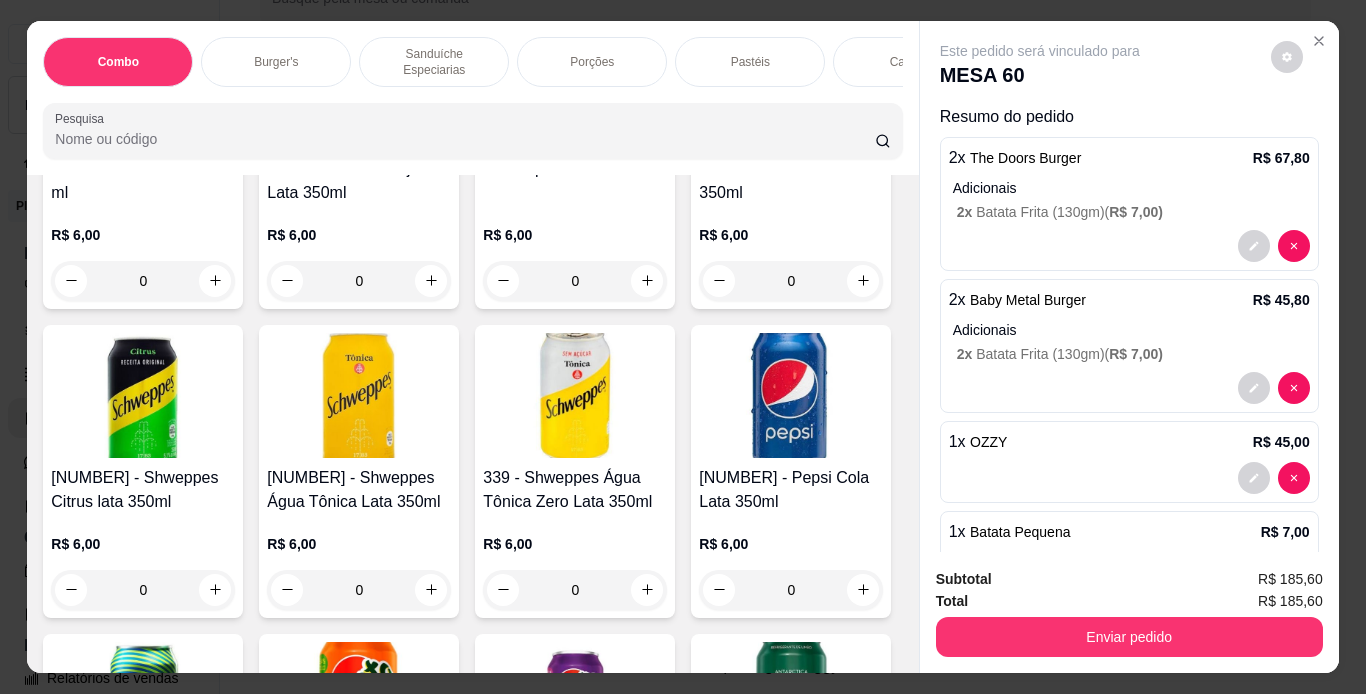 scroll, scrollTop: 8662, scrollLeft: 0, axis: vertical 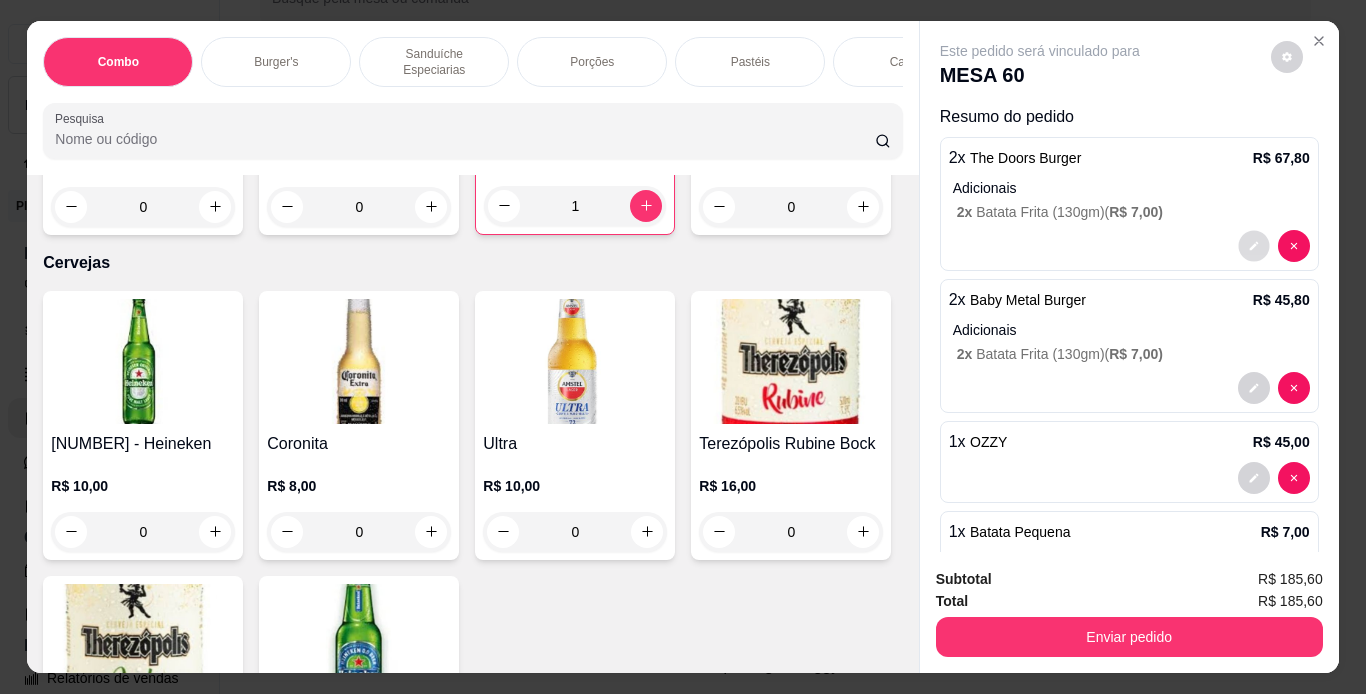 click 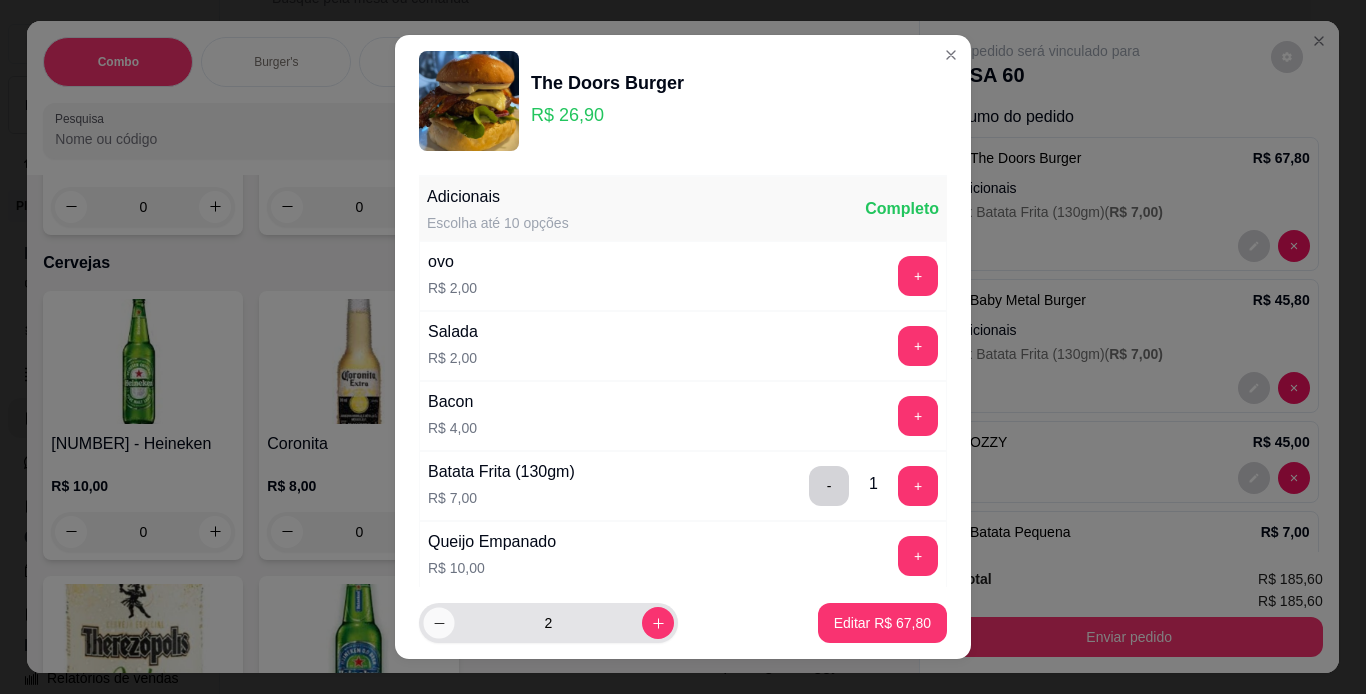 click 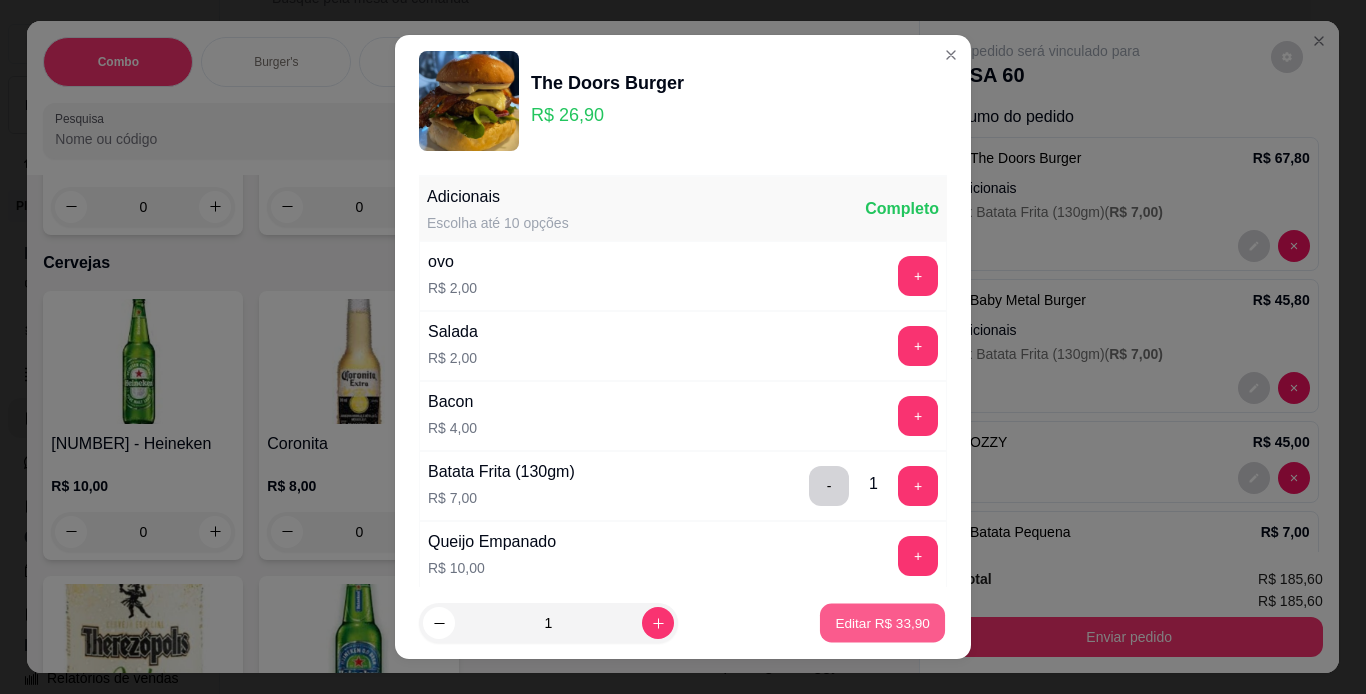 click on "Editar   R$ 33,90" at bounding box center [882, 623] 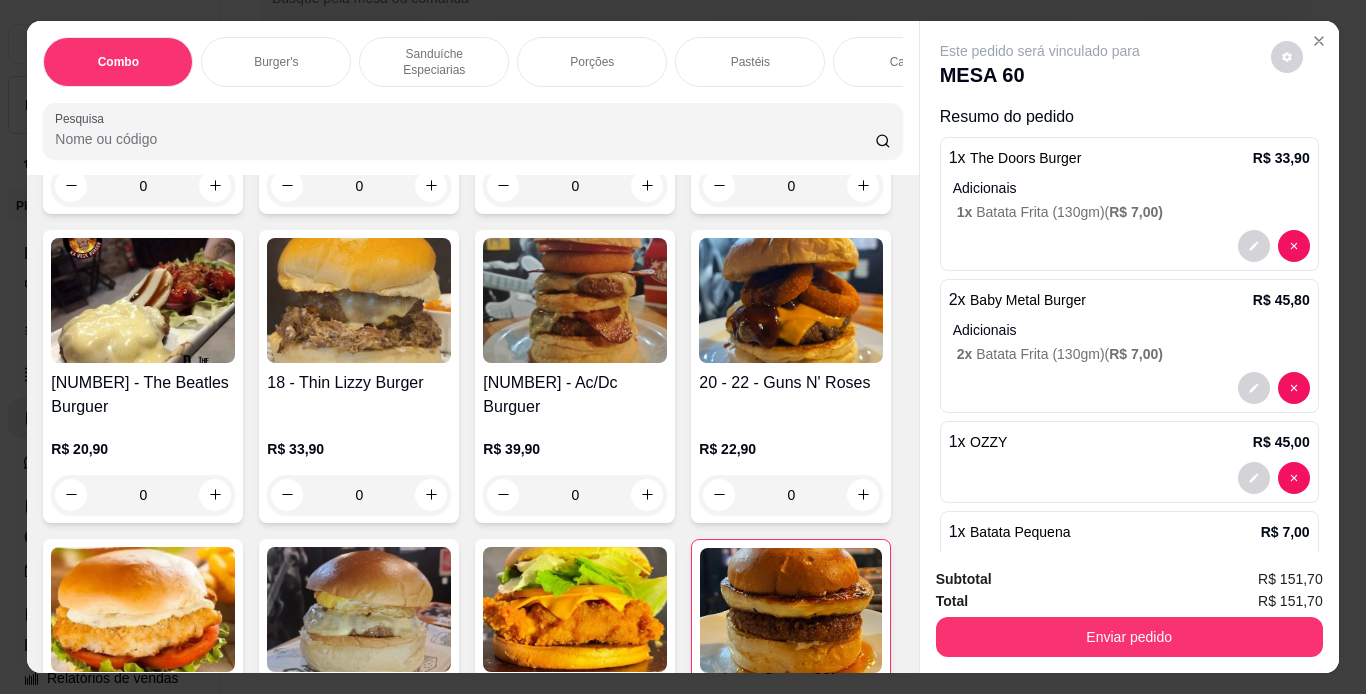 scroll, scrollTop: 1213, scrollLeft: 0, axis: vertical 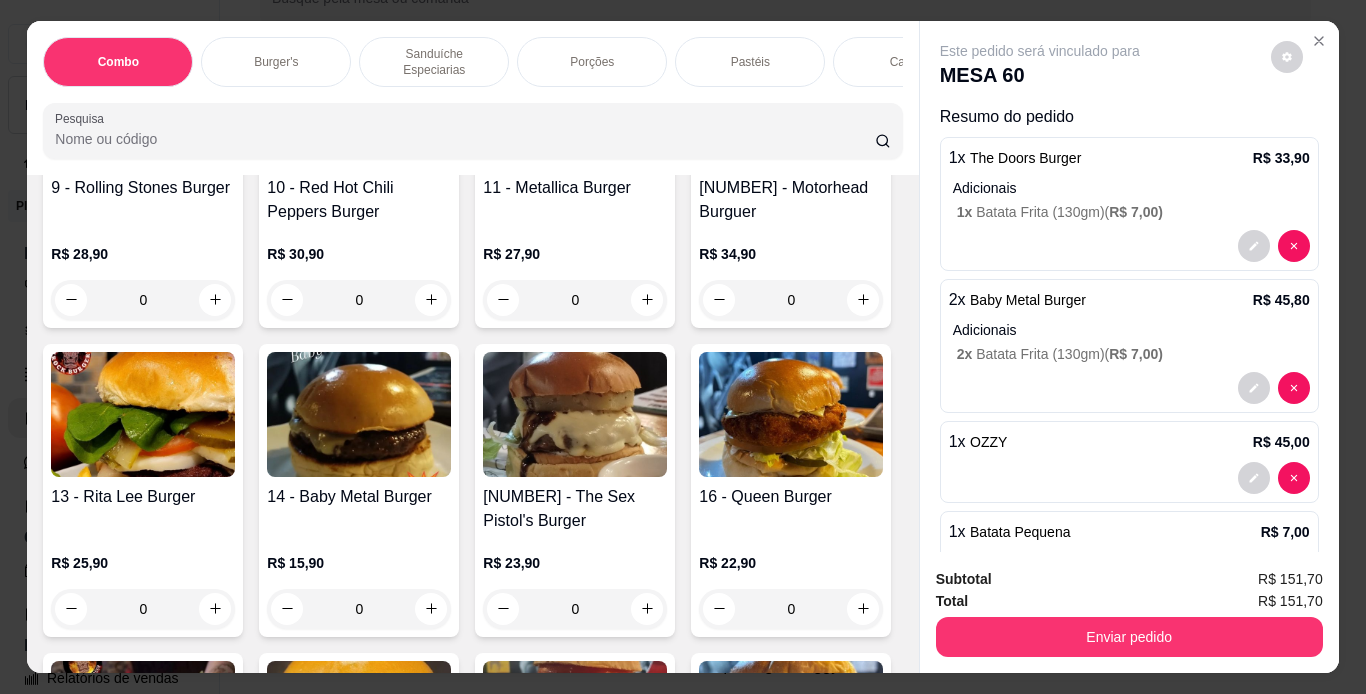 click at bounding box center (575, -180) 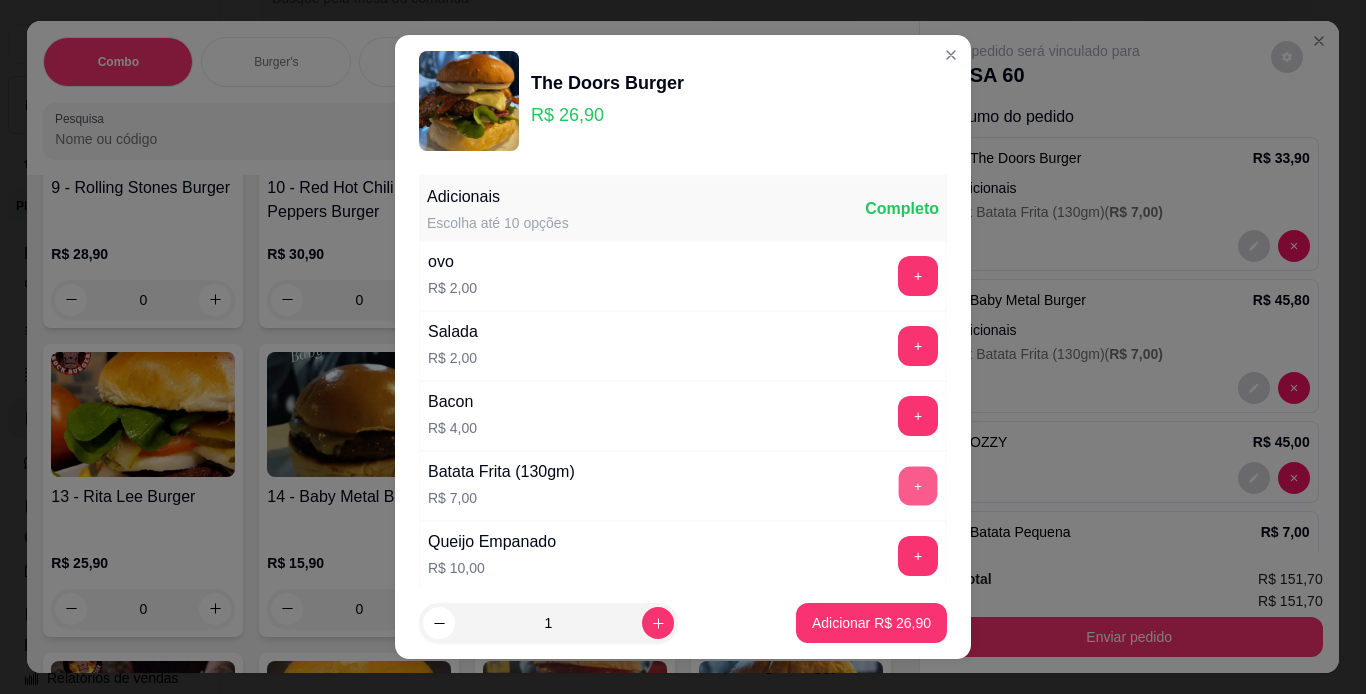 click on "+" at bounding box center (918, 485) 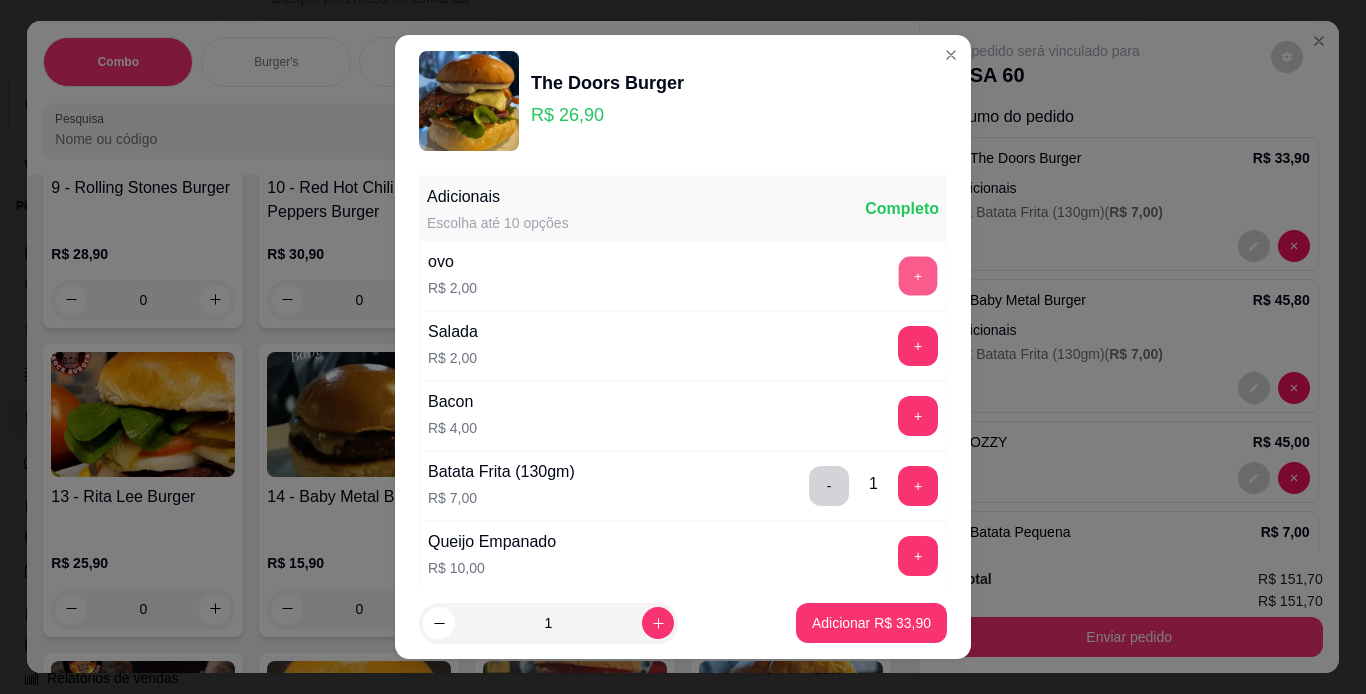 click on "+" at bounding box center (918, 275) 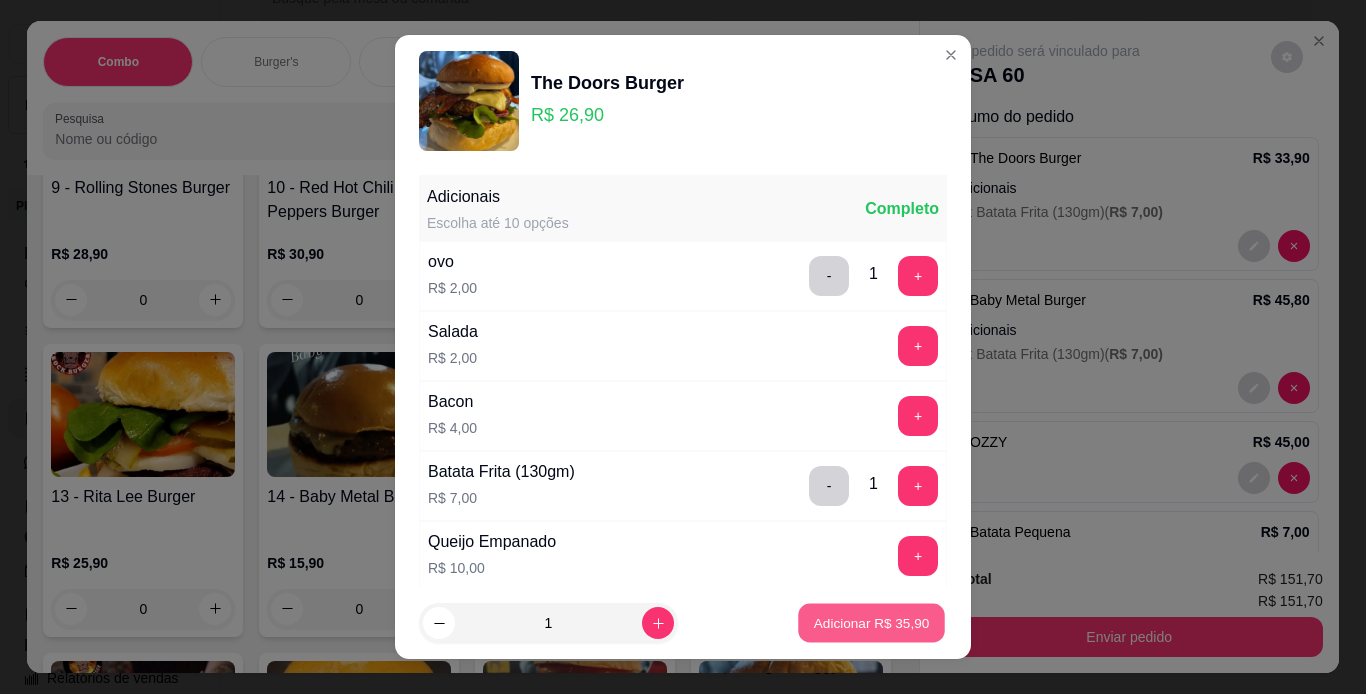 click on "Adicionar   R$ 35,90" at bounding box center (872, 623) 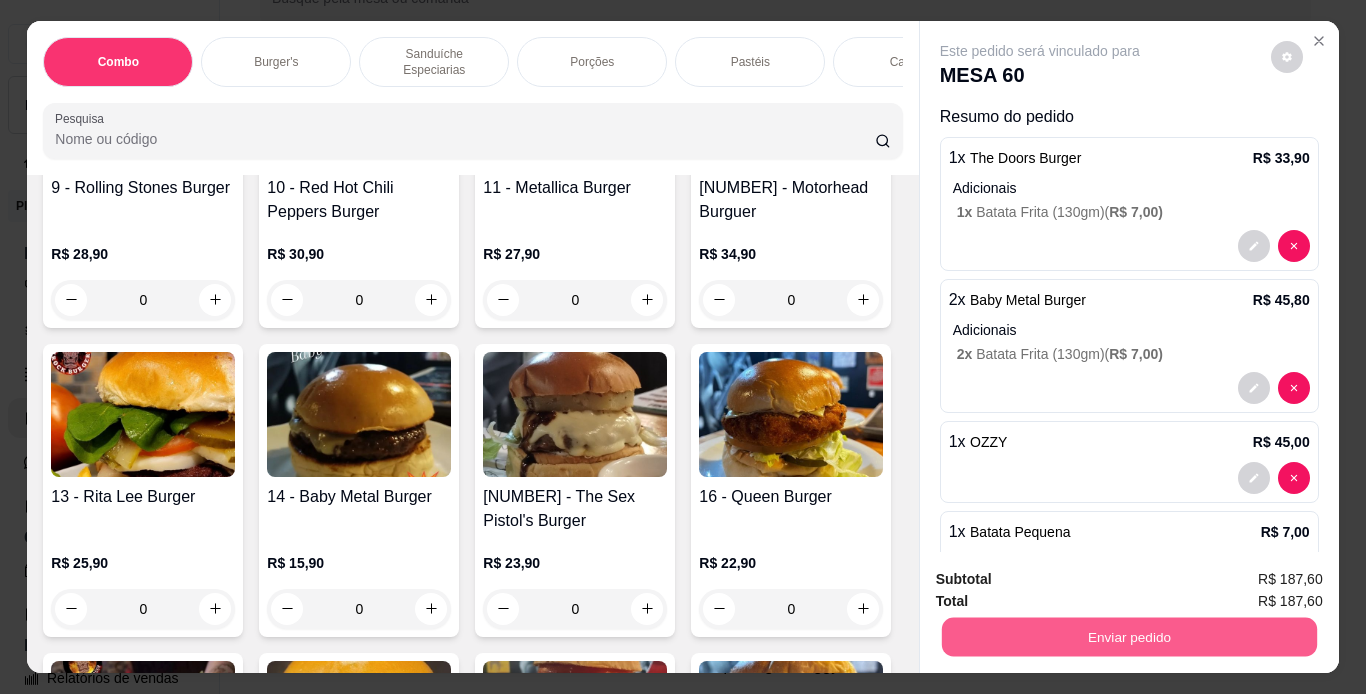 click on "Enviar pedido" at bounding box center [1128, 637] 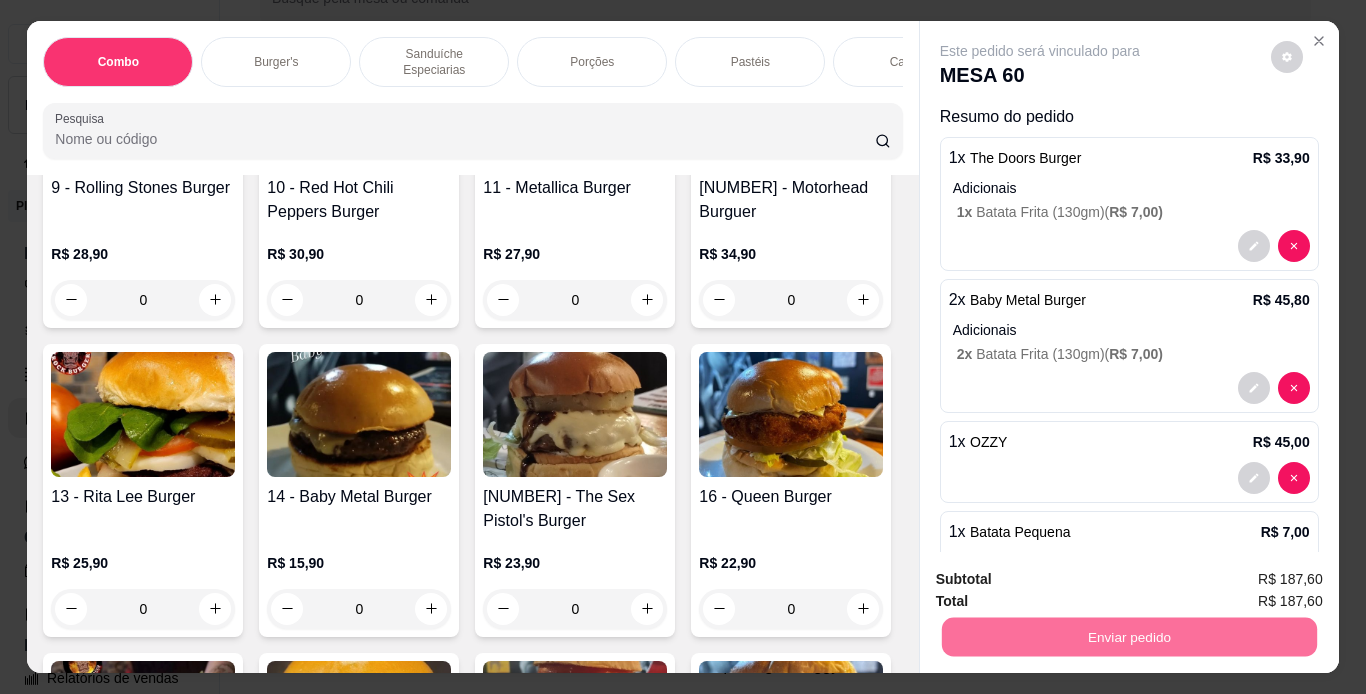 click on "Não registrar e enviar pedido" at bounding box center [1063, 580] 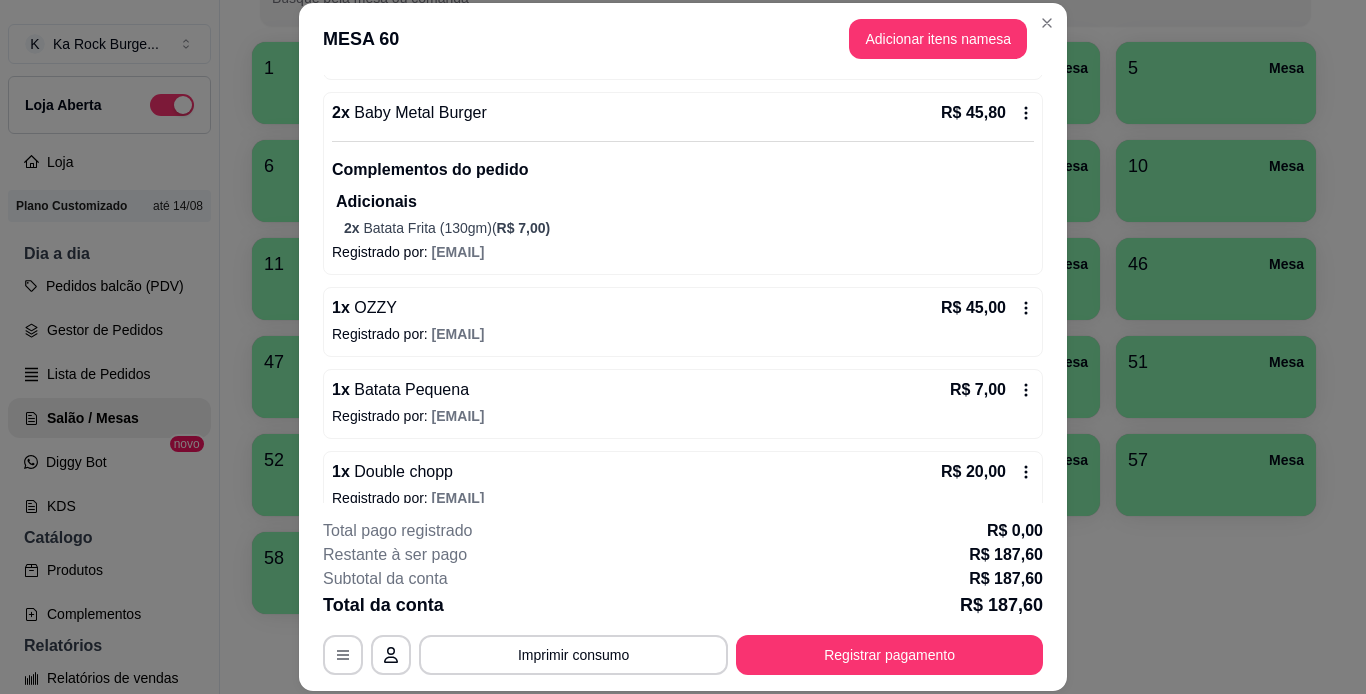 scroll, scrollTop: 375, scrollLeft: 0, axis: vertical 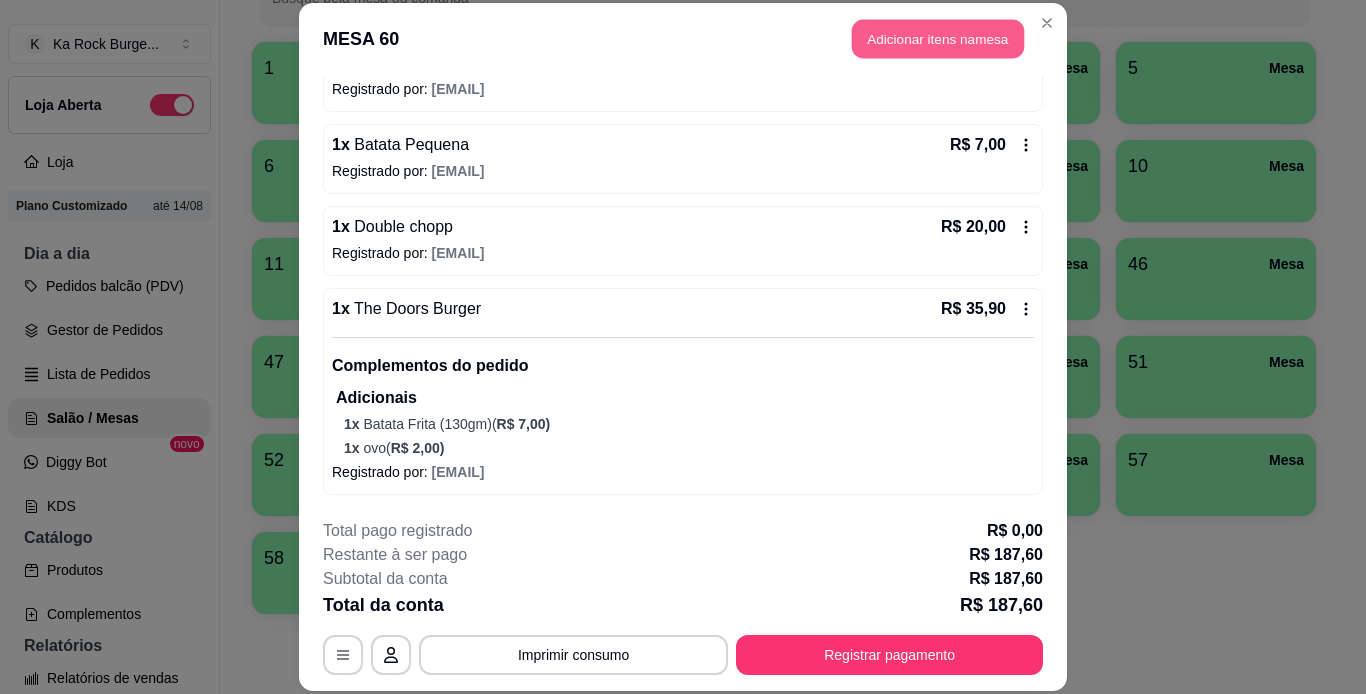 click on "Adicionar itens na  mesa" at bounding box center [938, 39] 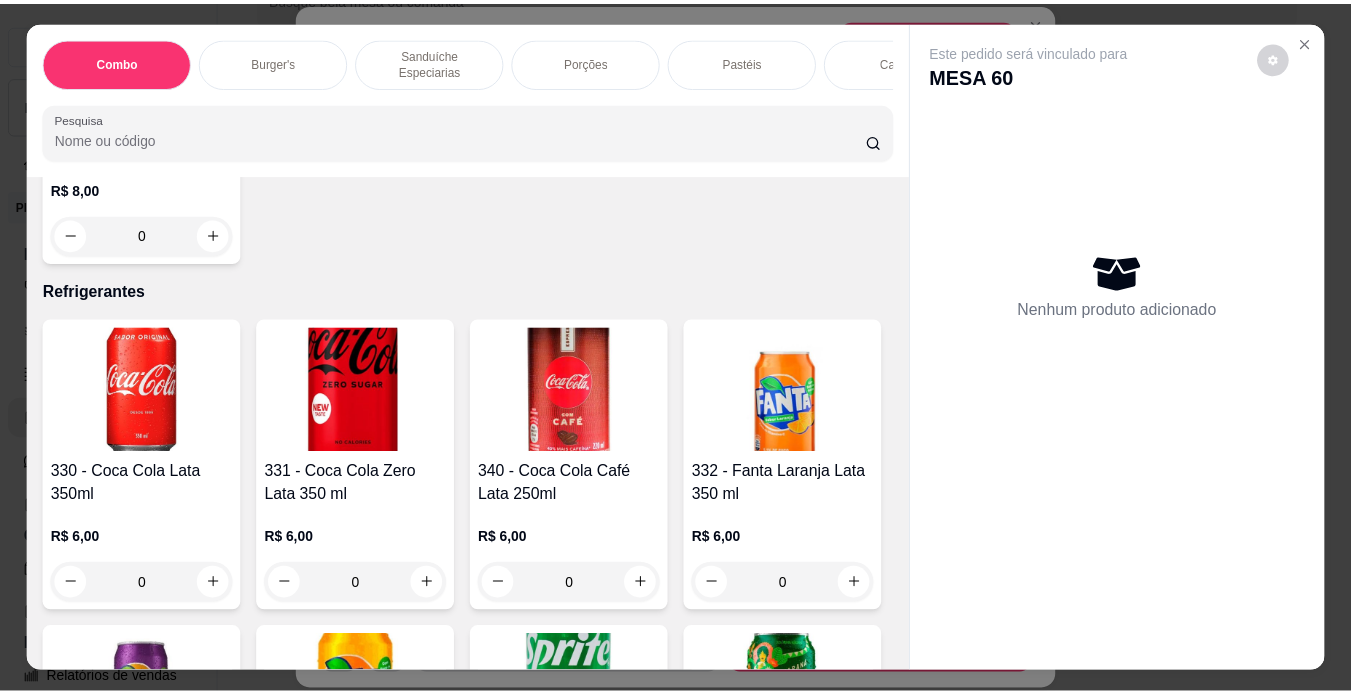 scroll, scrollTop: 8470, scrollLeft: 0, axis: vertical 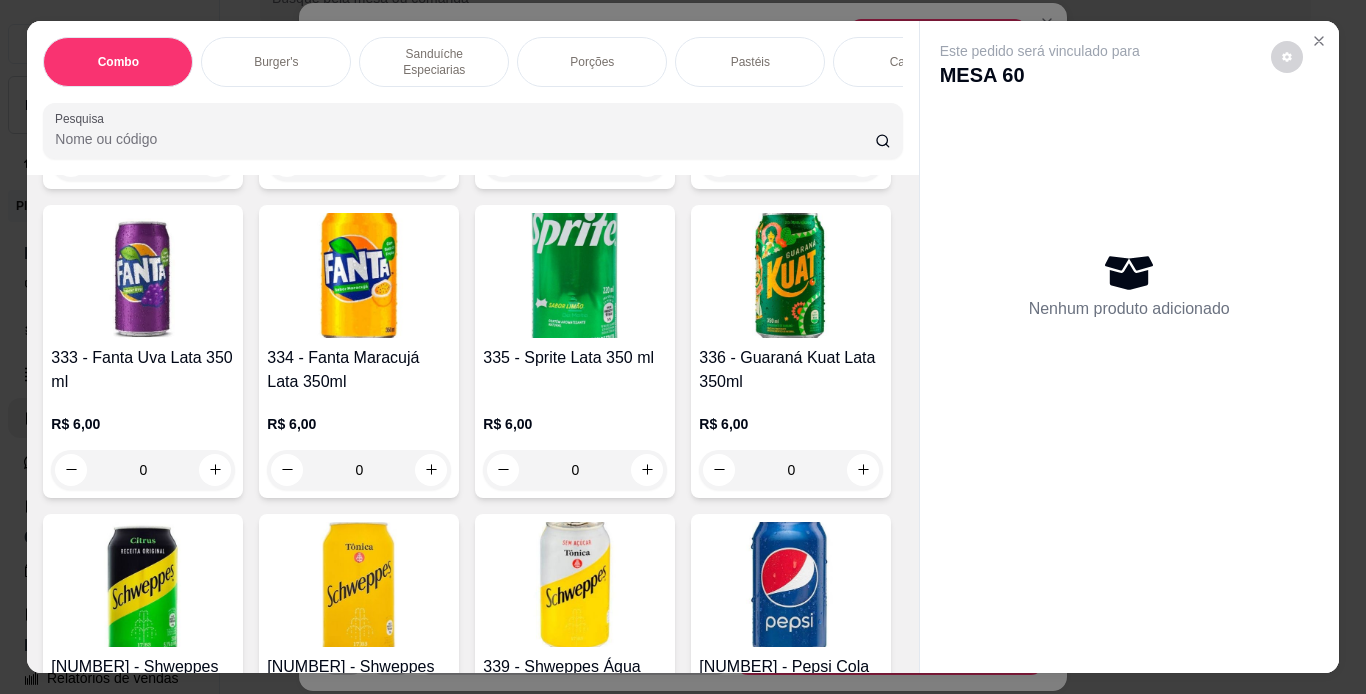 click at bounding box center [647, -1123] 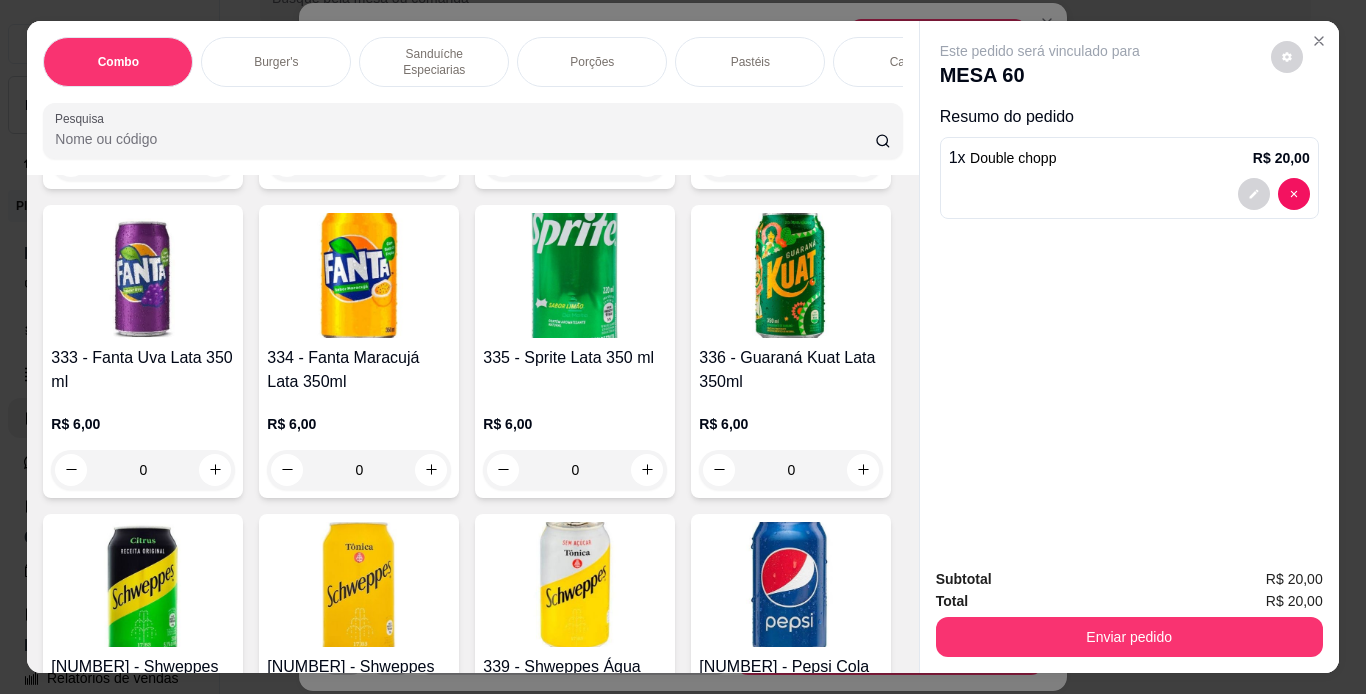 type on "1" 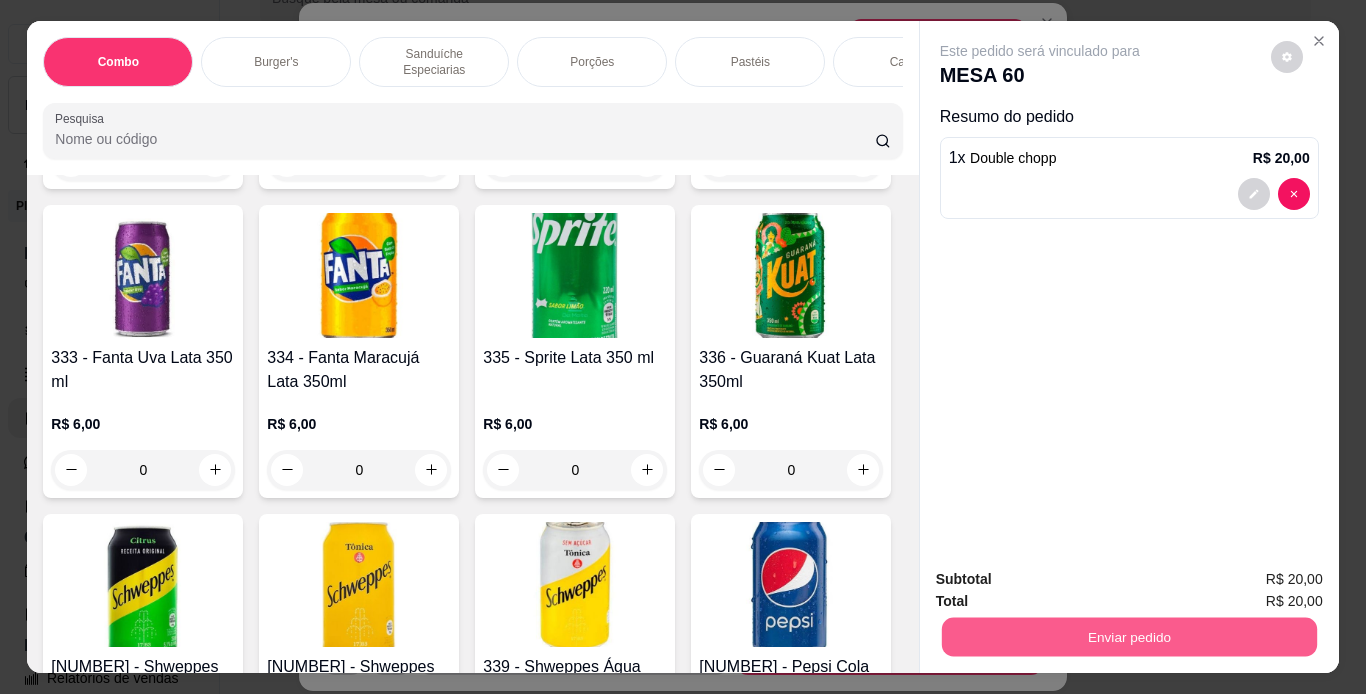 click on "Enviar pedido" at bounding box center [1128, 637] 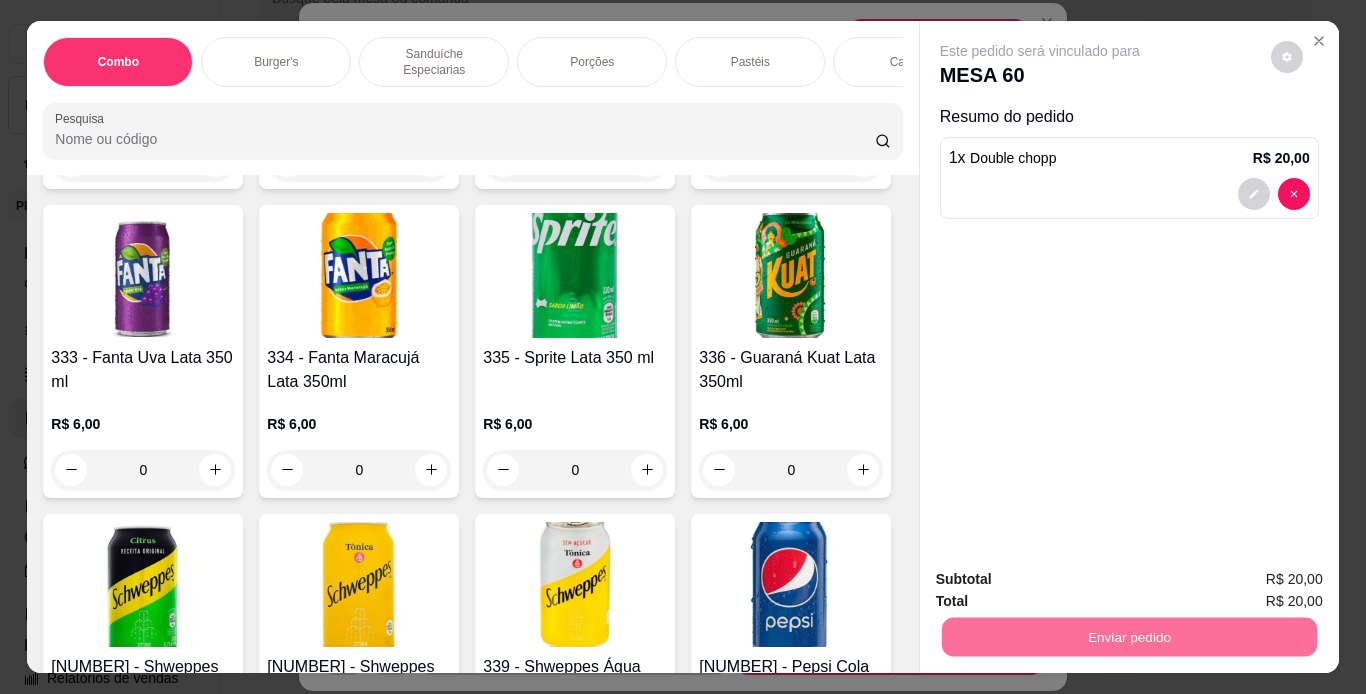 click on "Não registrar e enviar pedido" at bounding box center (1063, 580) 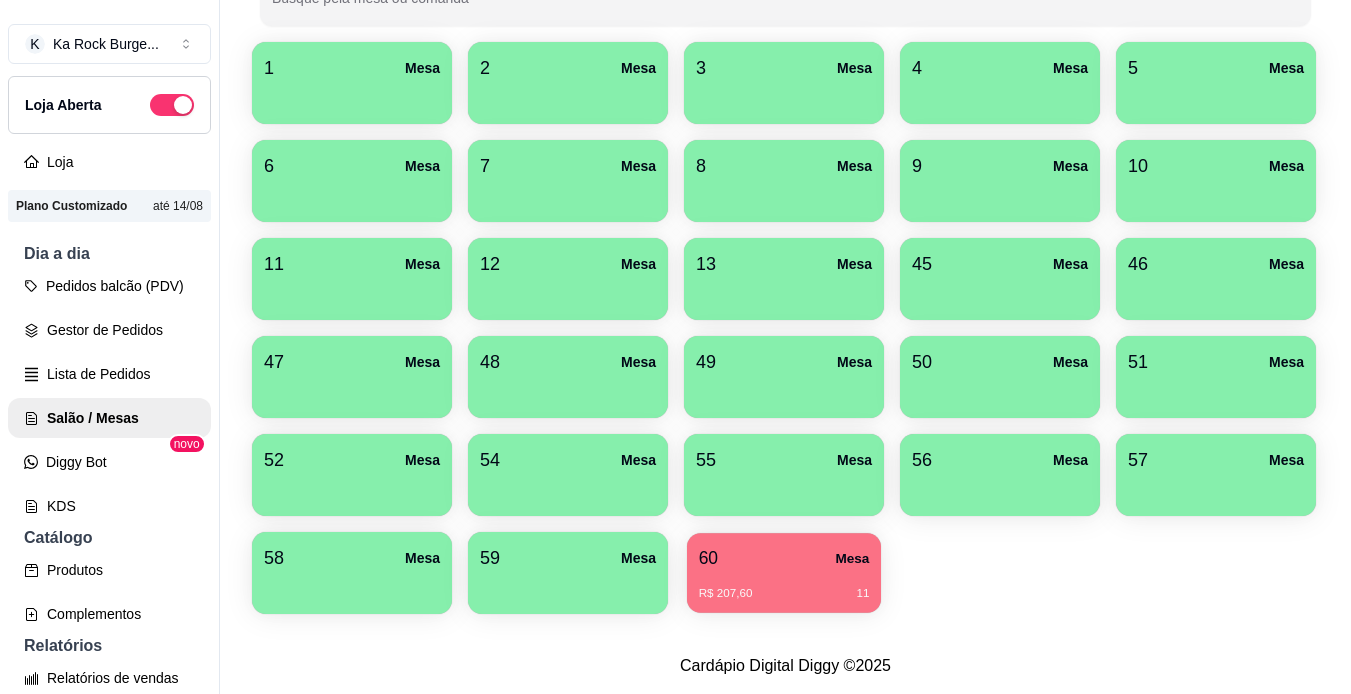 click on "R$ 207,60 11" at bounding box center (784, 594) 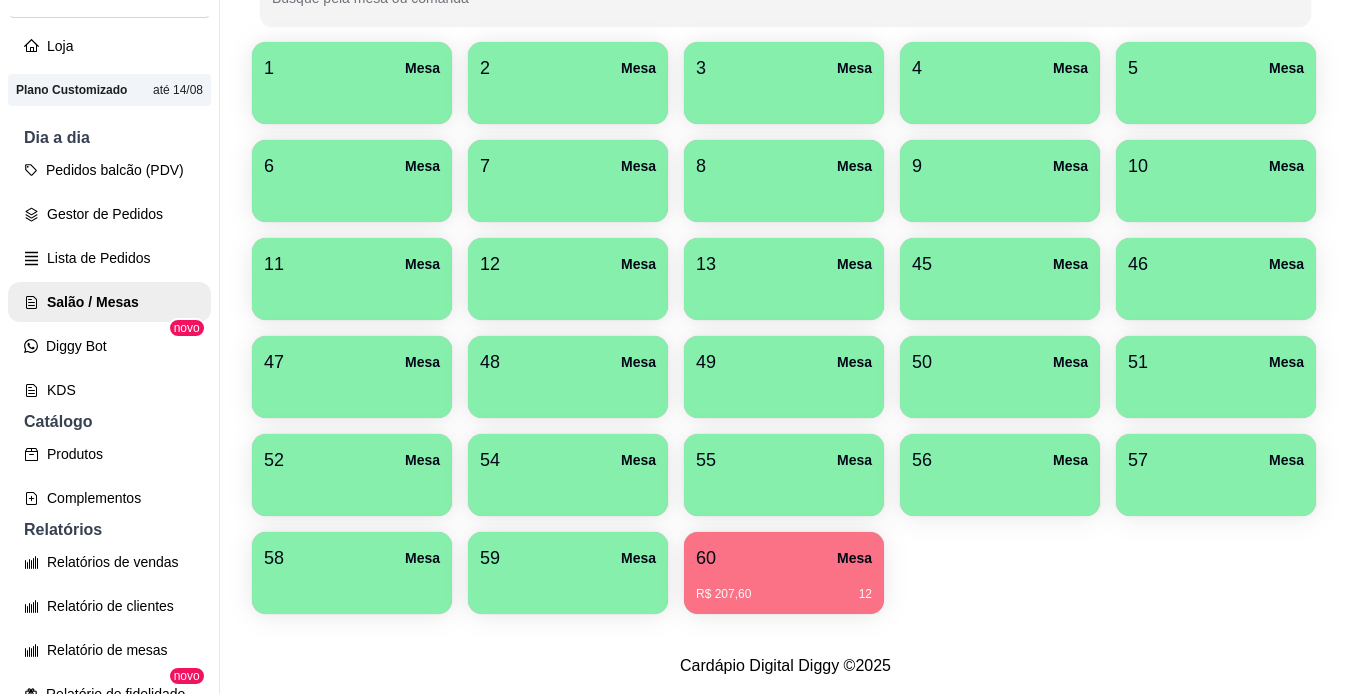 scroll, scrollTop: 157, scrollLeft: 0, axis: vertical 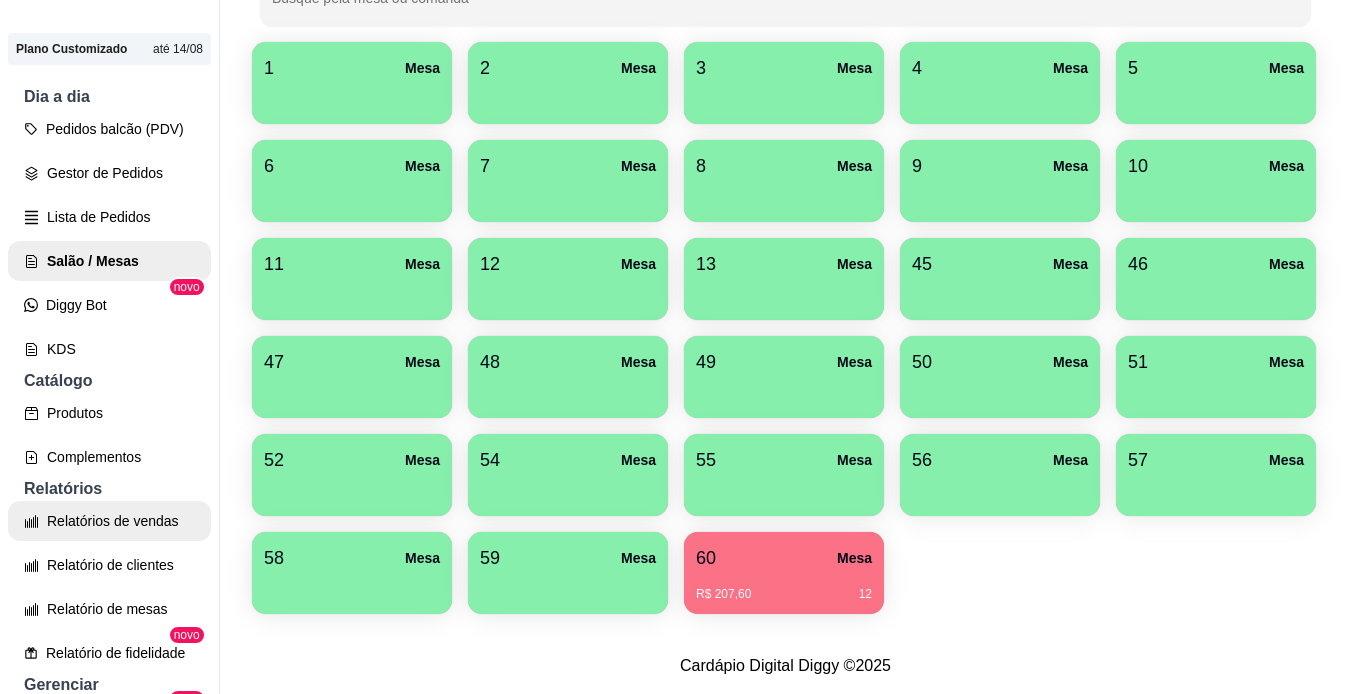 click on "Relatórios de vendas" at bounding box center (109, 521) 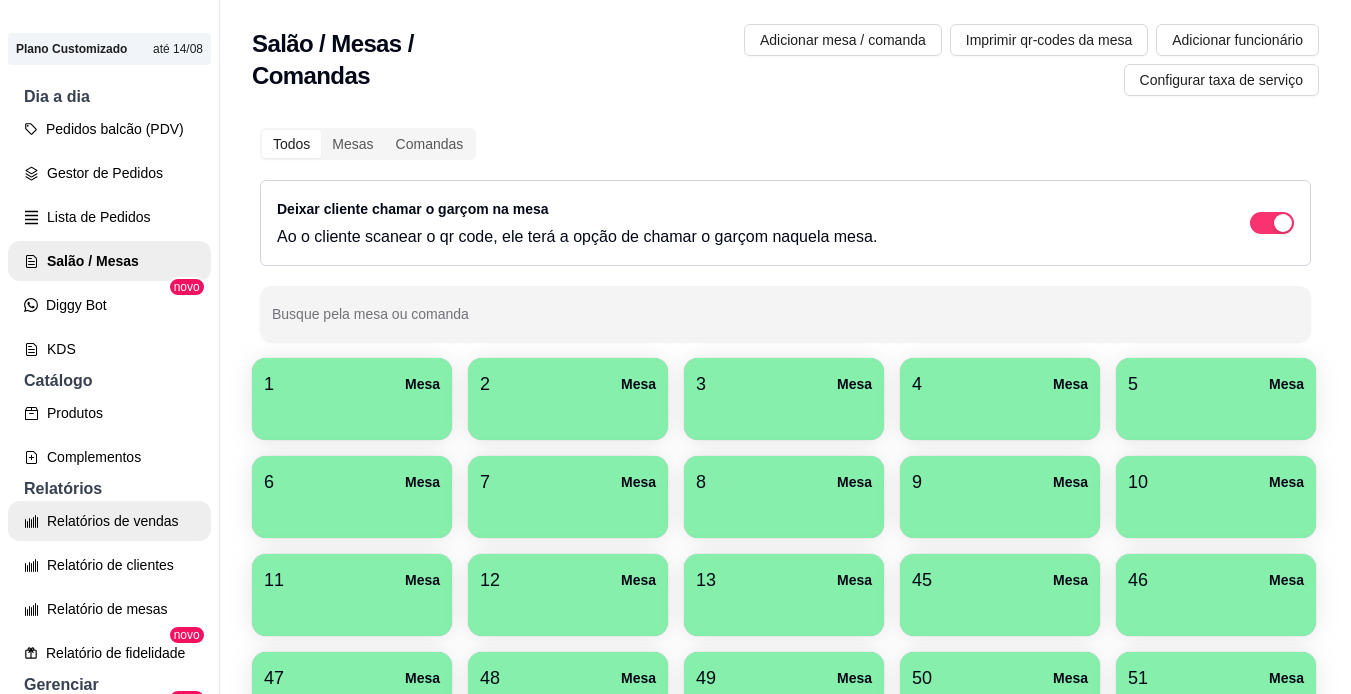 select on "ALL" 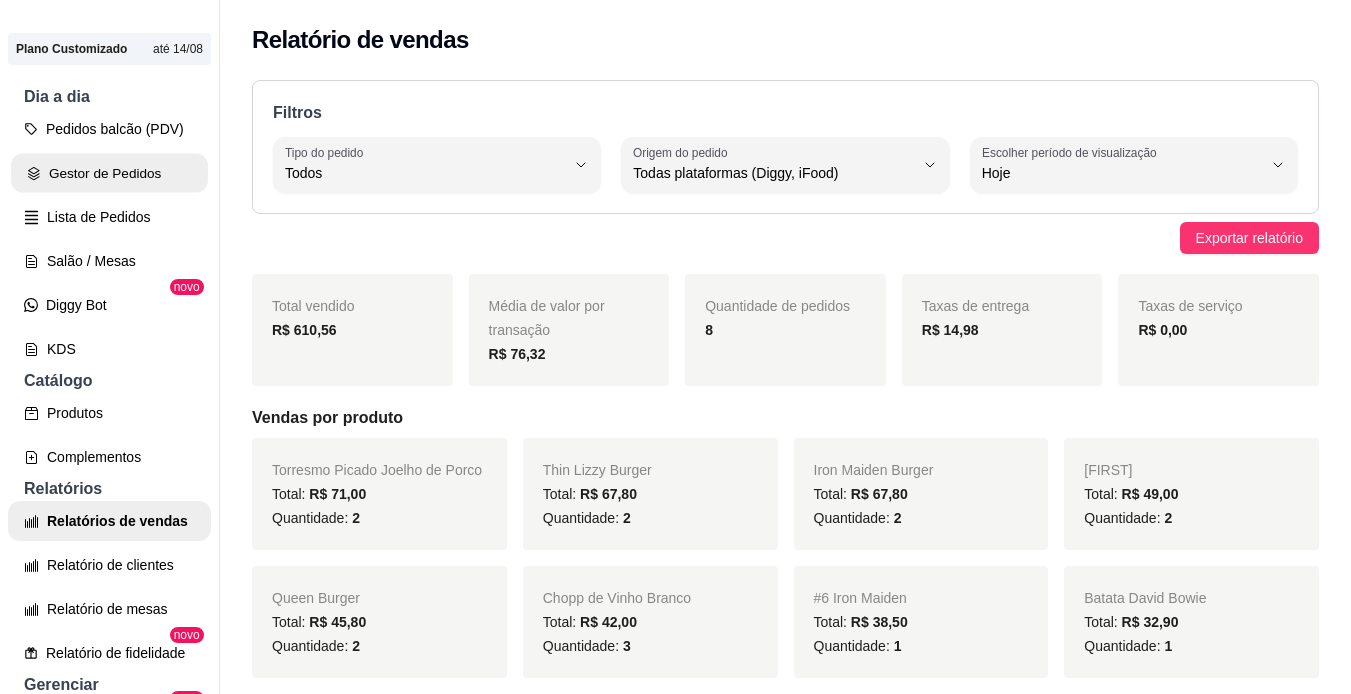 click on "Gestor de Pedidos" at bounding box center [109, 173] 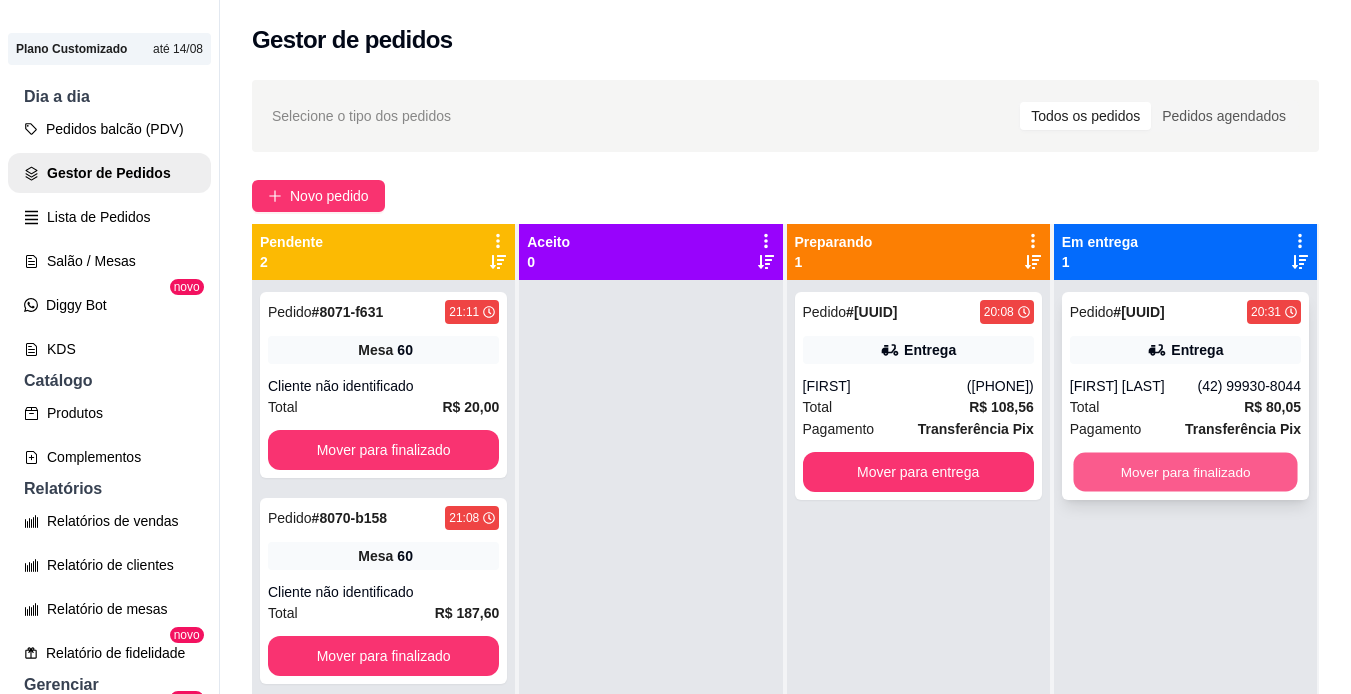 click on "Mover para finalizado" at bounding box center (1185, 472) 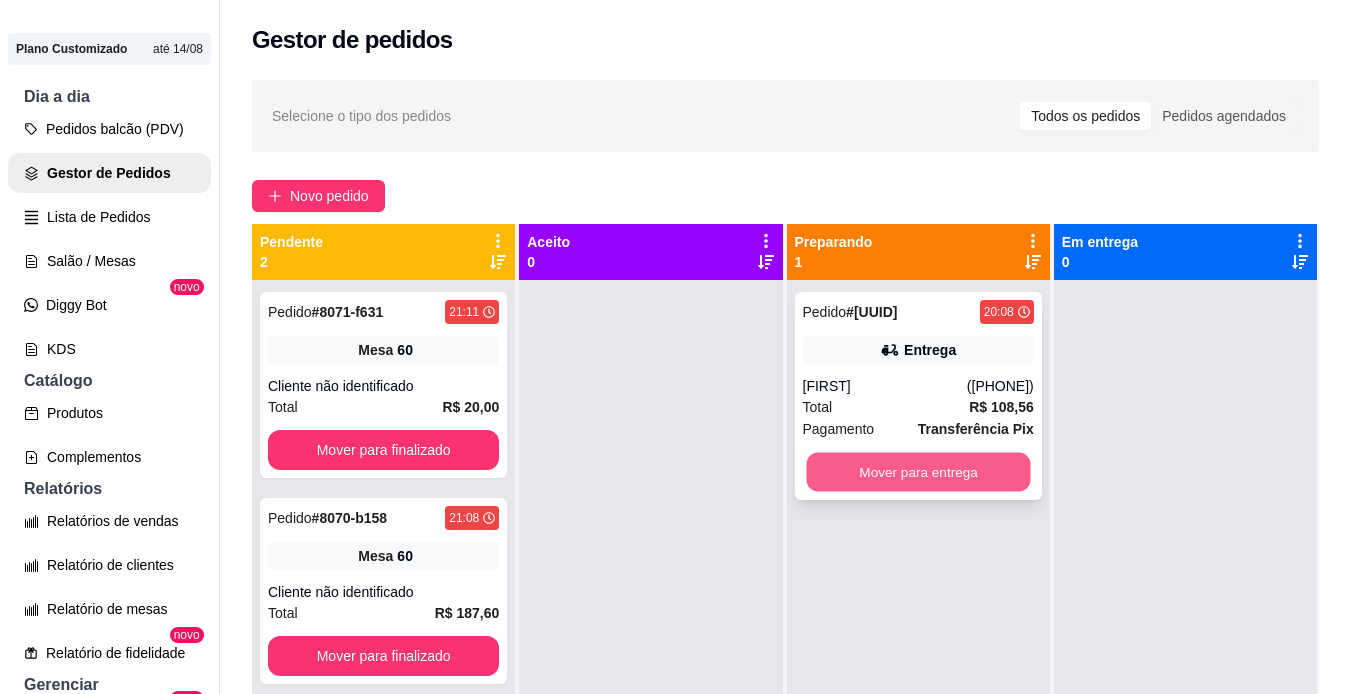 click on "Mover para entrega" at bounding box center (918, 472) 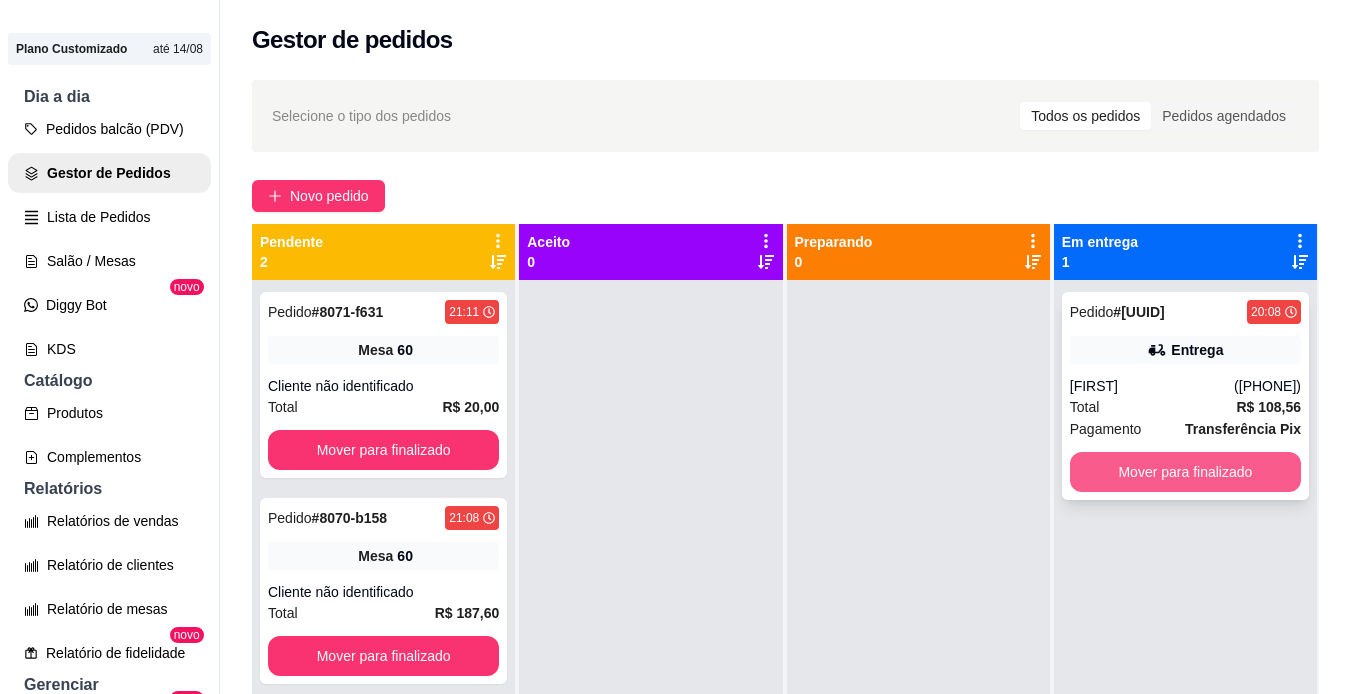 click on "Mover para finalizado" at bounding box center (1185, 472) 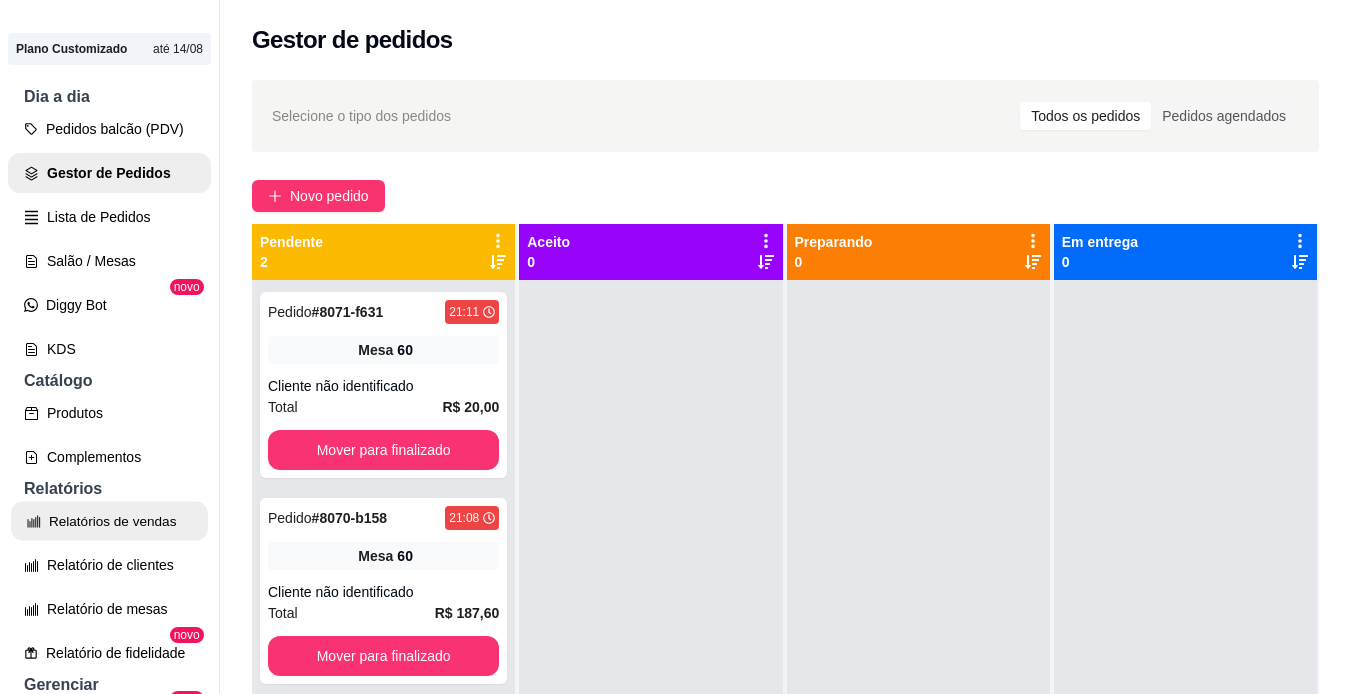 click on "Relatórios de vendas" at bounding box center (109, 521) 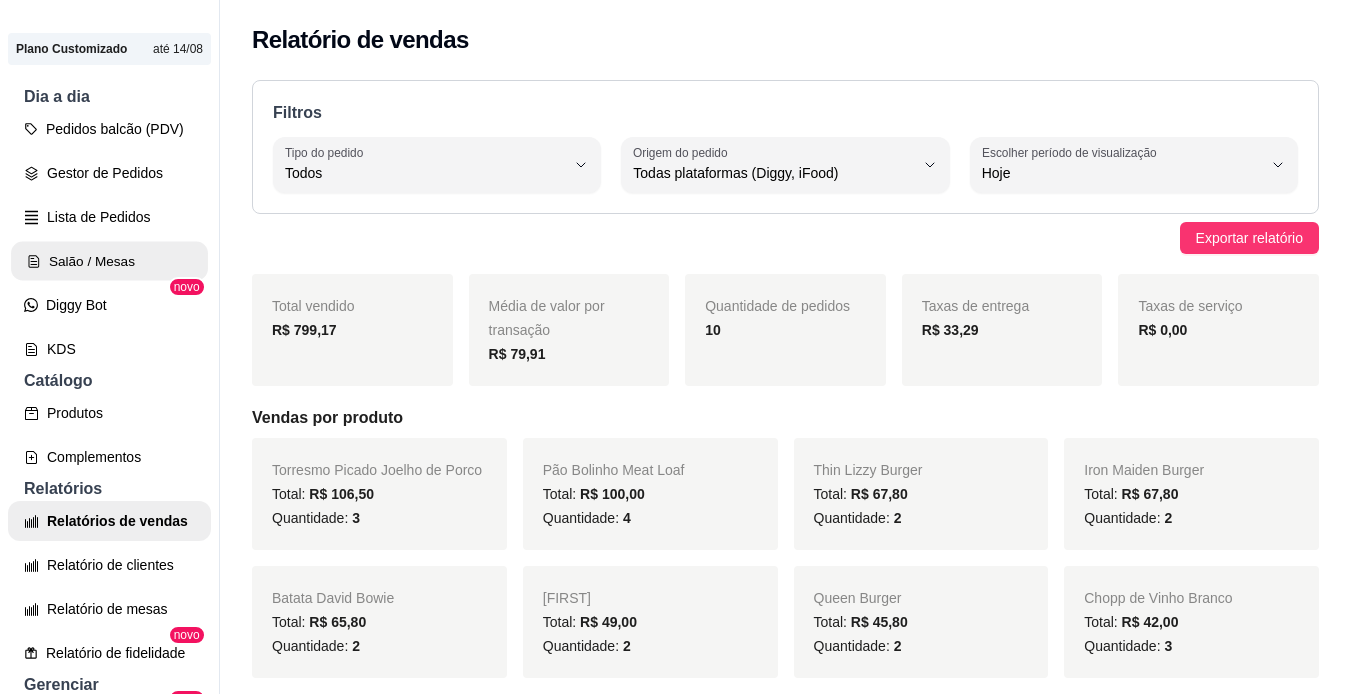 click on "Salão / Mesas" at bounding box center [109, 261] 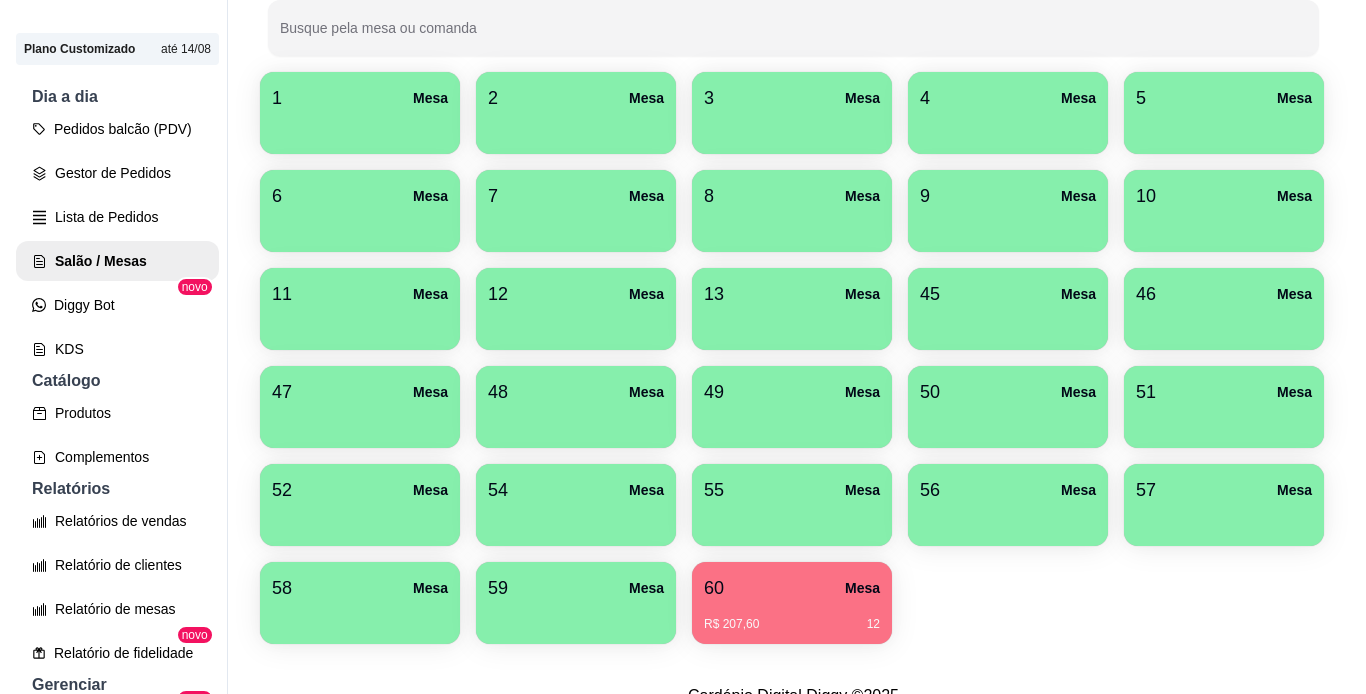 scroll, scrollTop: 429, scrollLeft: 0, axis: vertical 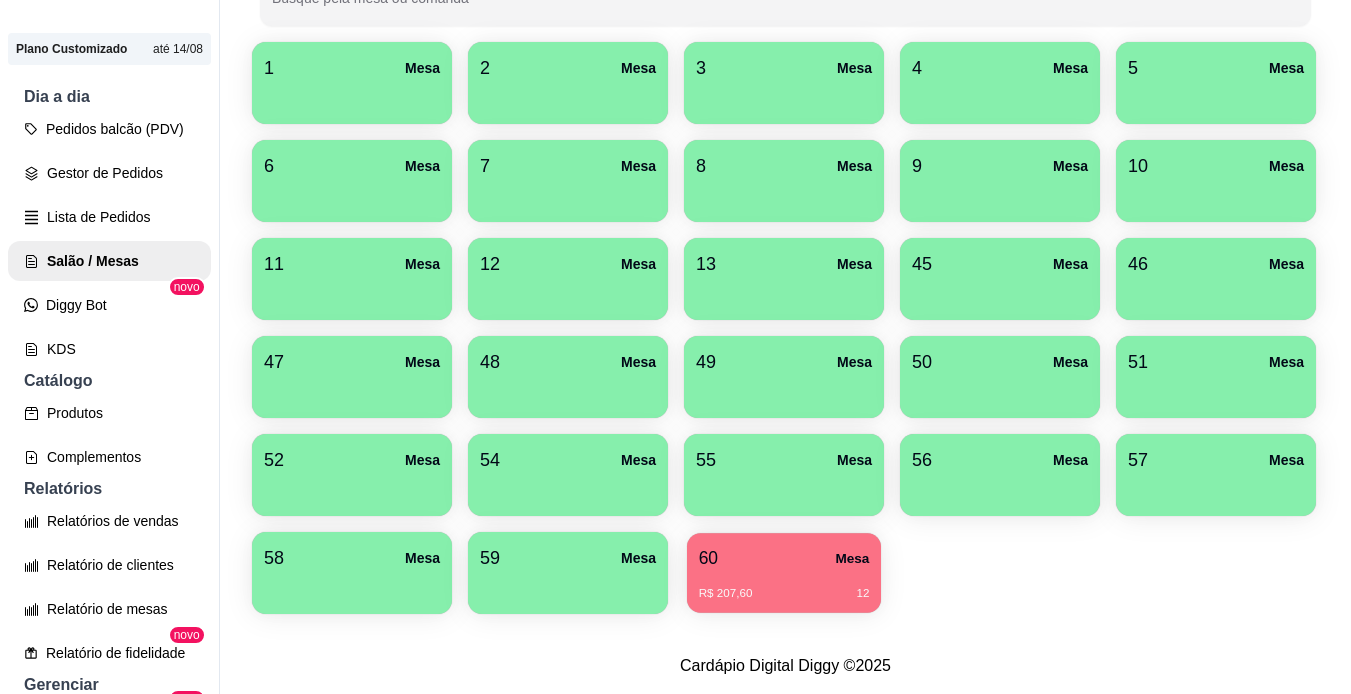 click on "R$ 207,60 12" at bounding box center [784, 586] 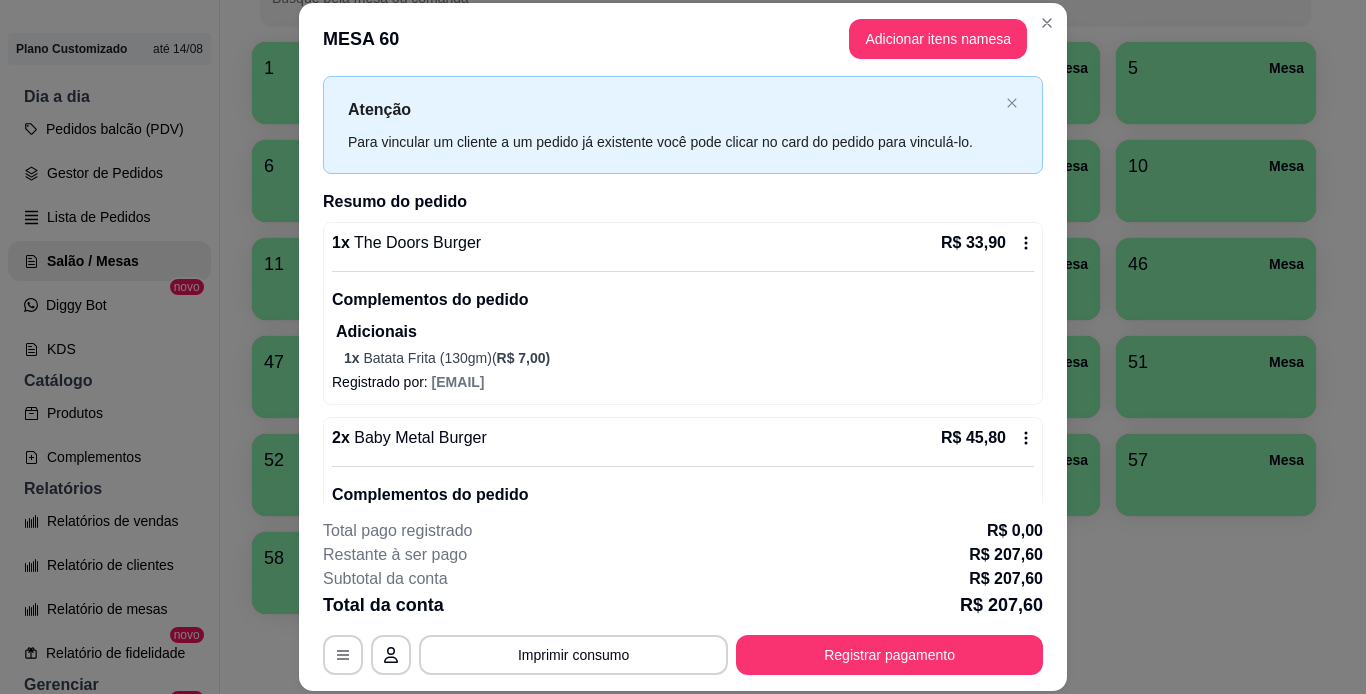 scroll, scrollTop: 0, scrollLeft: 0, axis: both 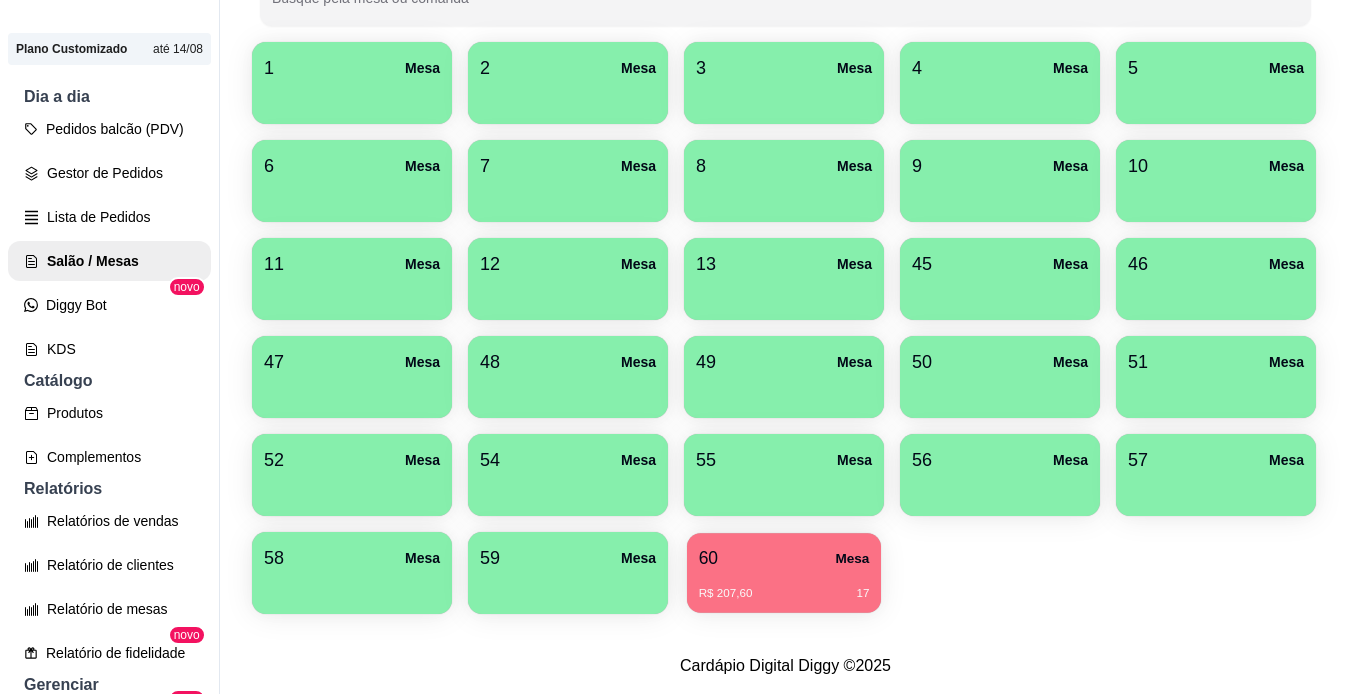 click on "Mesa" at bounding box center [852, 558] 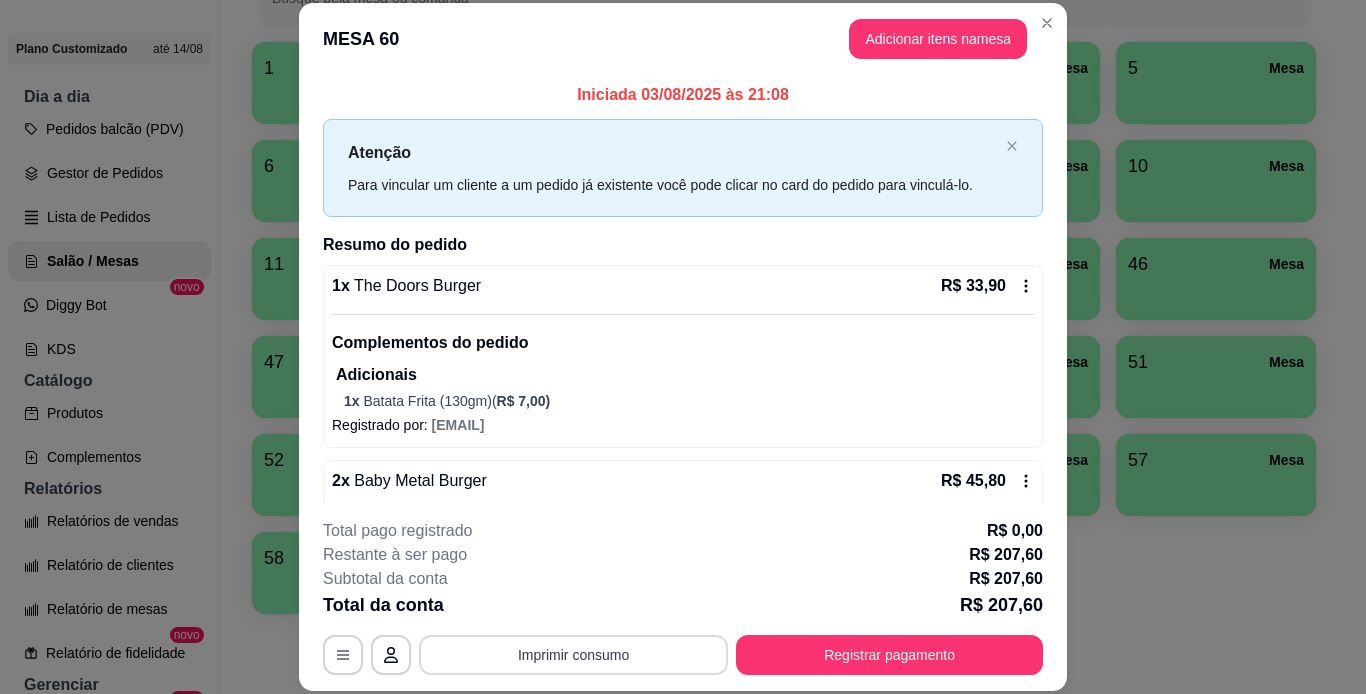 click on "Imprimir consumo" at bounding box center (573, 655) 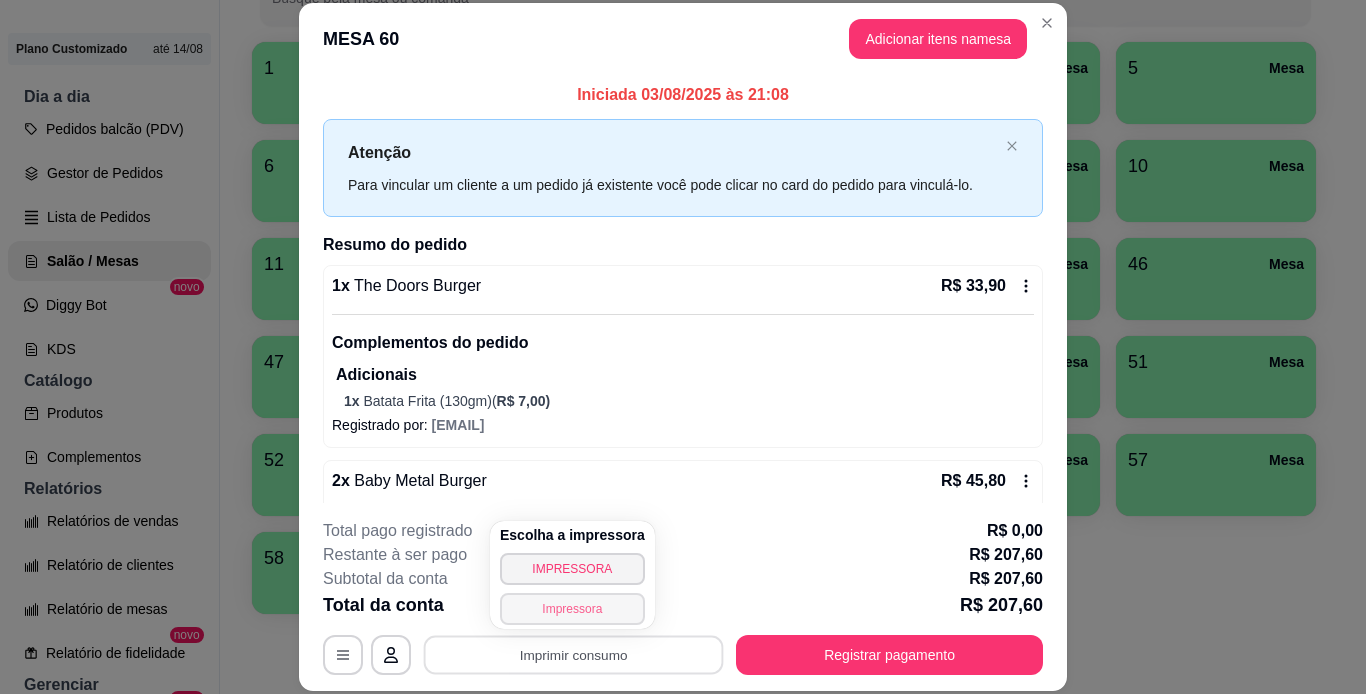 click on "Impressora" at bounding box center [572, 609] 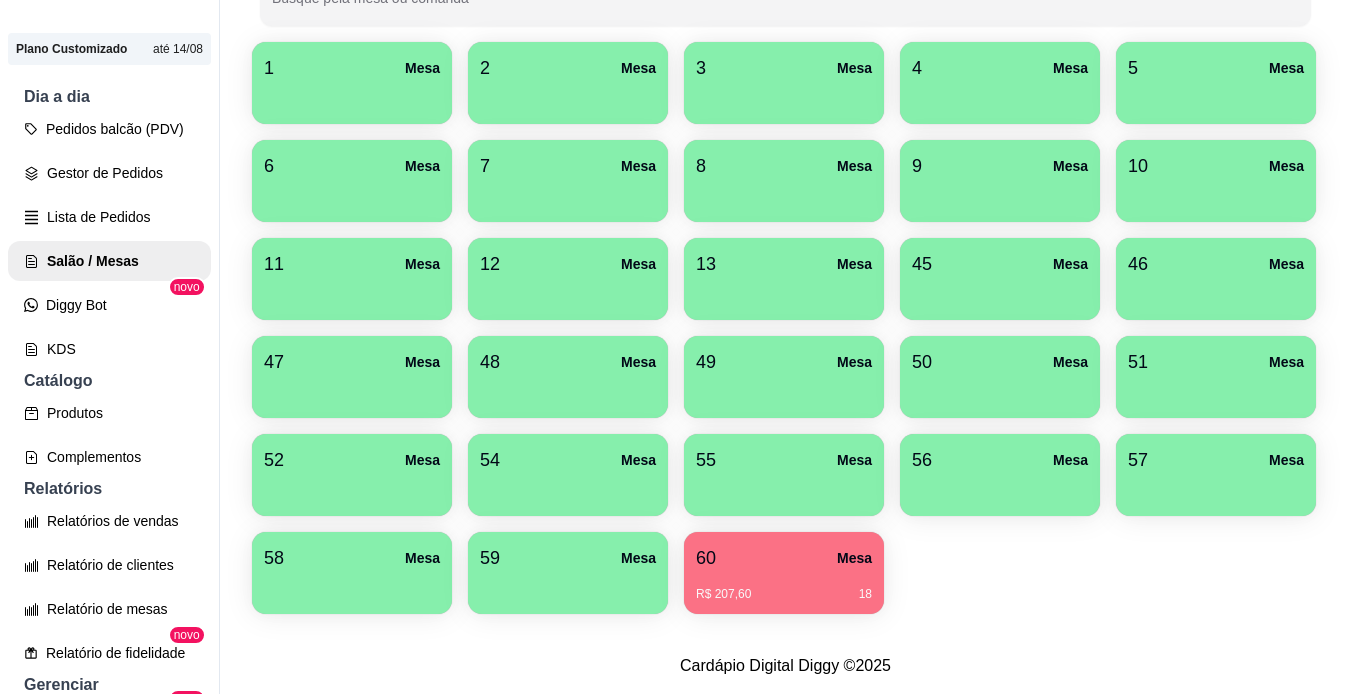 click on "59 Mesa" at bounding box center [568, 558] 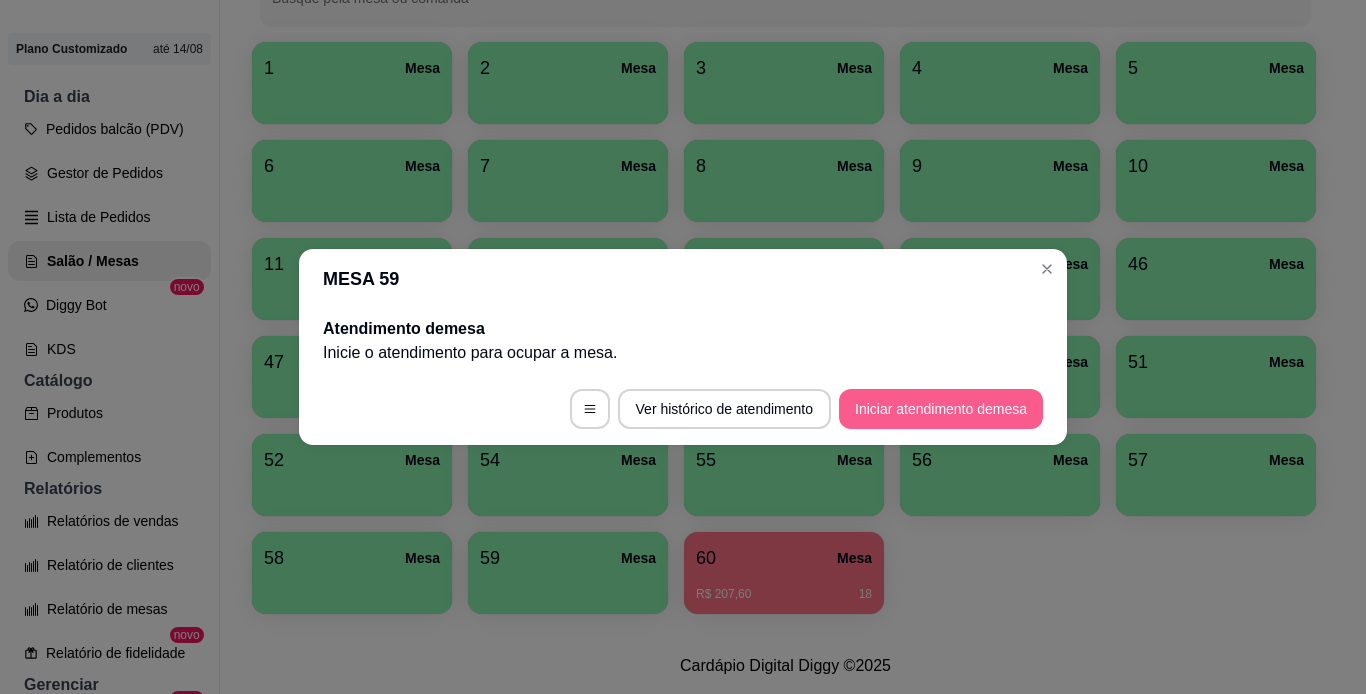 click on "Iniciar atendimento de  mesa" at bounding box center [941, 409] 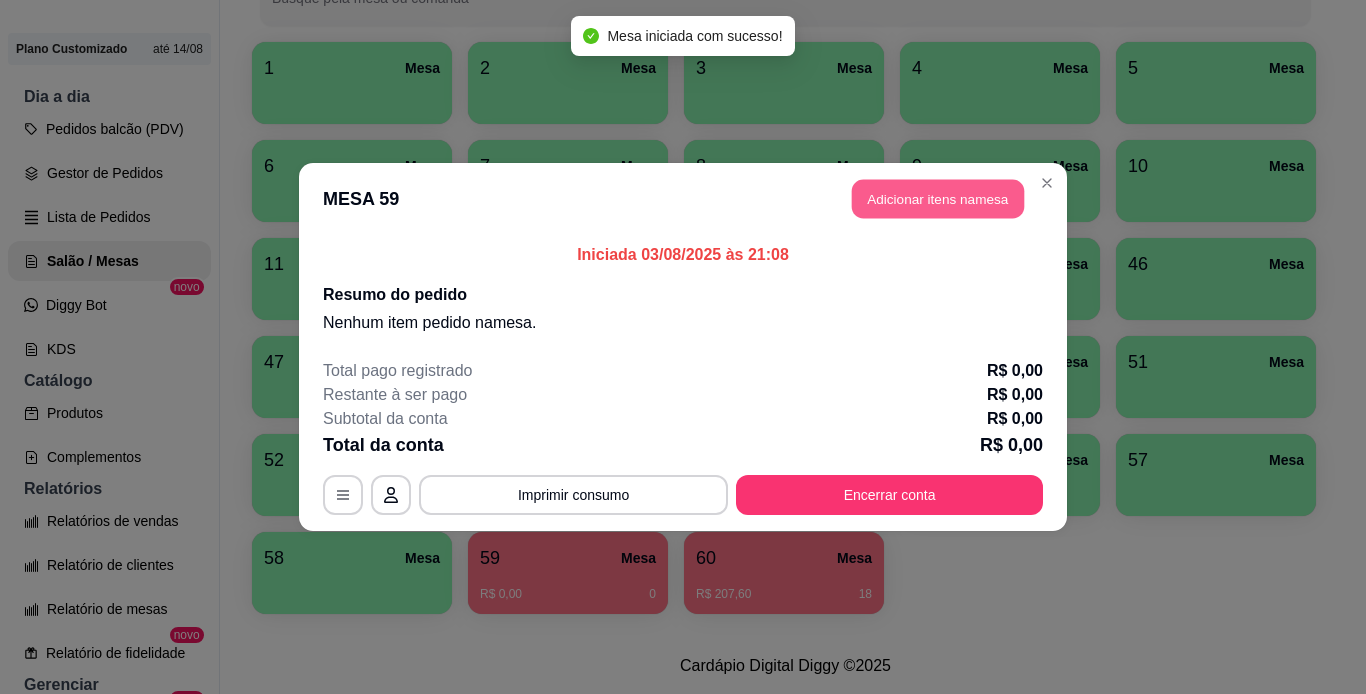 click on "Adicionar itens na  mesa" at bounding box center (938, 199) 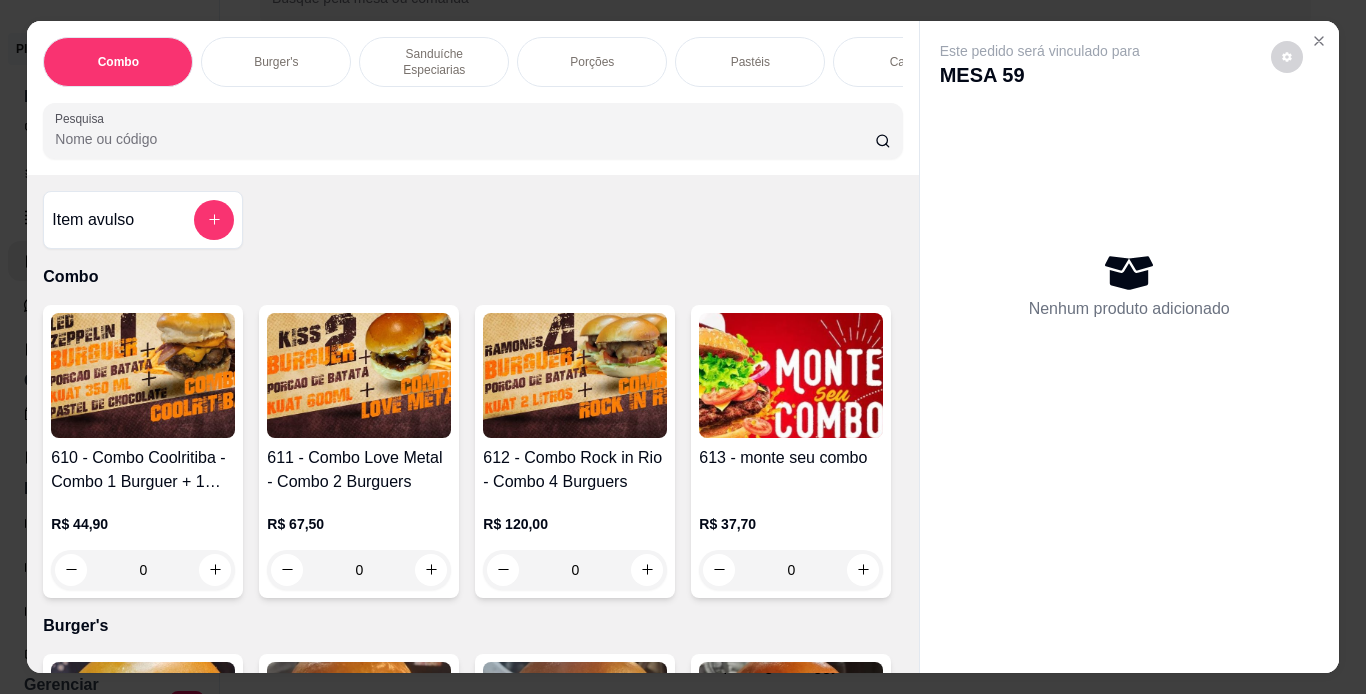 click on "Burger's" at bounding box center [276, 62] 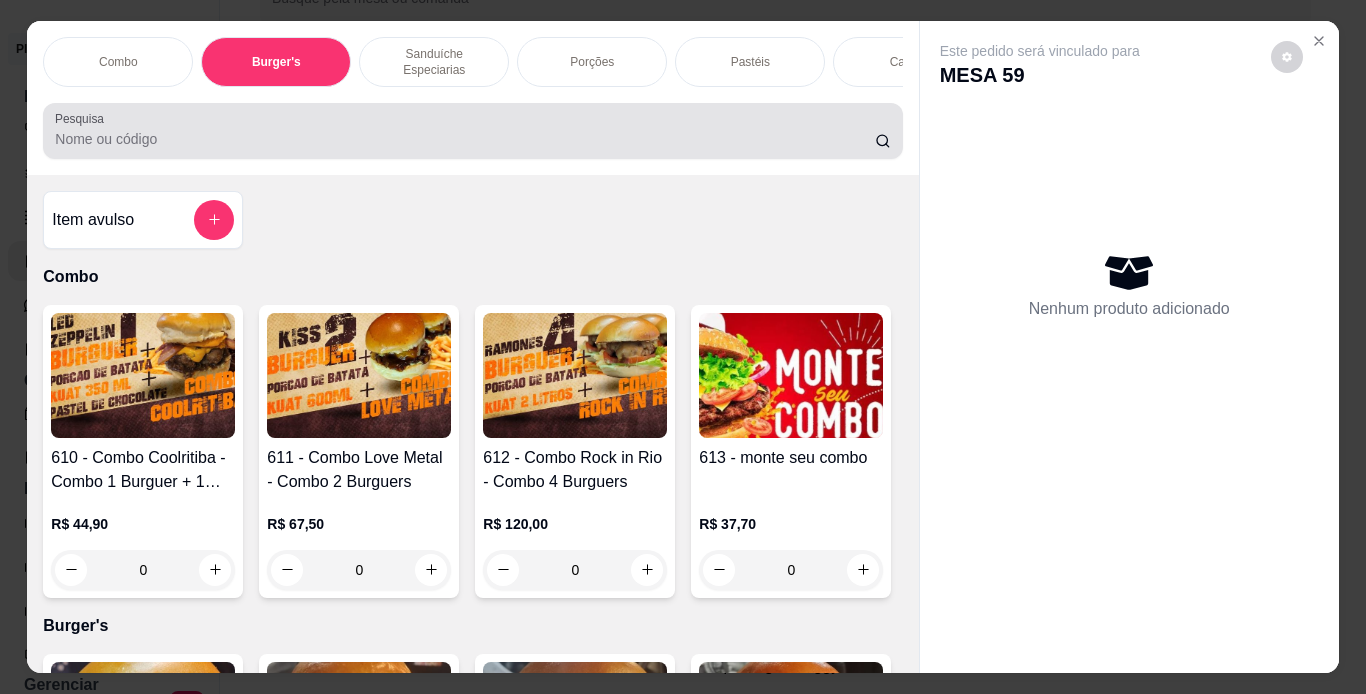 scroll, scrollTop: 724, scrollLeft: 0, axis: vertical 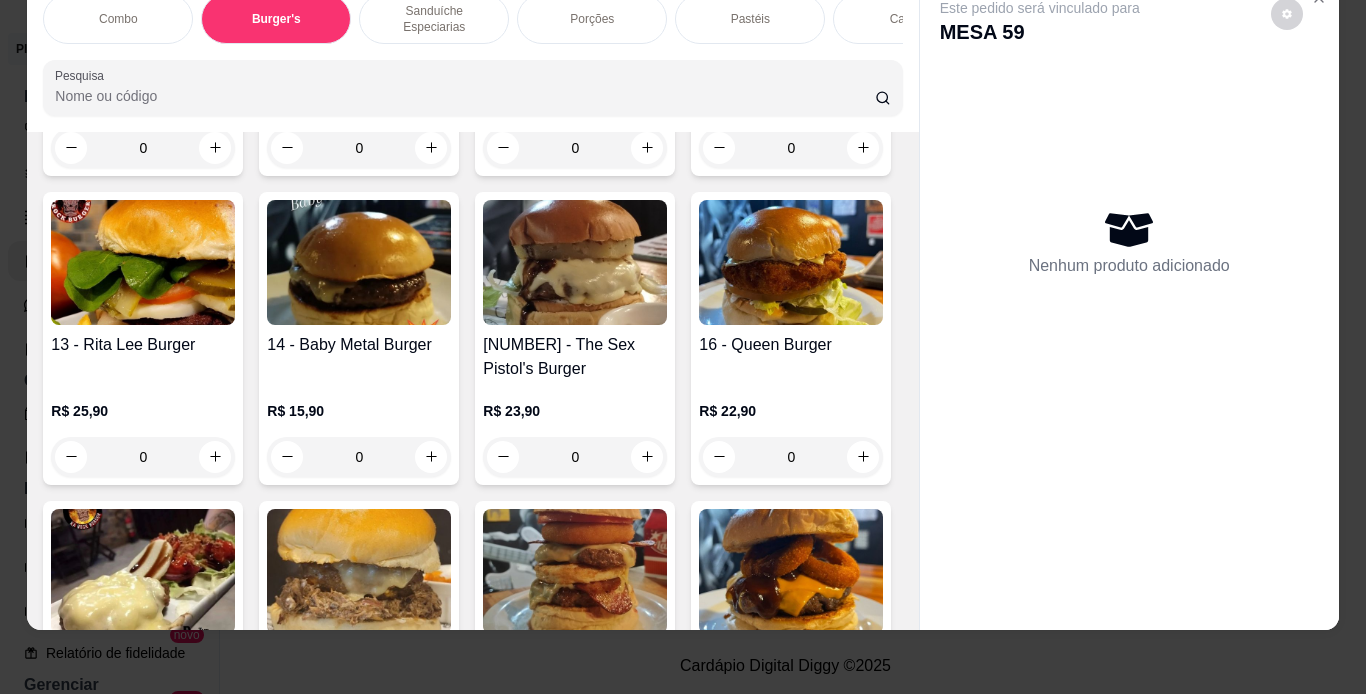 click at bounding box center [359, -47] 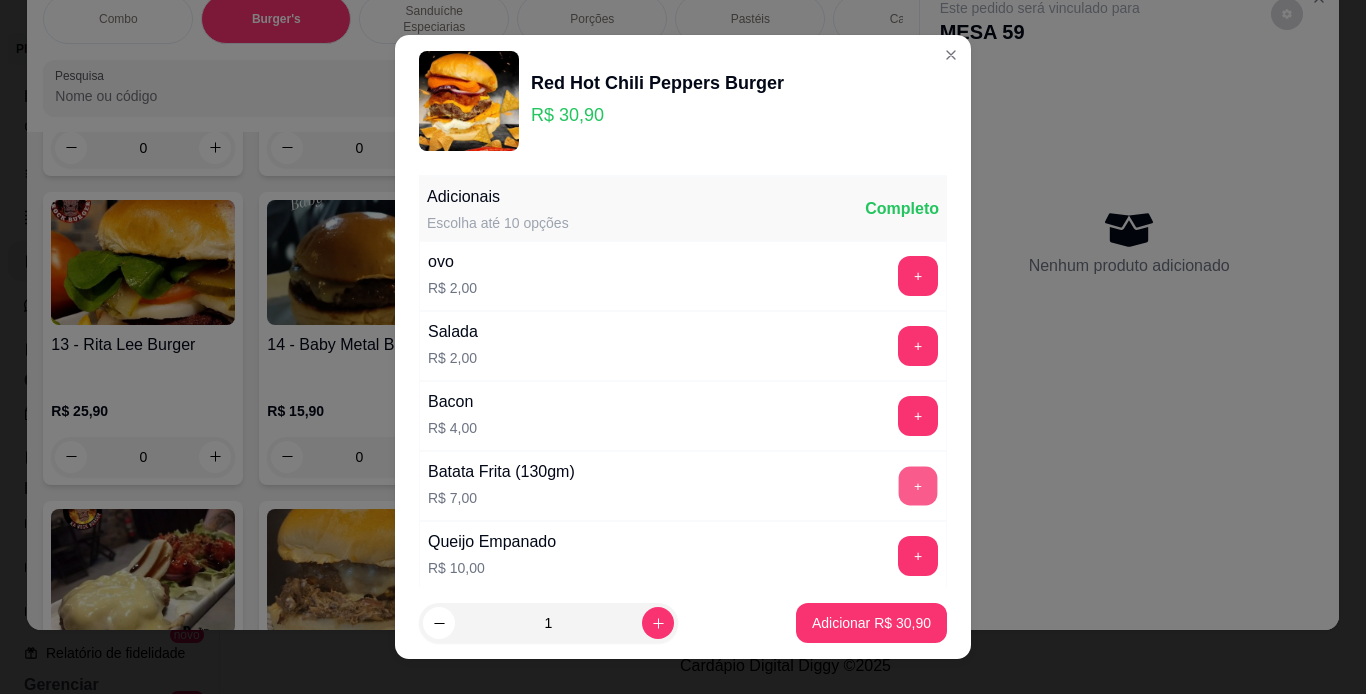 click on "+" at bounding box center (918, 485) 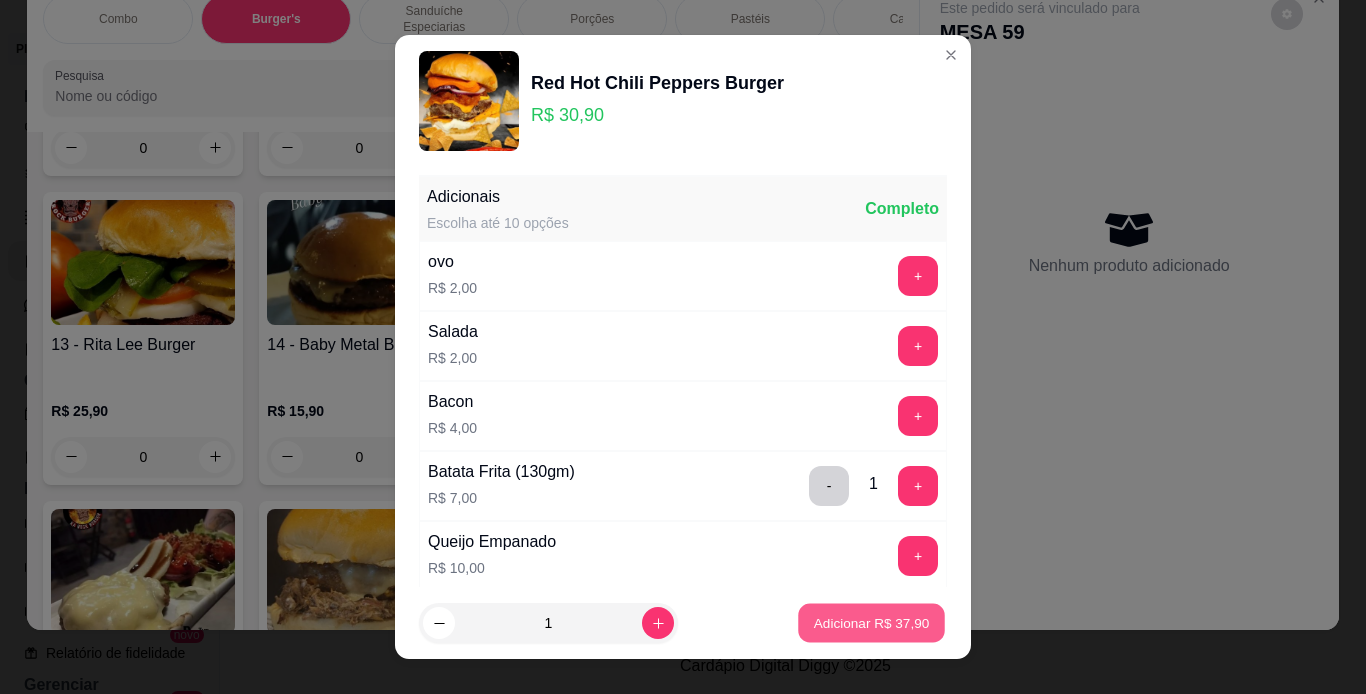 click on "Adicionar R$ 37,90" at bounding box center [872, 623] 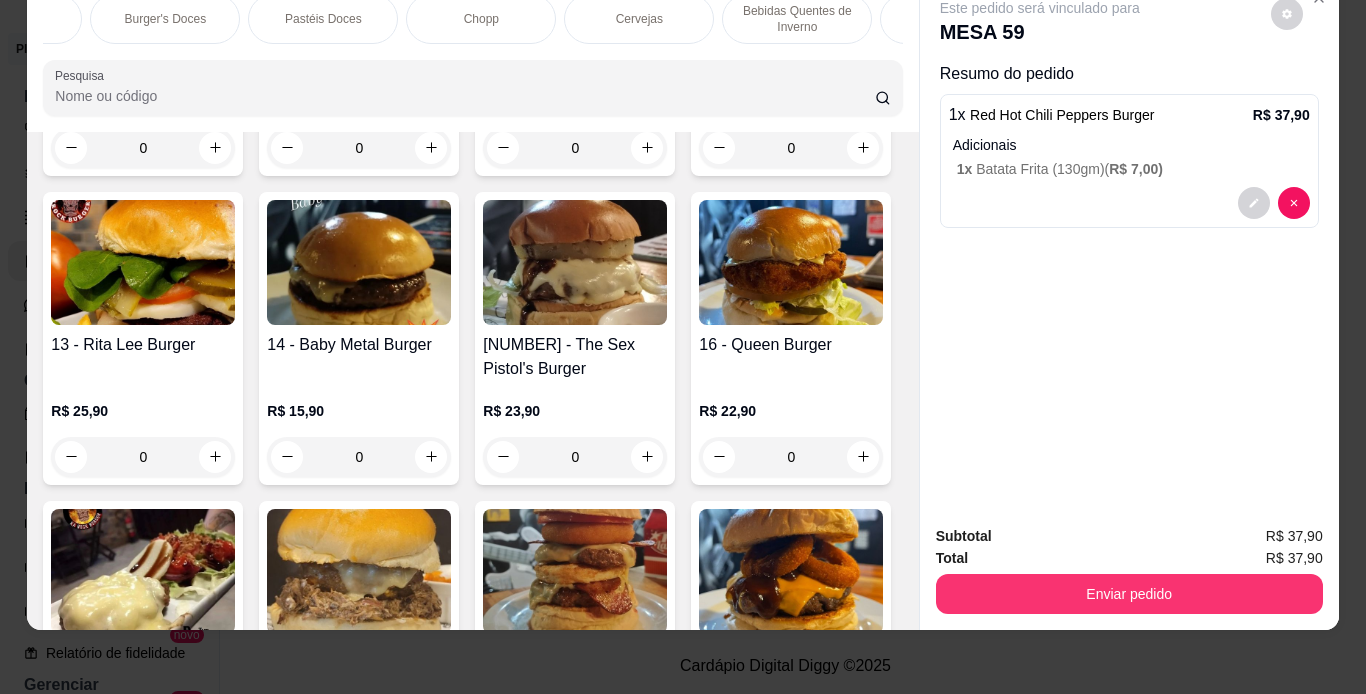 scroll, scrollTop: 0, scrollLeft: 1080, axis: horizontal 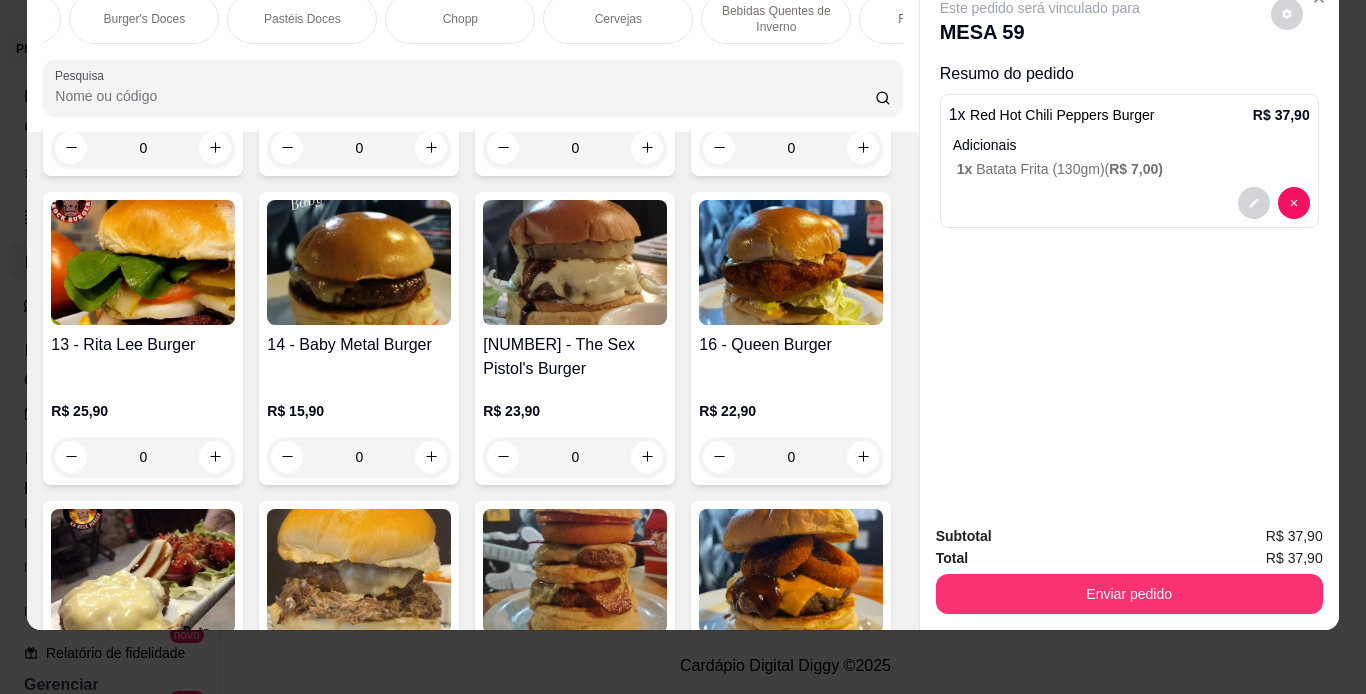 click on "Refrigerantes" at bounding box center [934, 19] 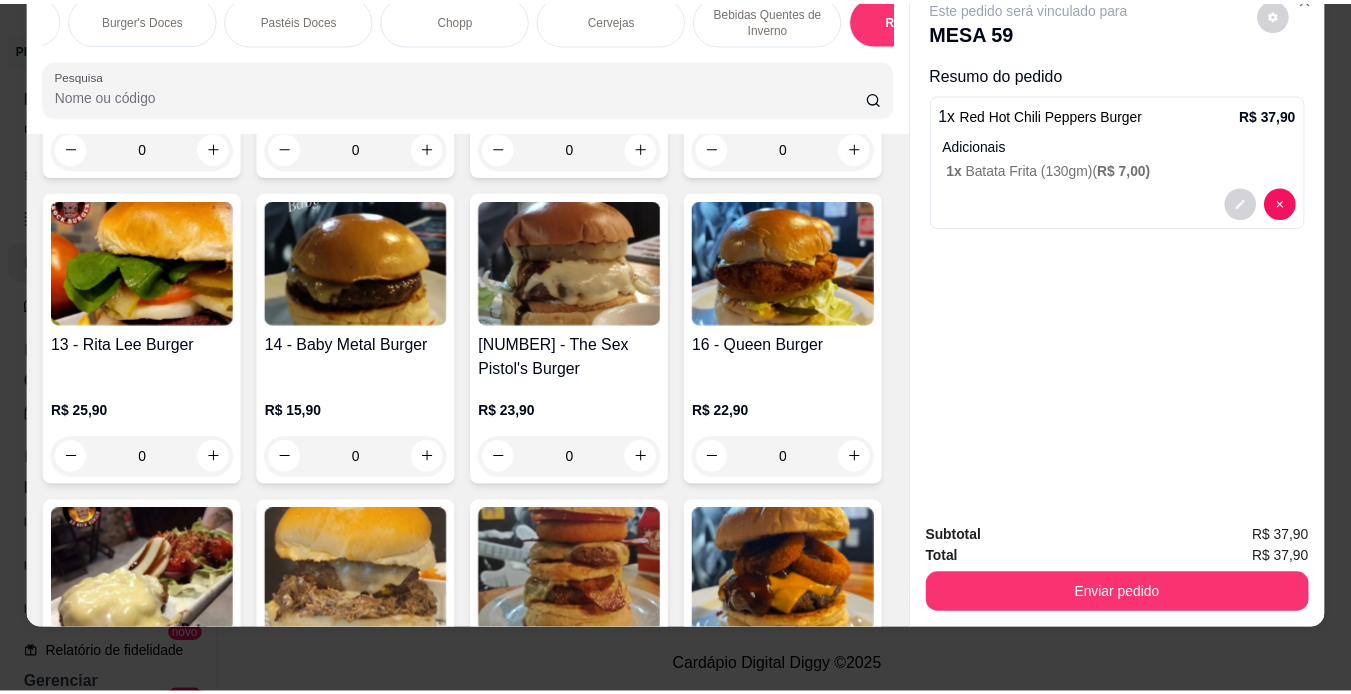 scroll, scrollTop: 9765, scrollLeft: 0, axis: vertical 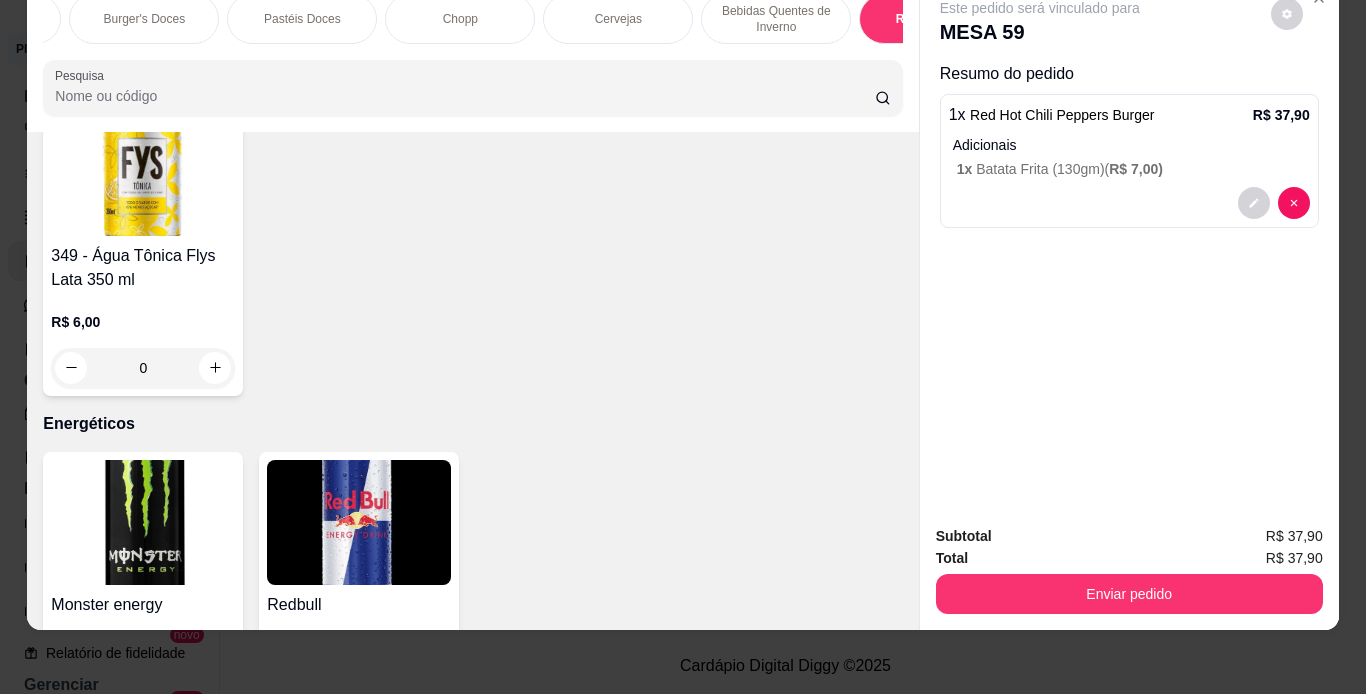 click at bounding box center [143, -1372] 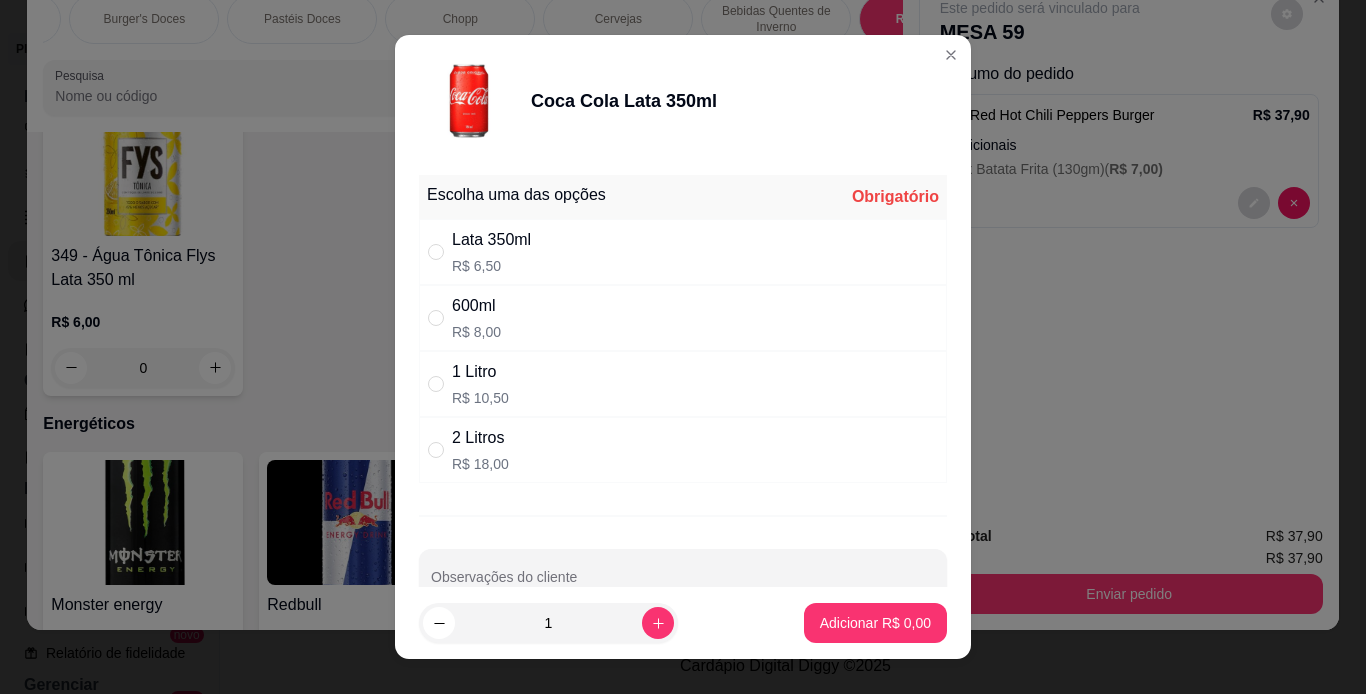 click on "Lata 350ml" at bounding box center [491, 240] 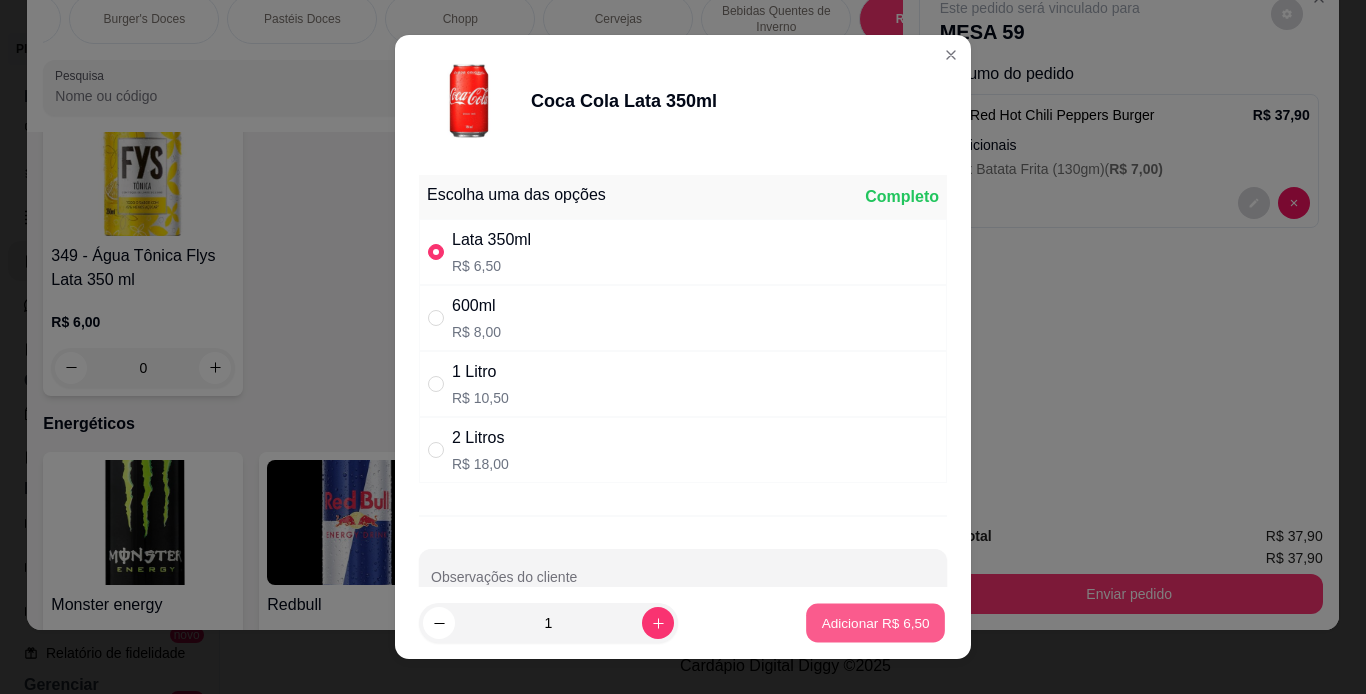 click on "Adicionar R$ 6,50" at bounding box center (875, 623) 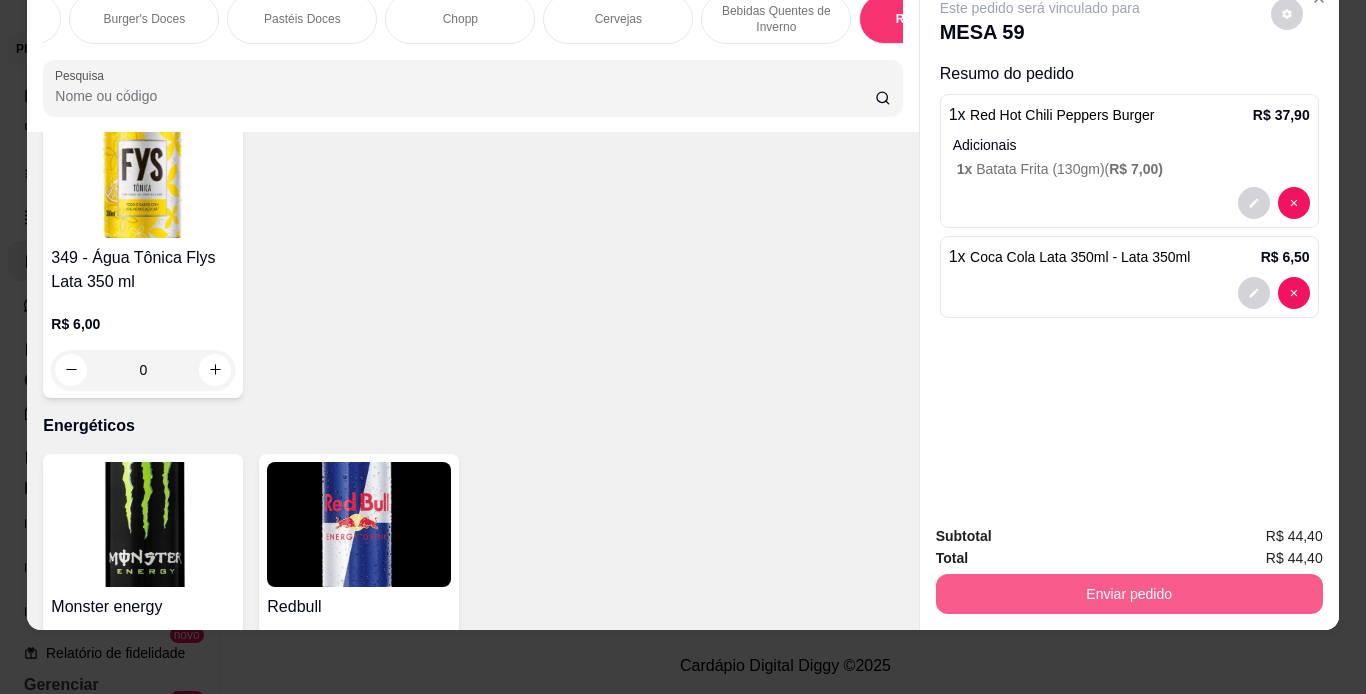 click on "Enviar pedido" at bounding box center (1129, 594) 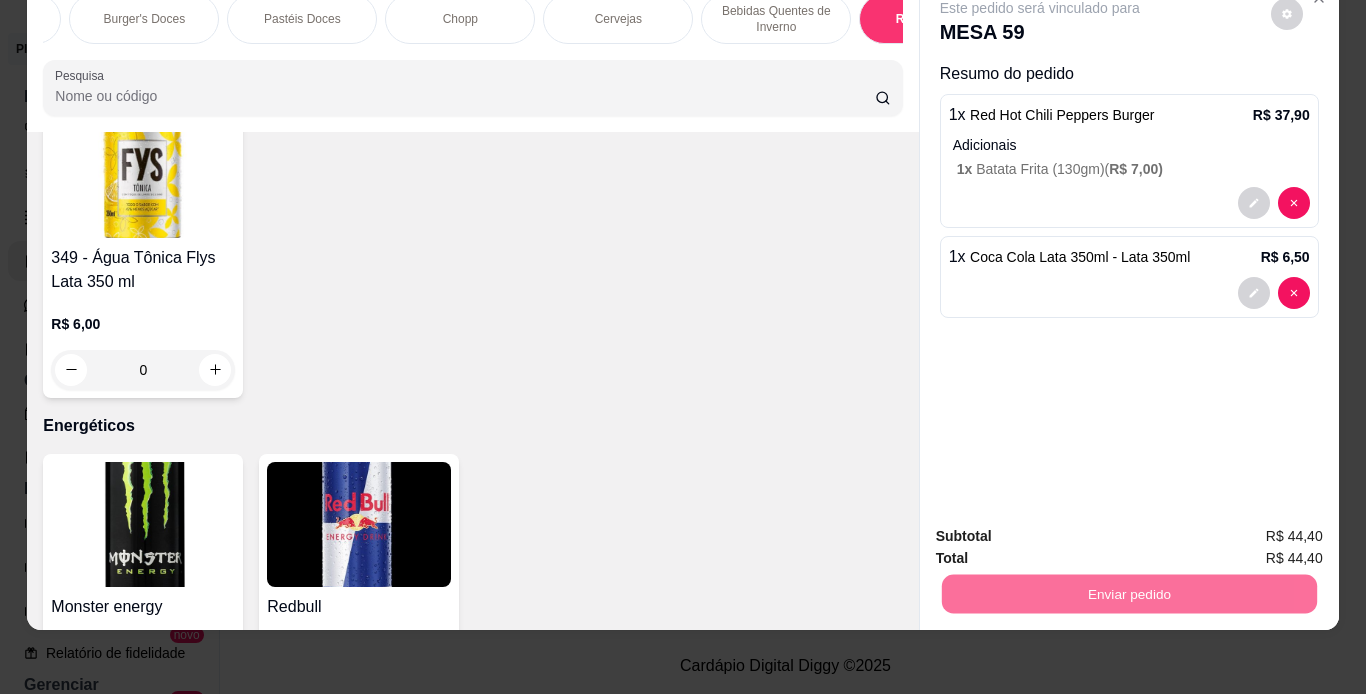 click on "Não registrar e enviar pedido" at bounding box center [1063, 529] 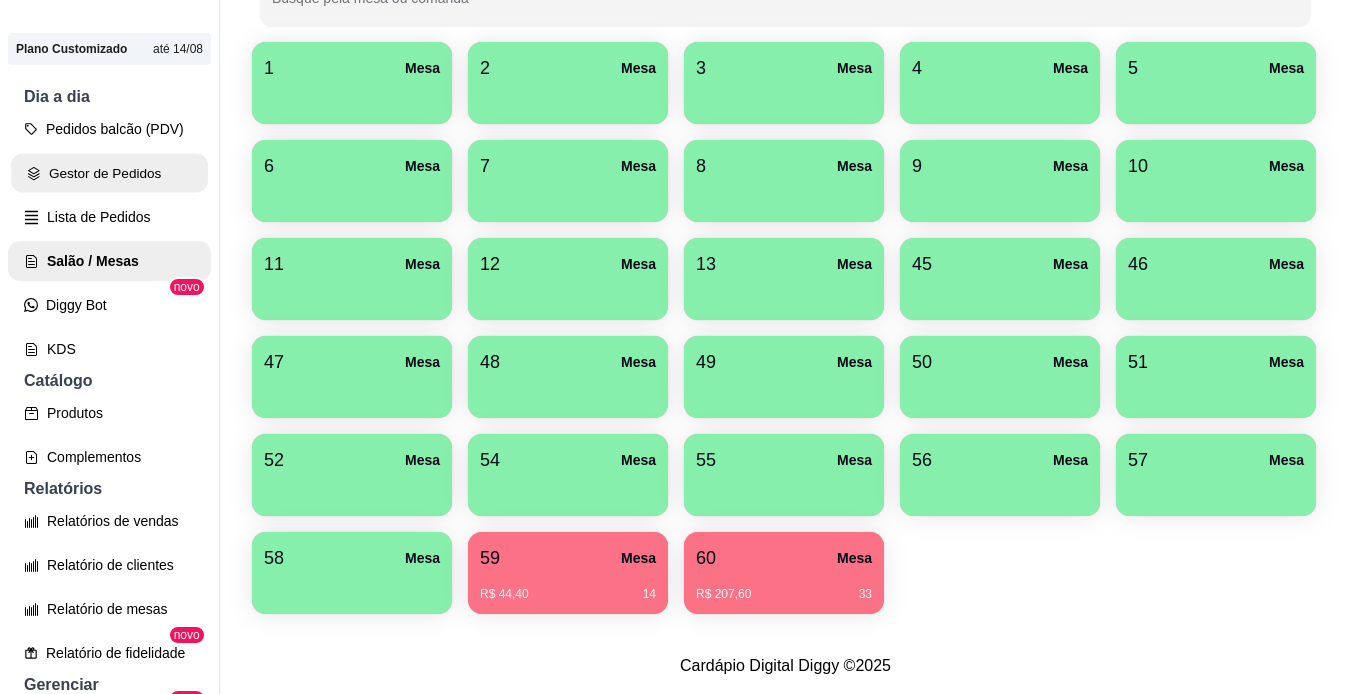 click on "Gestor de Pedidos" at bounding box center [109, 173] 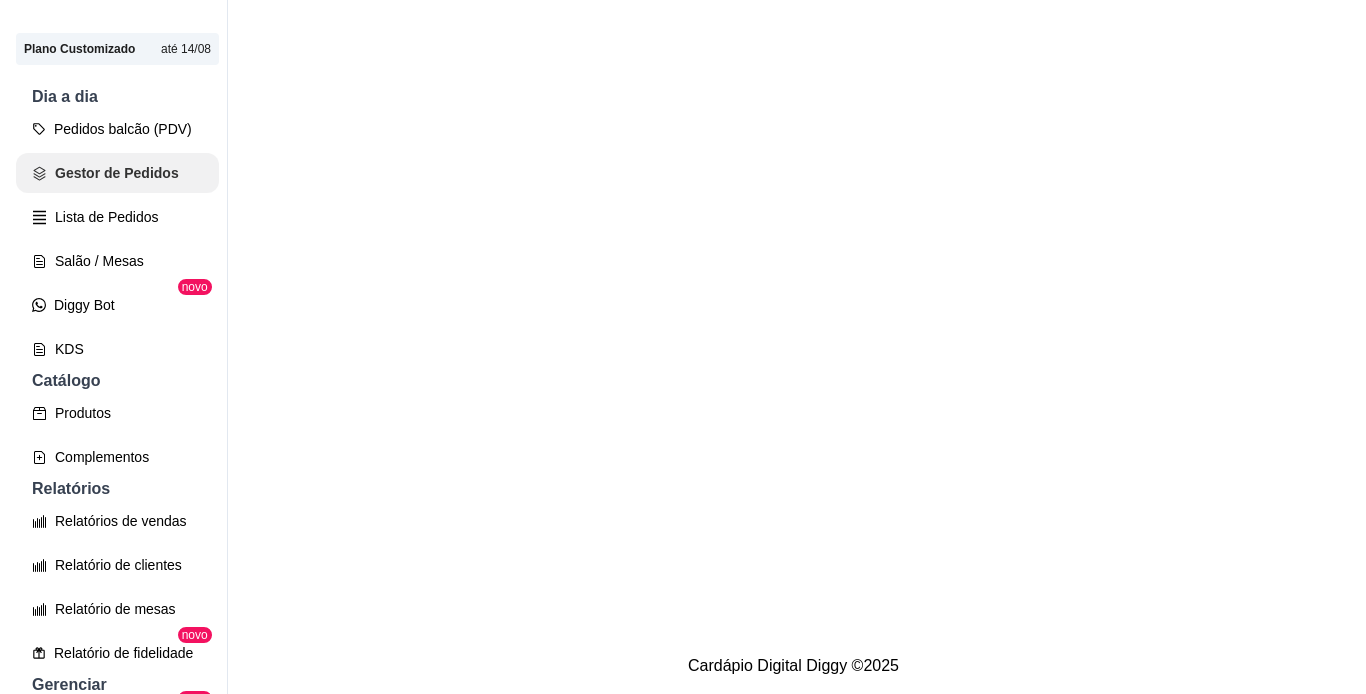 scroll, scrollTop: 0, scrollLeft: 0, axis: both 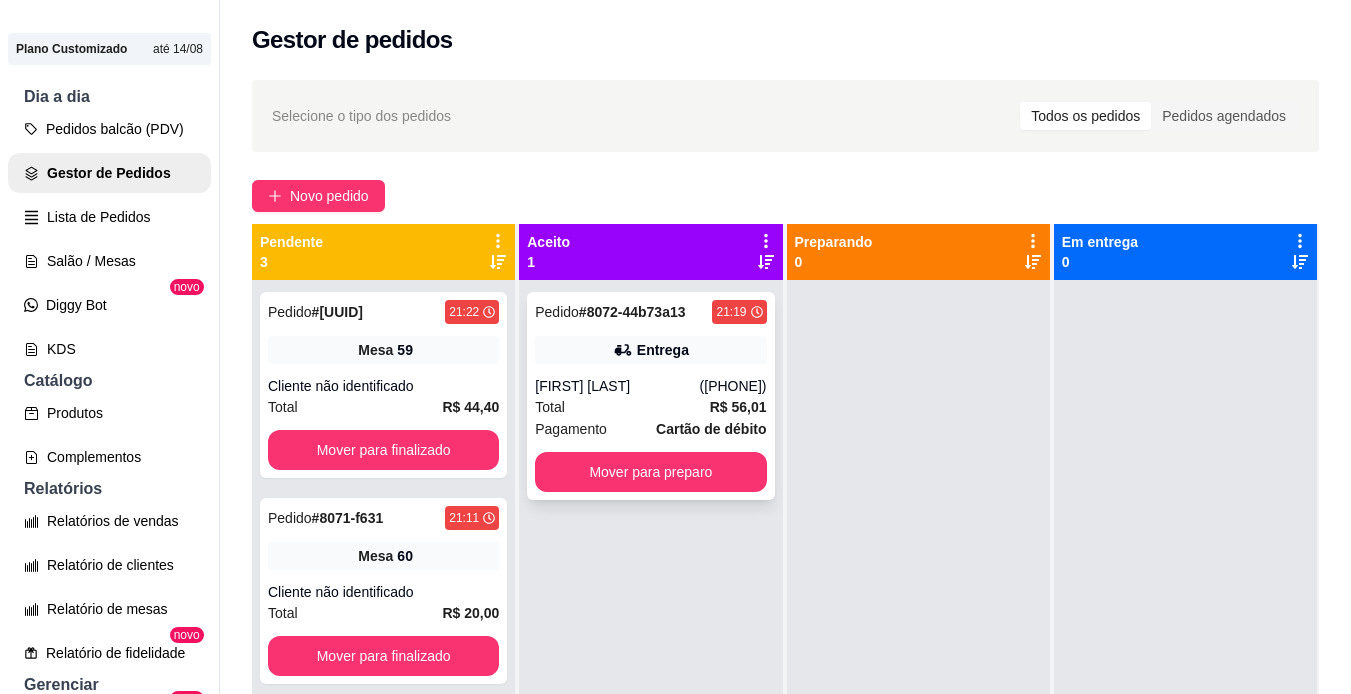 click on "Entrega" at bounding box center [650, 350] 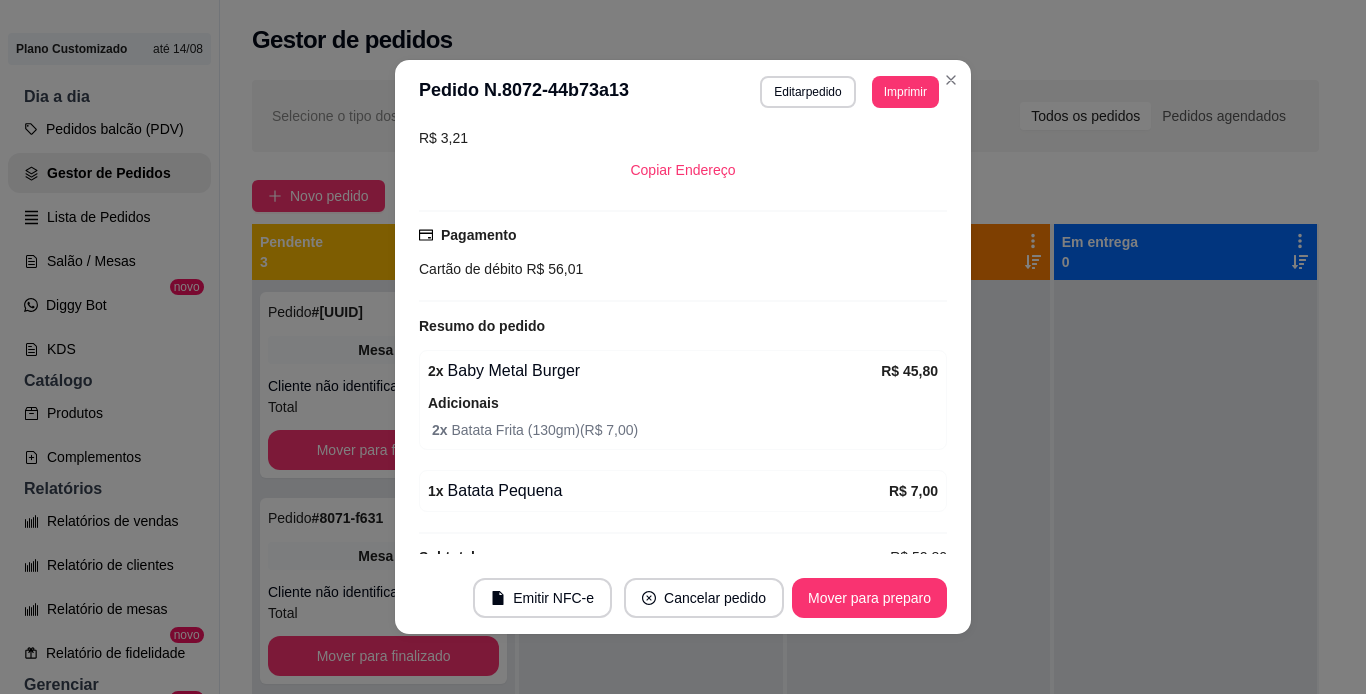 scroll, scrollTop: 475, scrollLeft: 0, axis: vertical 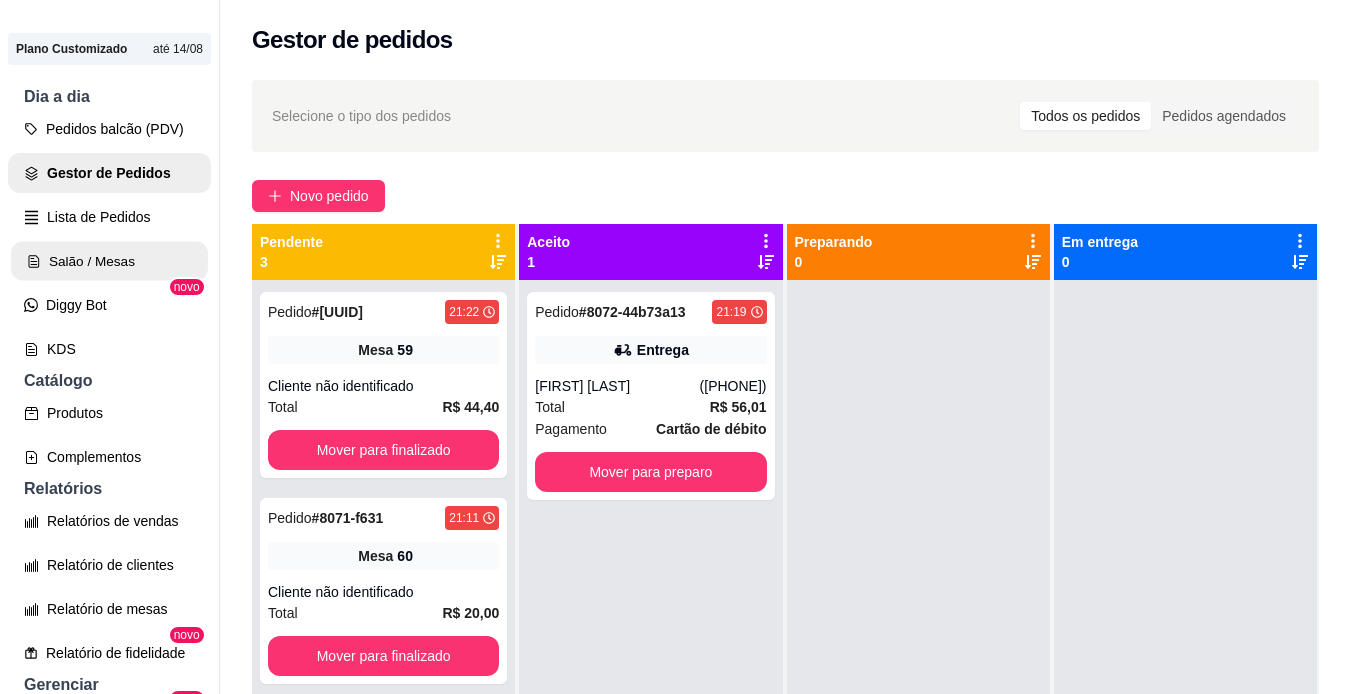 click on "Salão / Mesas" at bounding box center (109, 261) 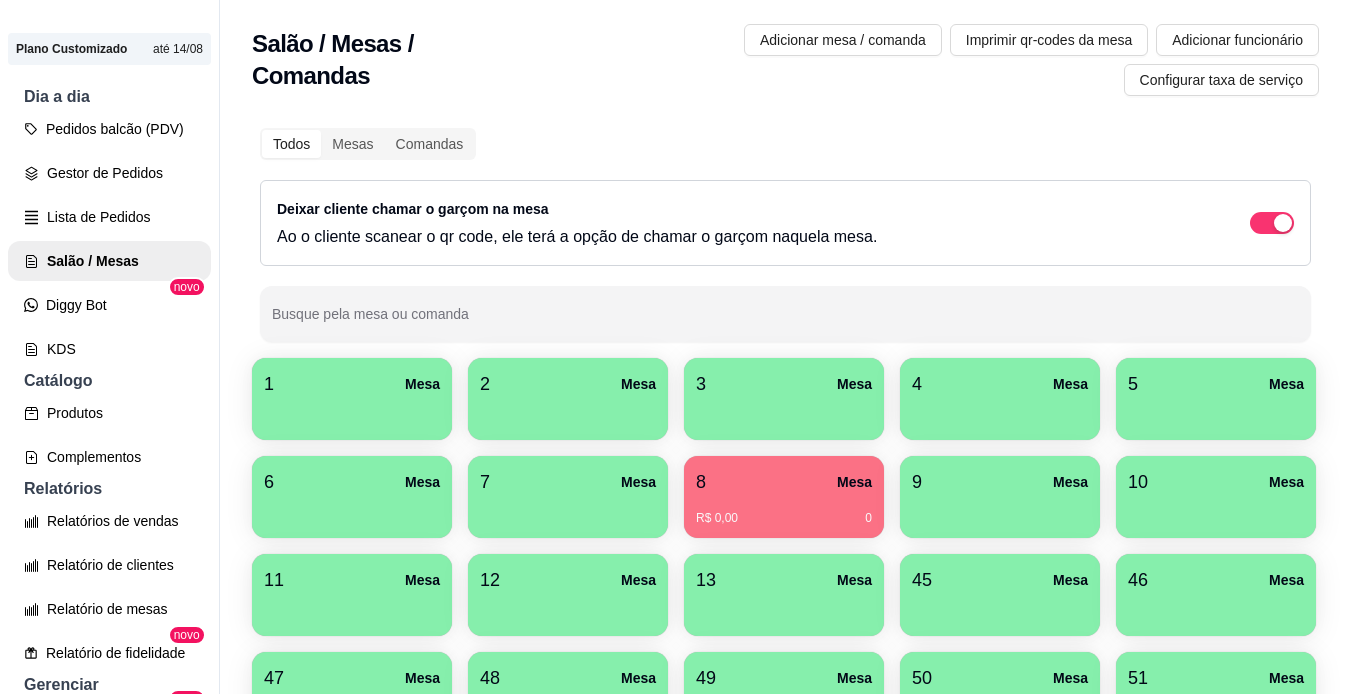 scroll, scrollTop: 429, scrollLeft: 0, axis: vertical 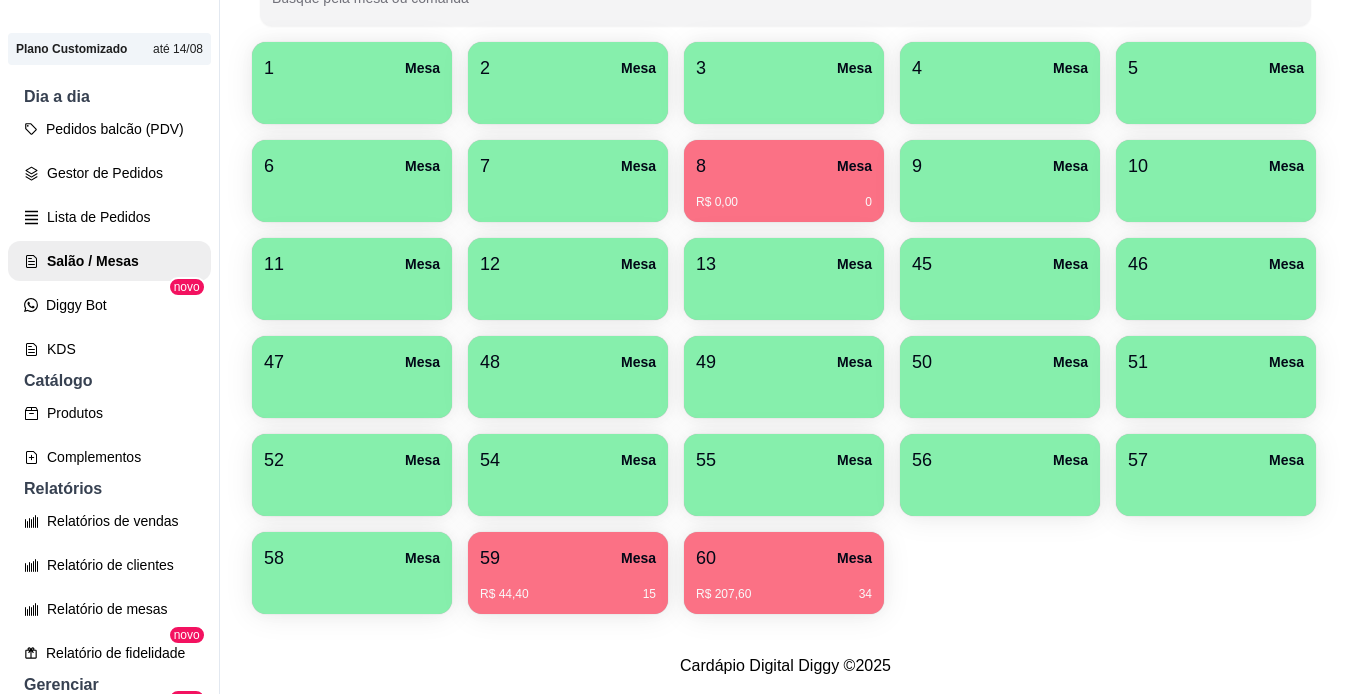 click on "[NUMBER] Mesa" at bounding box center (784, 558) 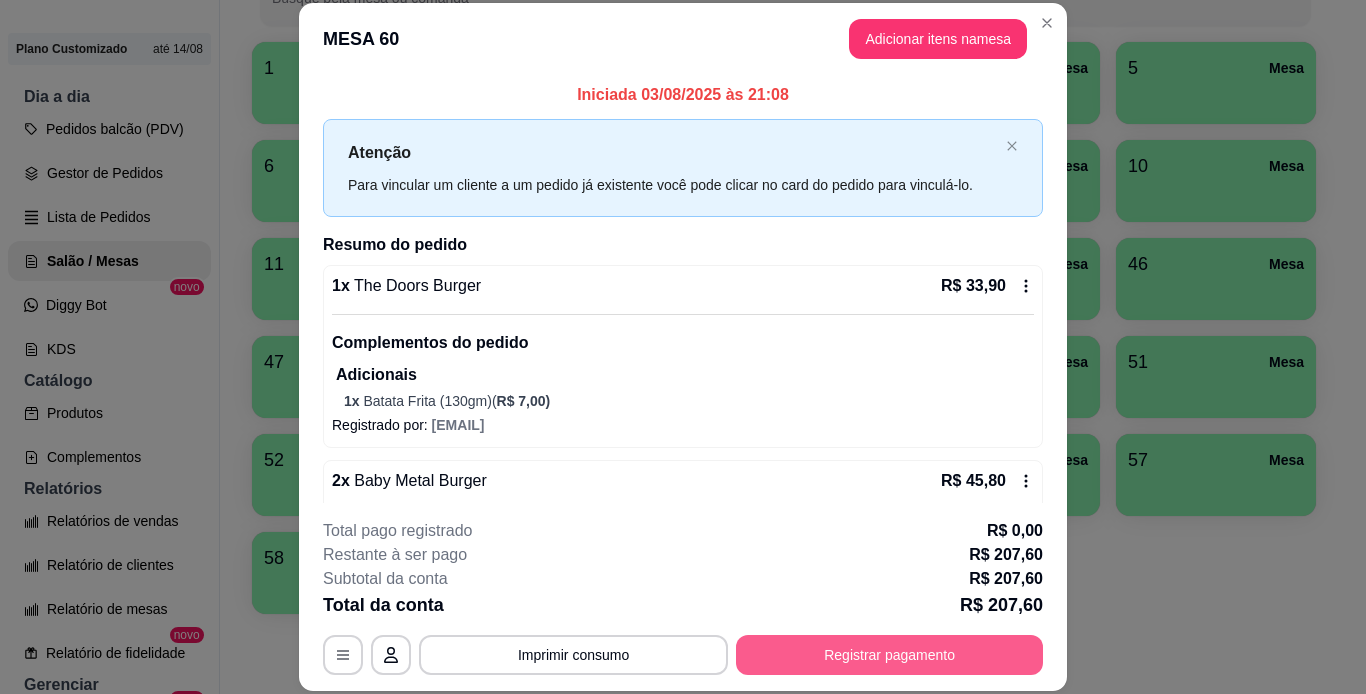 click on "Registrar pagamento" at bounding box center (889, 655) 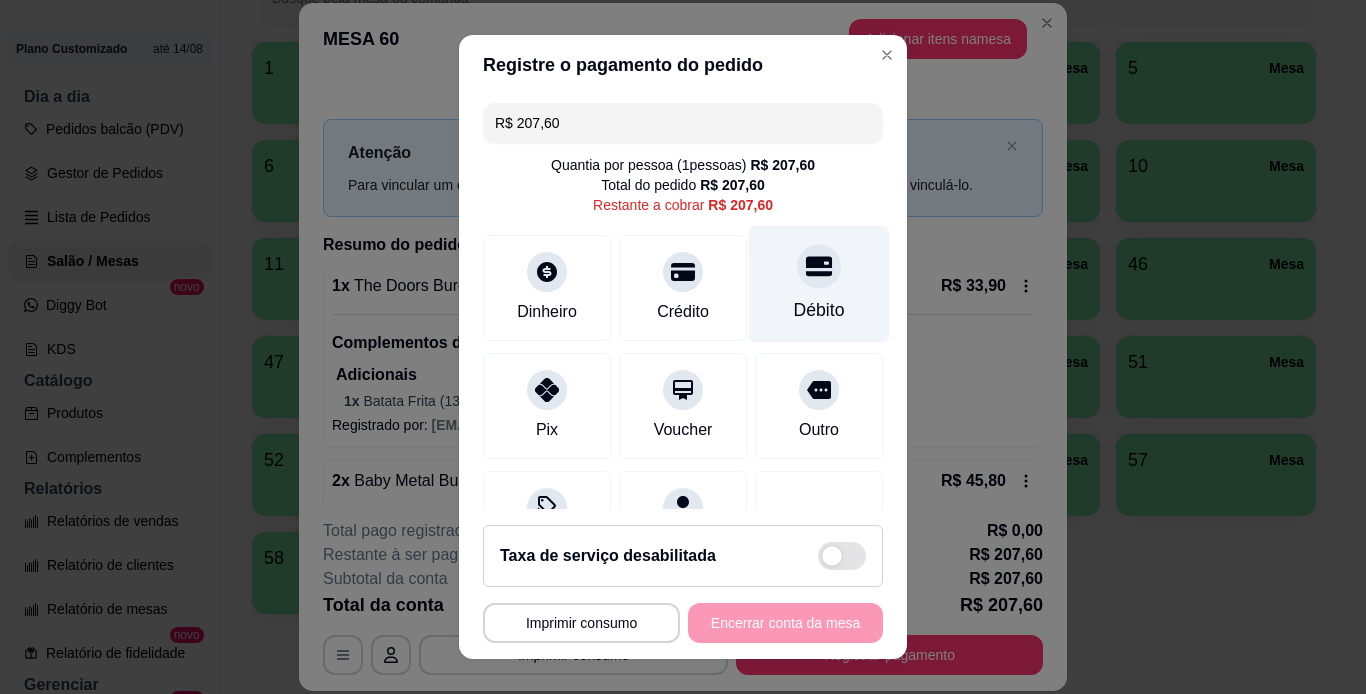 click on "Débito" at bounding box center (819, 310) 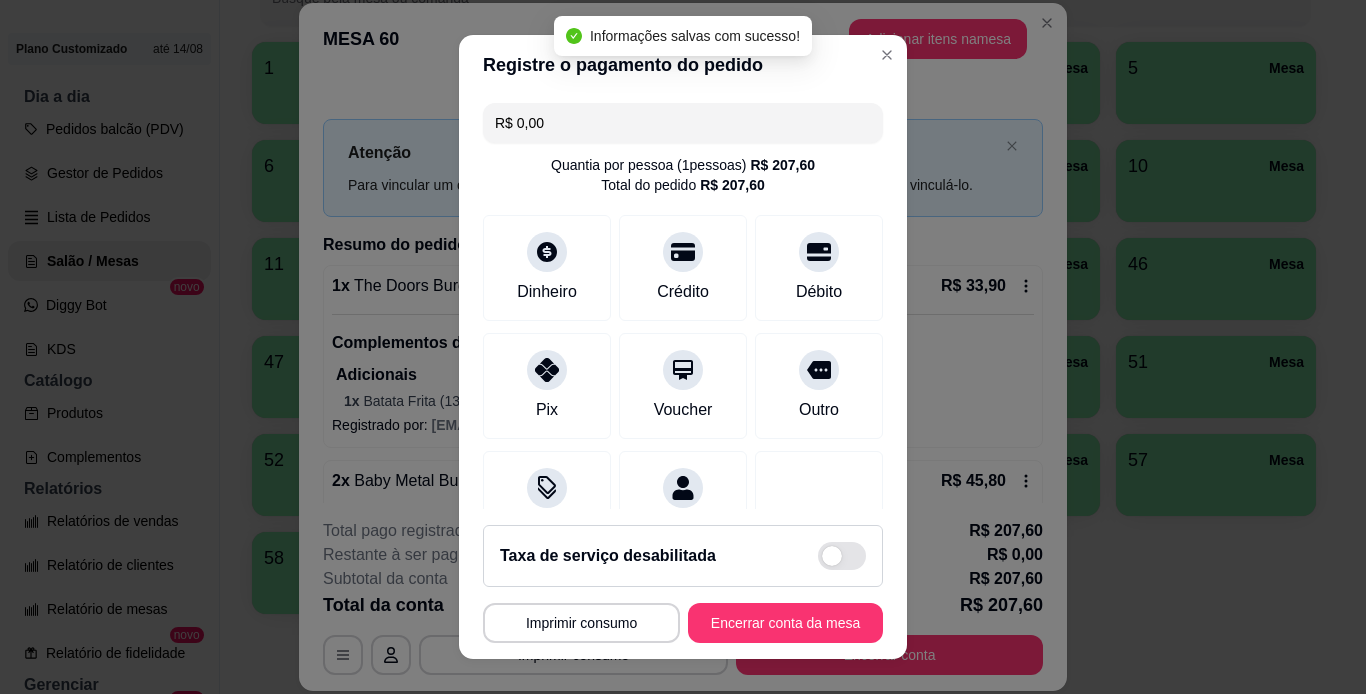 type on "R$ 0,00" 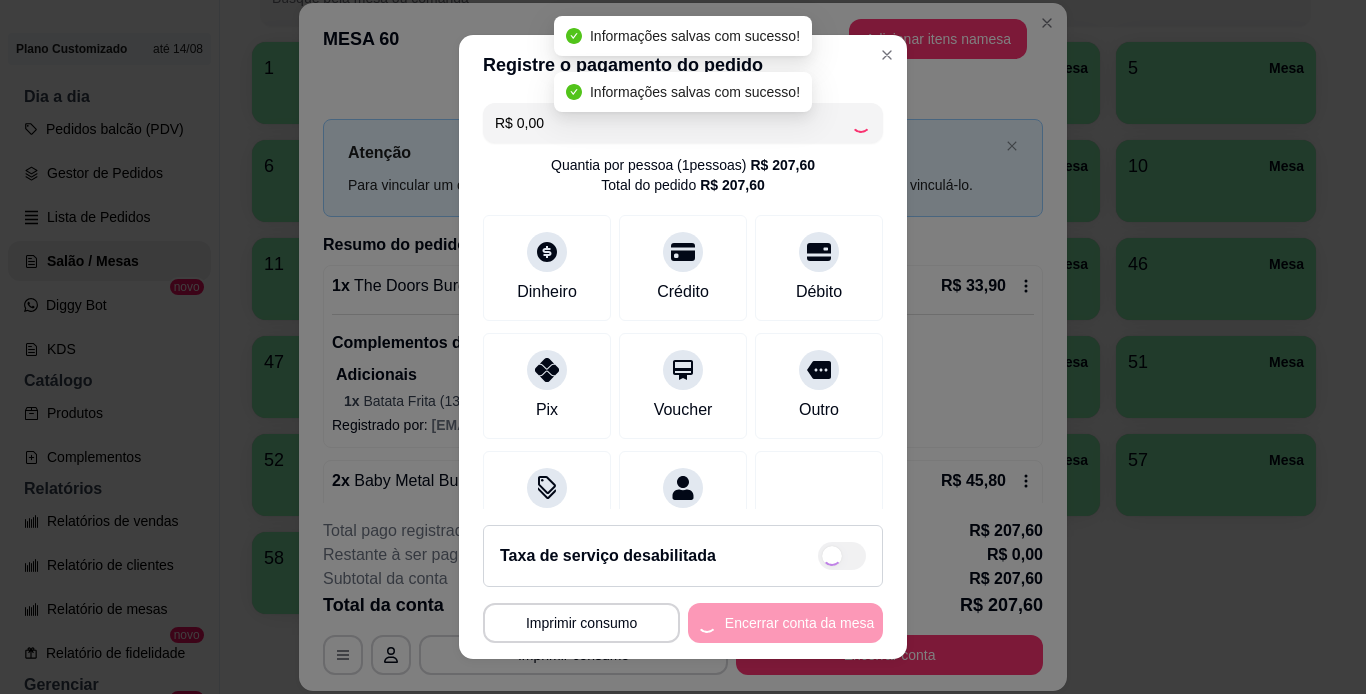 click on "**********" at bounding box center (683, 623) 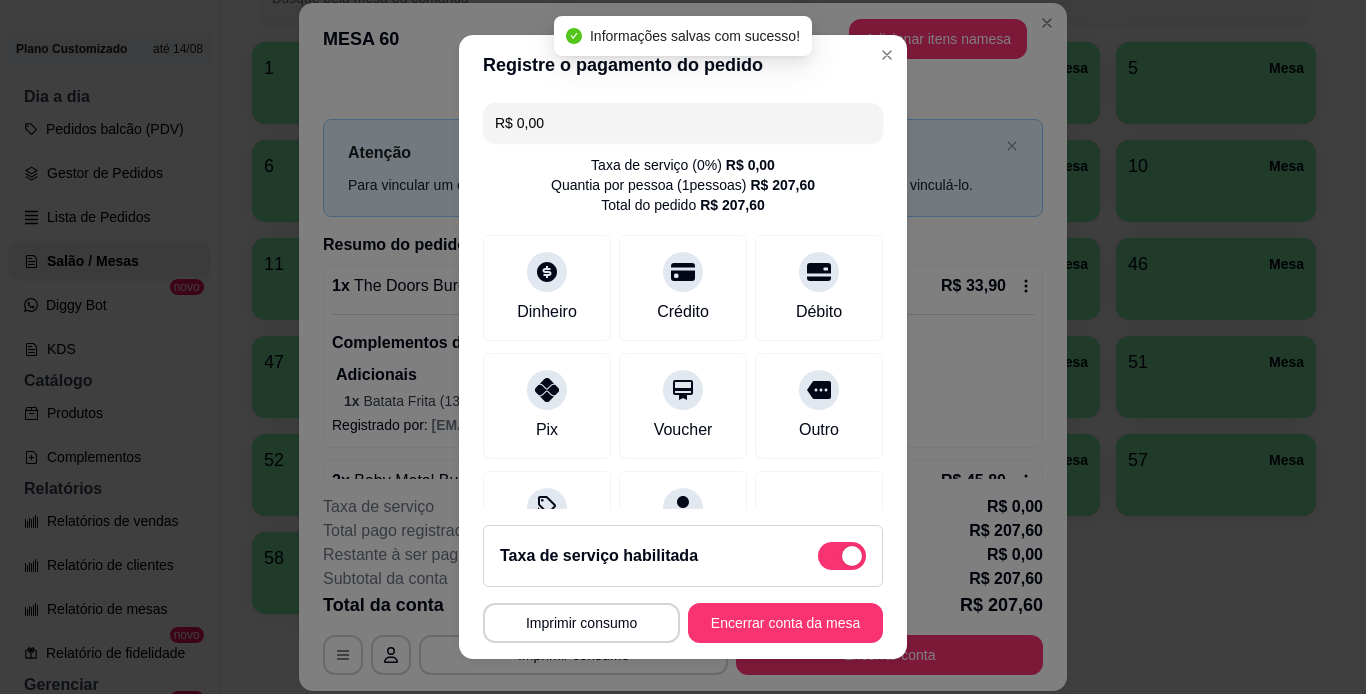 click on "Taxa de serviço   habilitada" at bounding box center (683, 556) 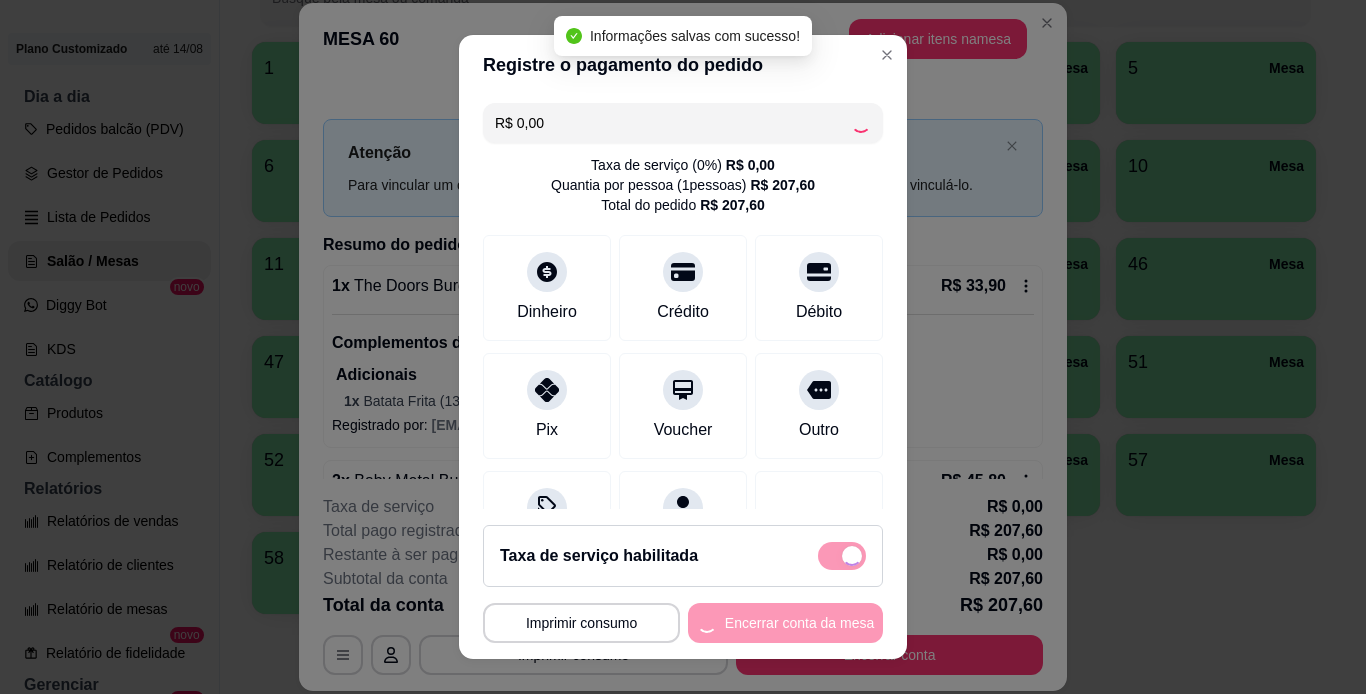 checkbox on "false" 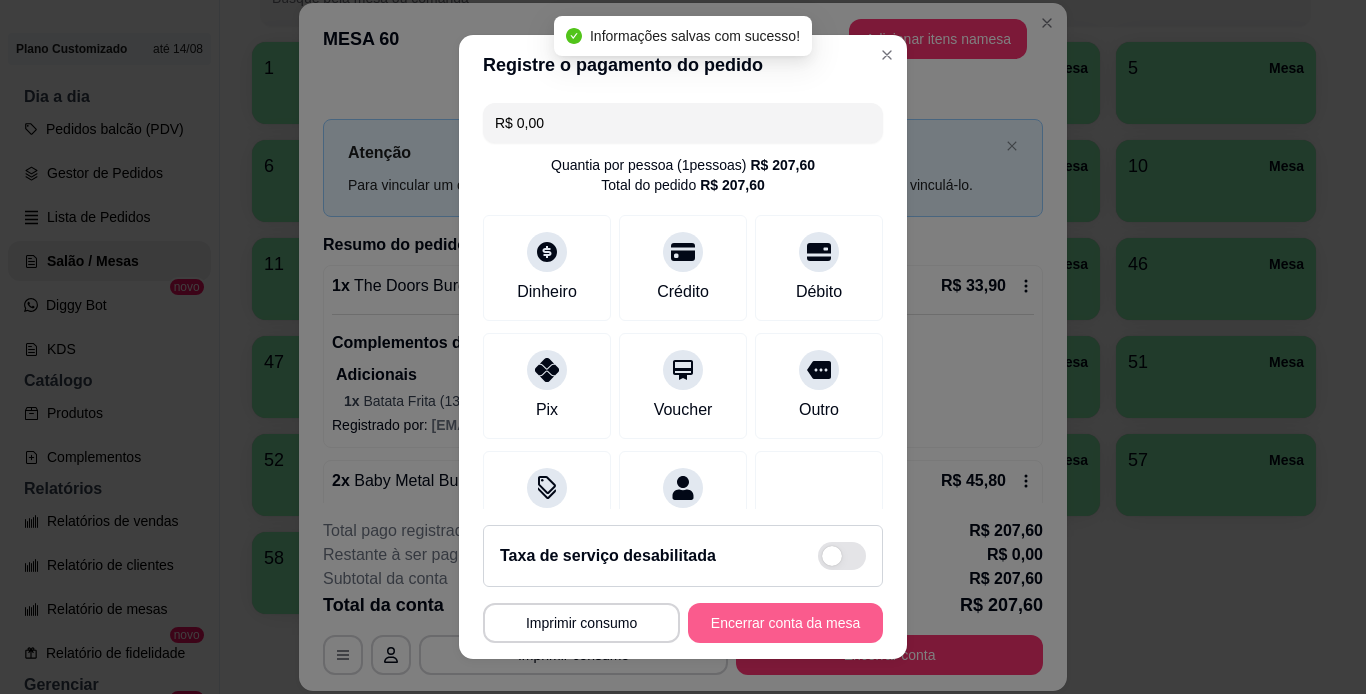 click on "Encerrar conta da mesa" at bounding box center (785, 623) 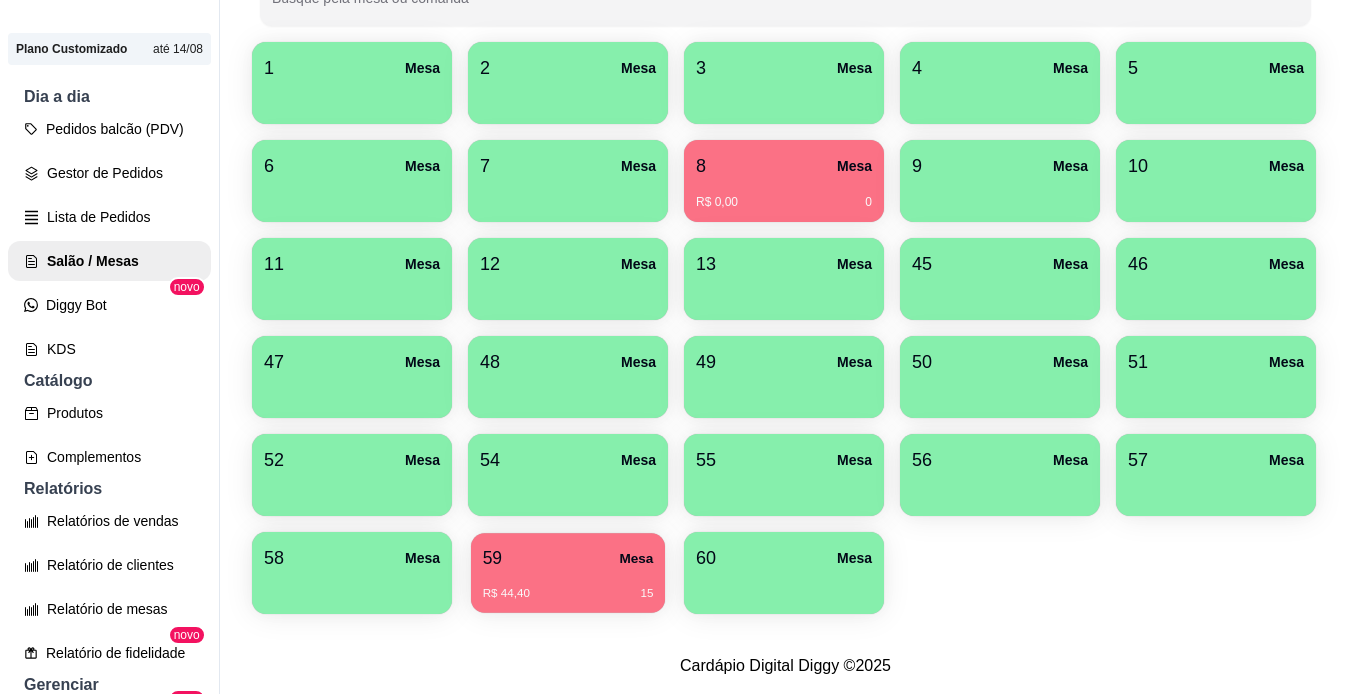 click on "R$ 44,40 15" at bounding box center [568, 594] 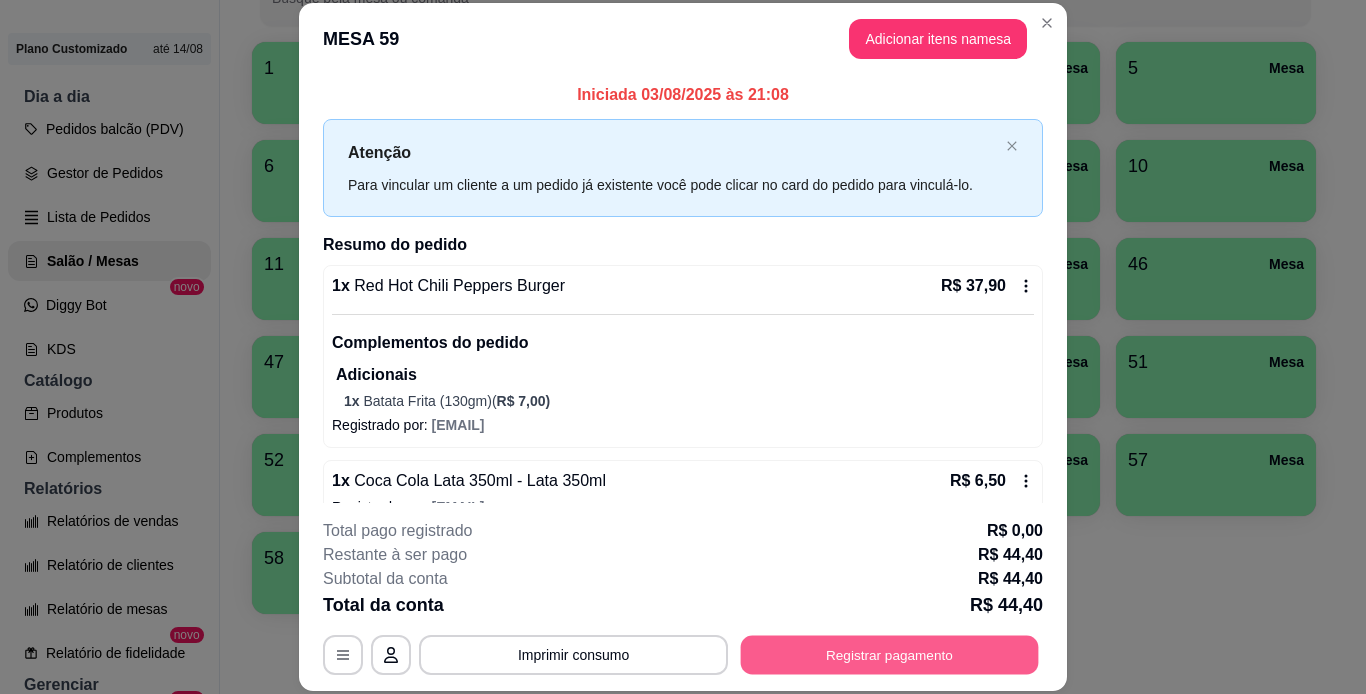 click on "Registrar pagamento" at bounding box center (890, 654) 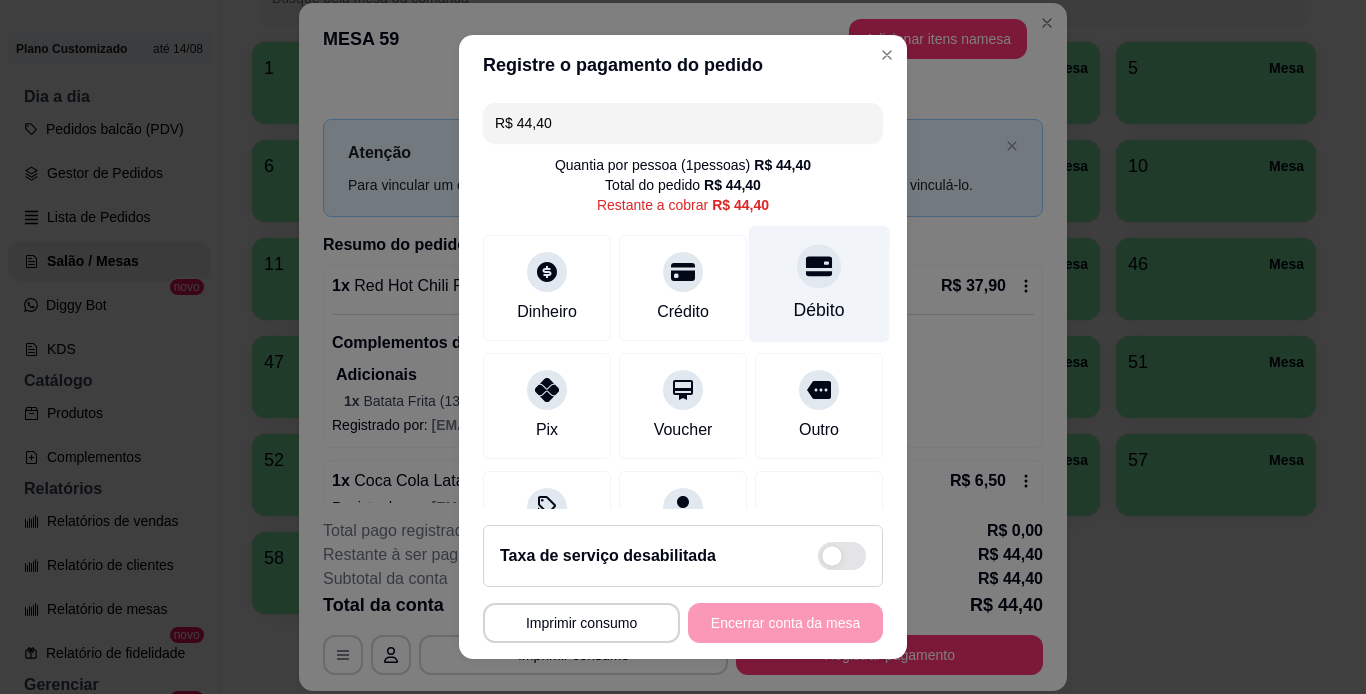click on "Débito" at bounding box center [819, 283] 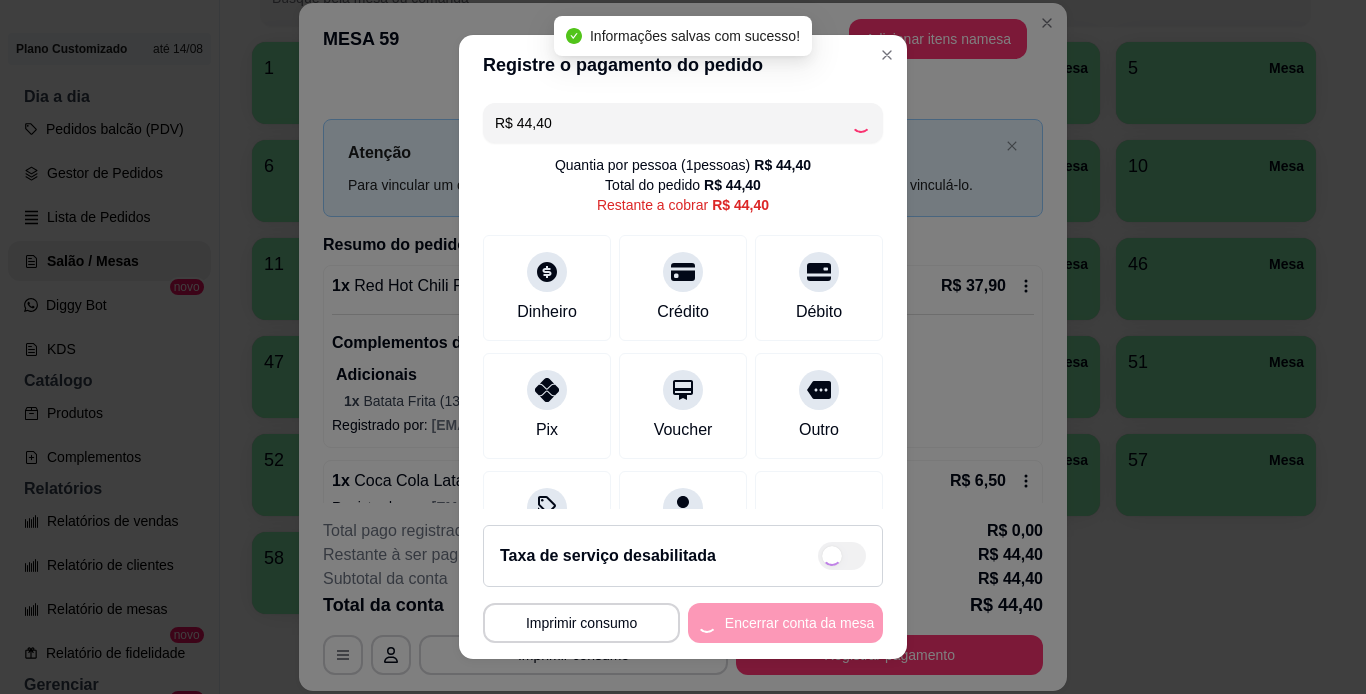 type on "R$ 0,00" 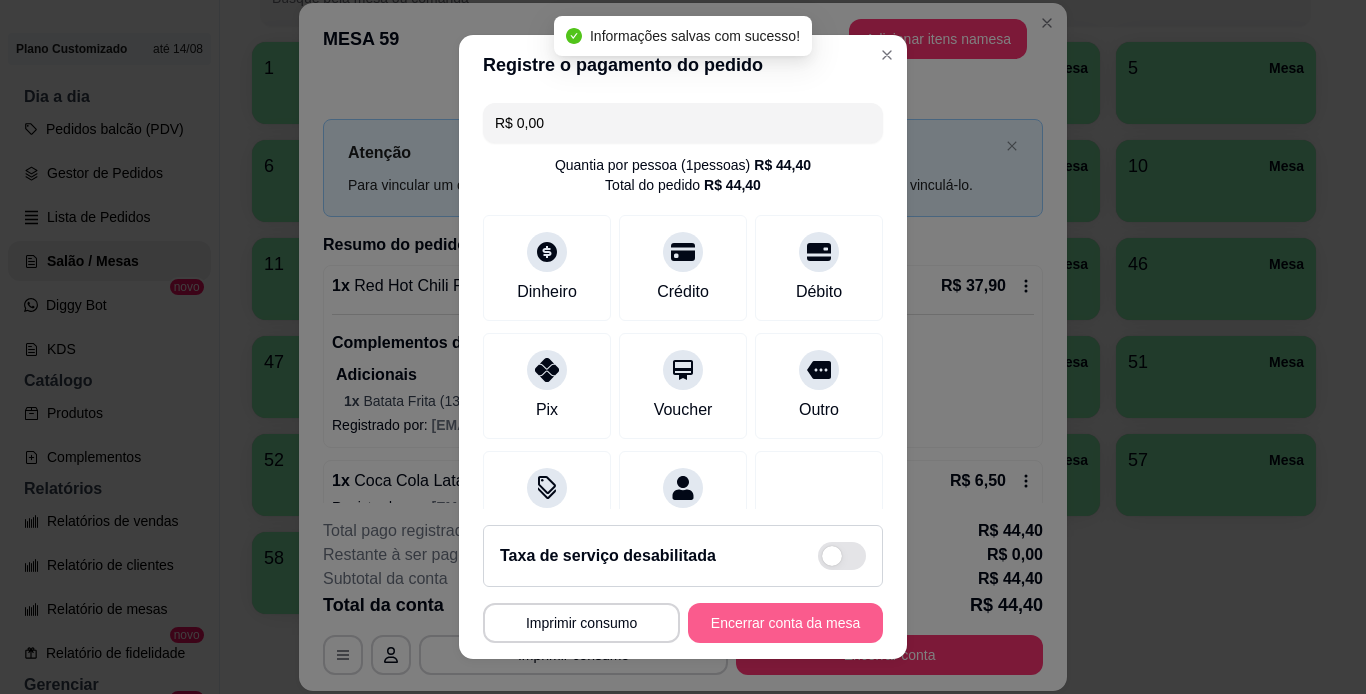click on "**********" at bounding box center (683, 623) 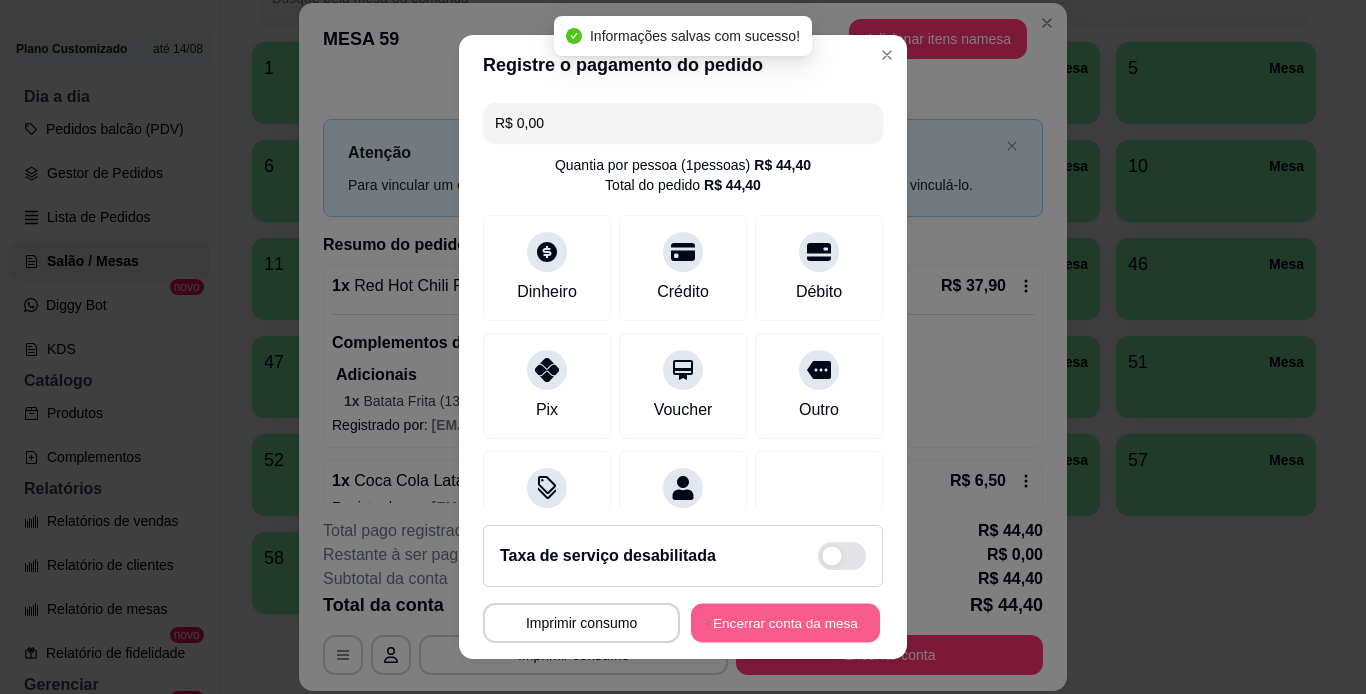 click on "Encerrar conta da mesa" at bounding box center (785, 623) 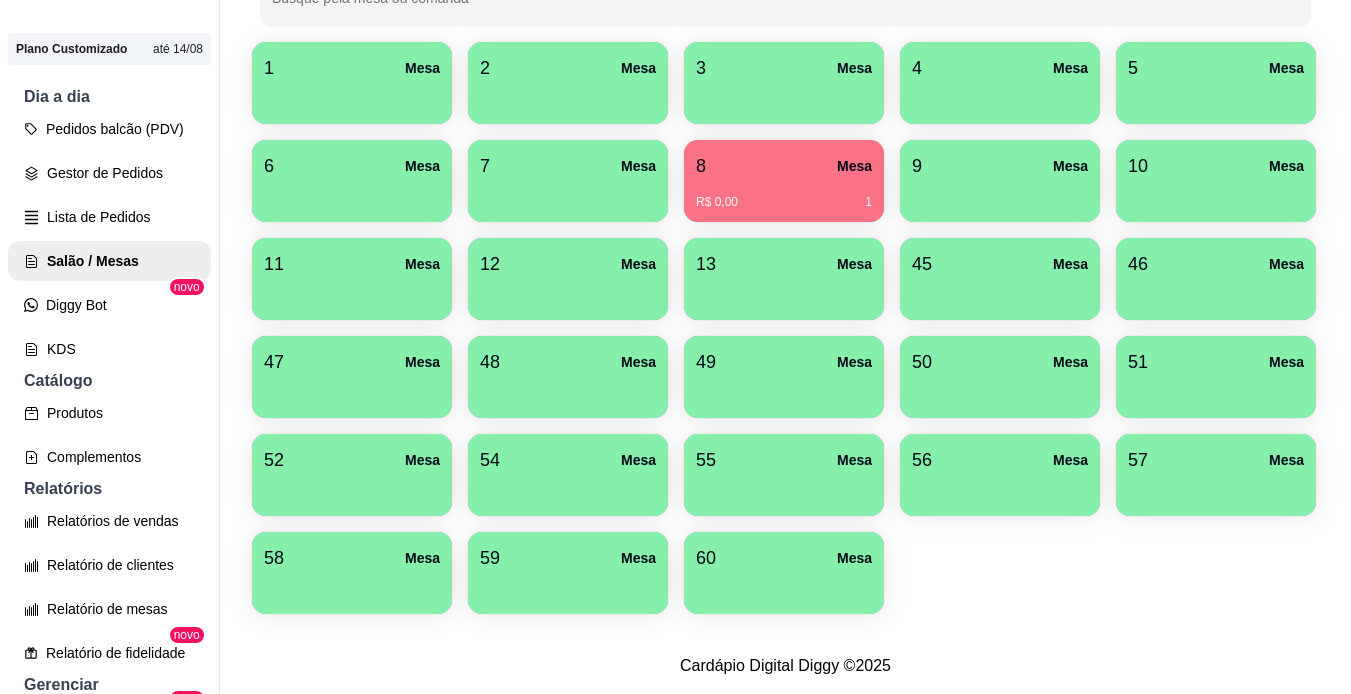 click on "1 Mesa 2 Mesa 3 Mesa 4 Mesa 5 Mesa 6 Mesa 7 Mesa 8 Mesa R$ 0,00 1 9 Mesa 10 Mesa 11 Mesa 12 Mesa 13 Mesa 45 Mesa 46 Mesa 47 Mesa 48 Mesa 49 Mesa 50 Mesa 51 Mesa 52 Mesa 54 Mesa 55 Mesa 56 Mesa 57 Mesa 58 Mesa 59 Mesa 60 Mesa" at bounding box center [785, 328] 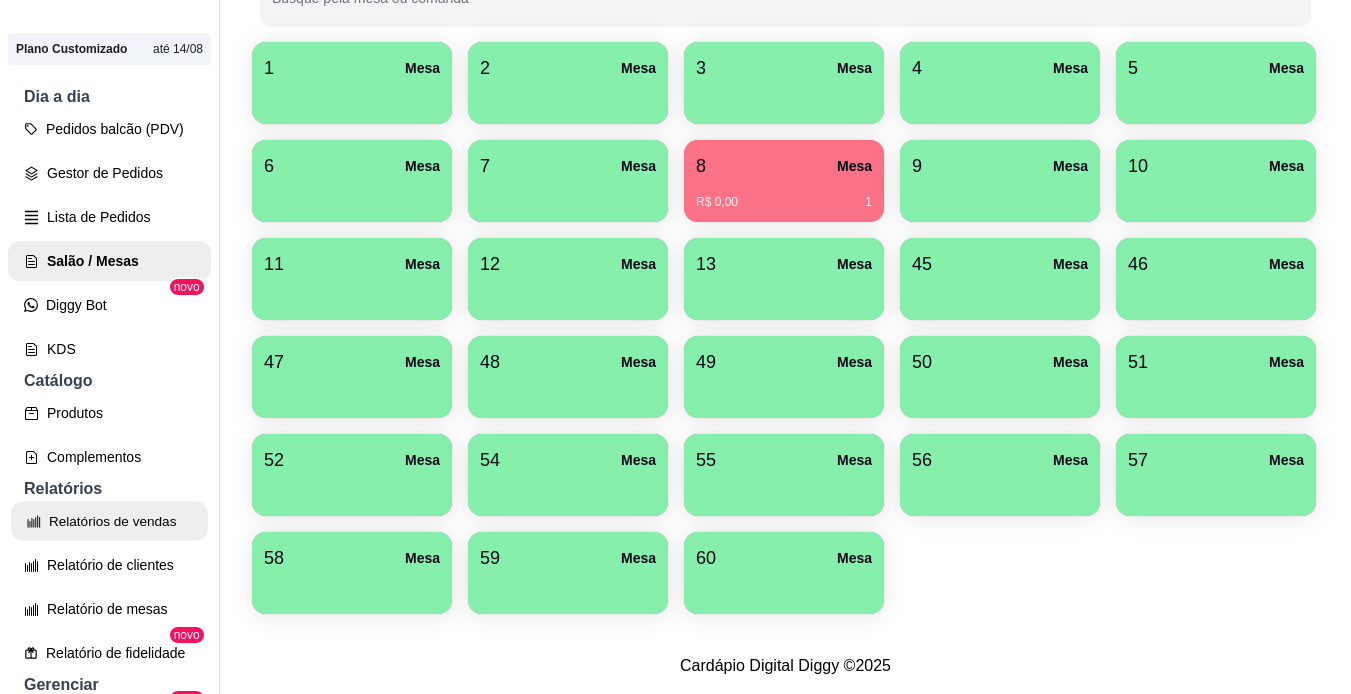 click on "Relatórios de vendas" at bounding box center (109, 521) 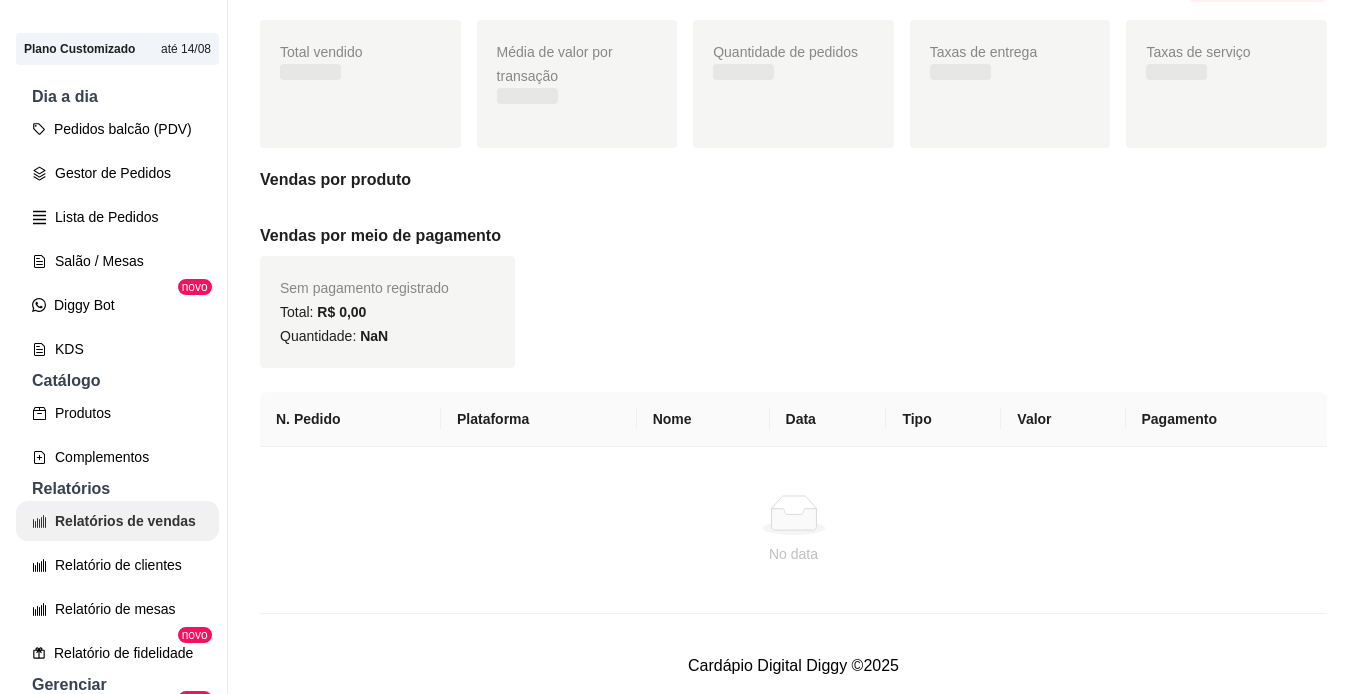 scroll, scrollTop: 0, scrollLeft: 0, axis: both 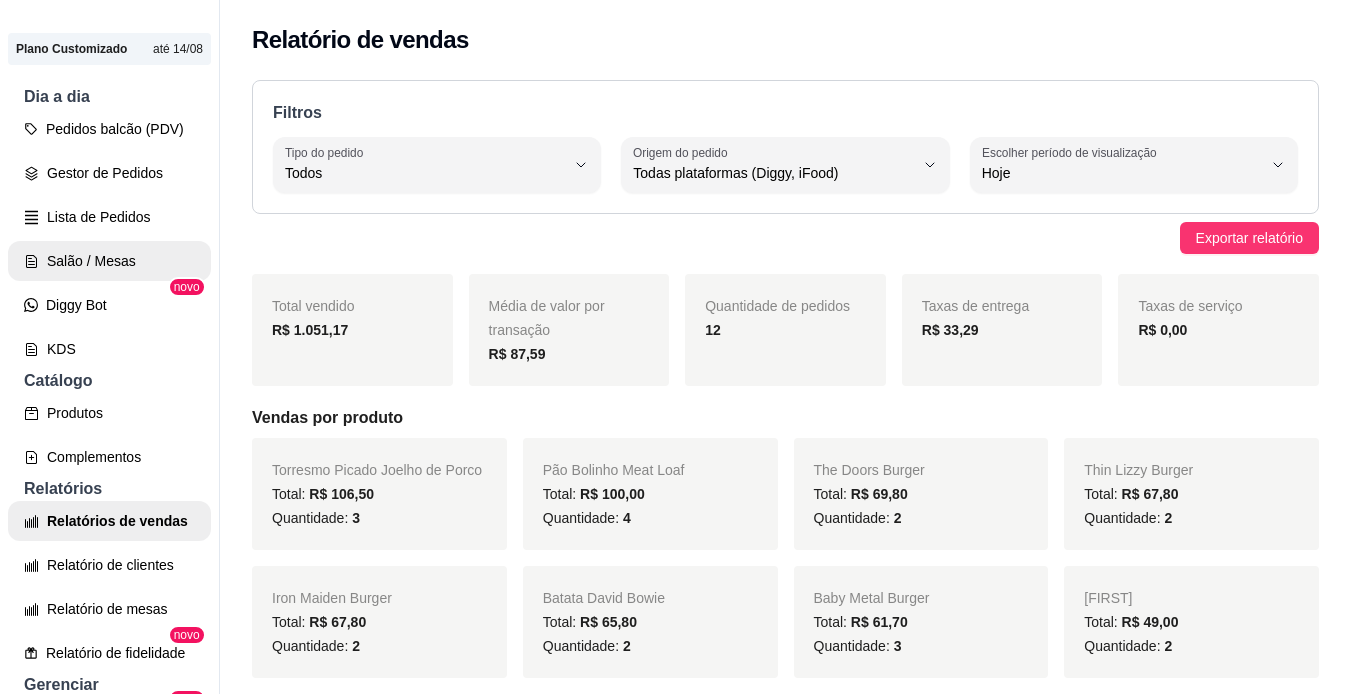 click on "Salão / Mesas" at bounding box center [109, 261] 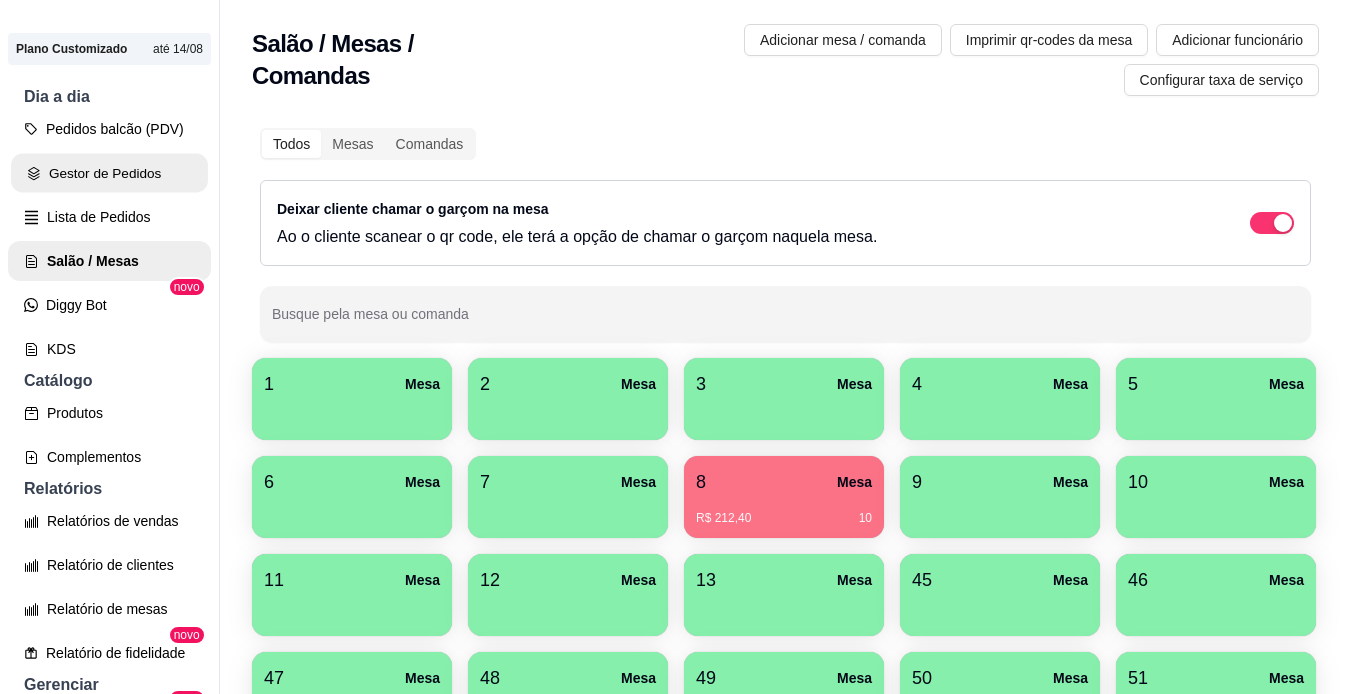 click on "Gestor de Pedidos" at bounding box center [109, 173] 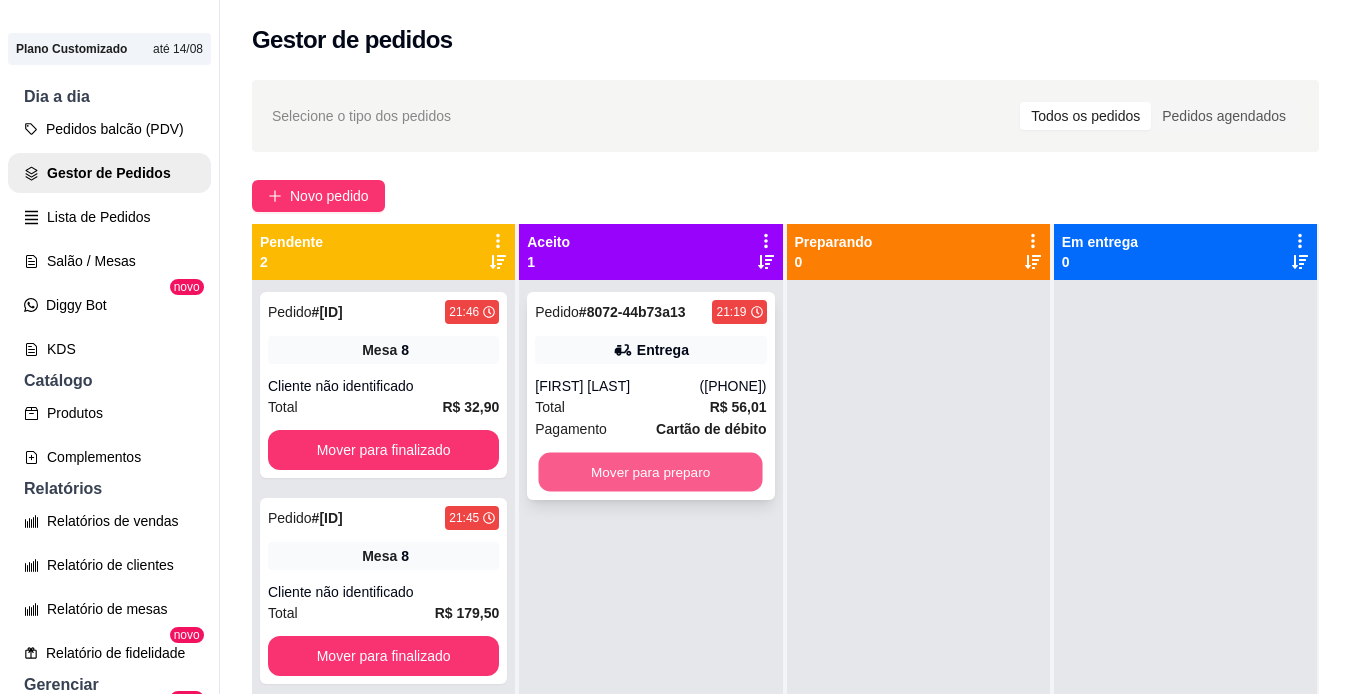 click on "Mover para preparo" at bounding box center (651, 472) 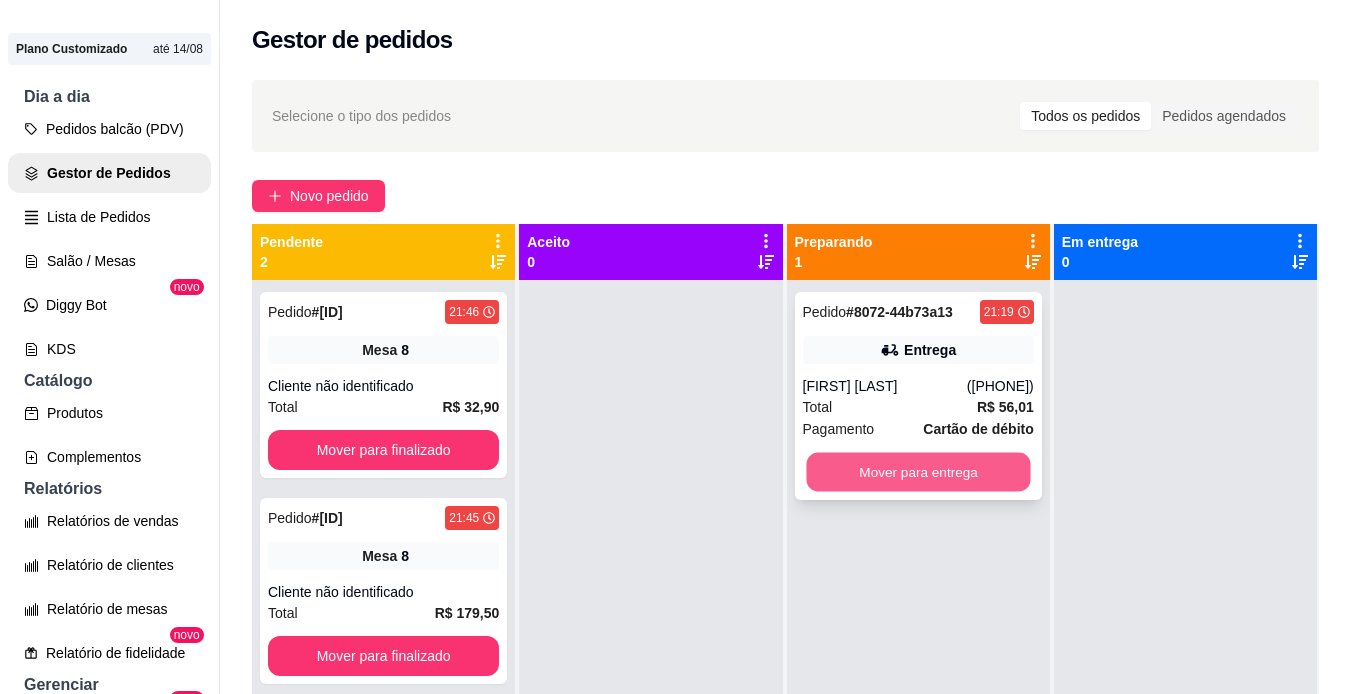 click on "Mover para entrega" at bounding box center (918, 472) 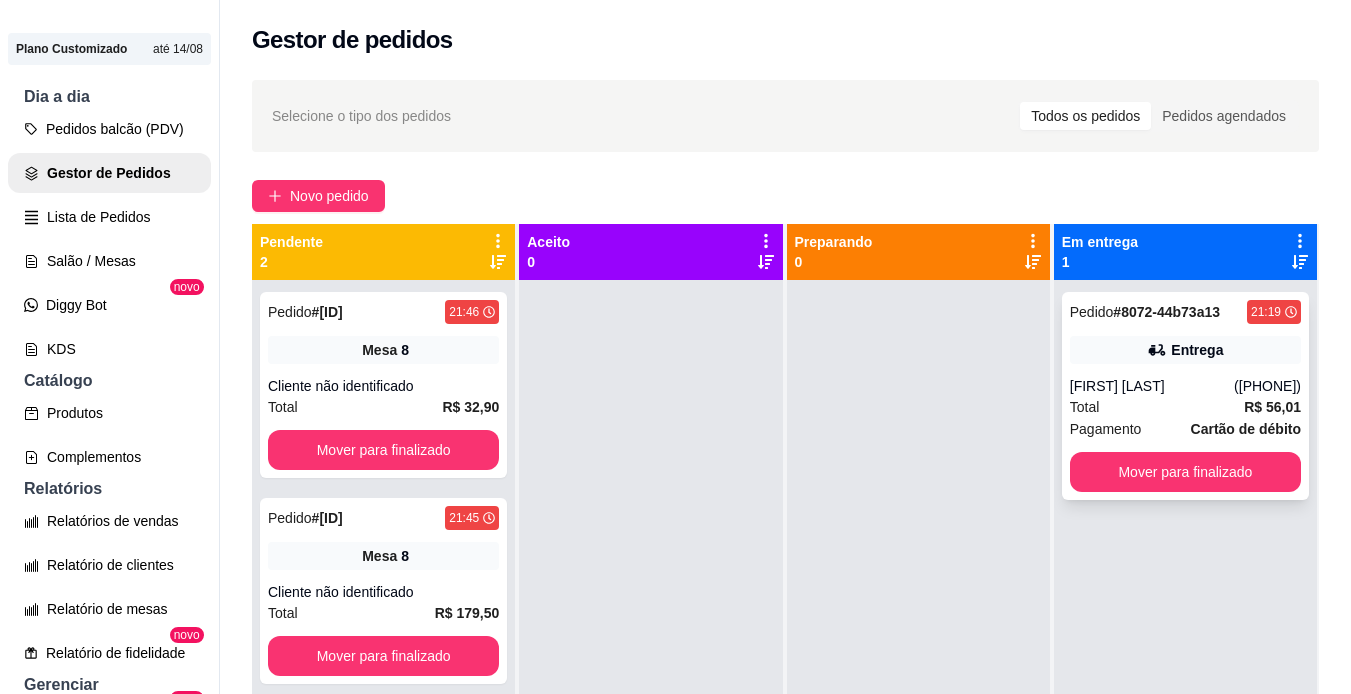 click on "Total R$ 56,01" at bounding box center (1185, 407) 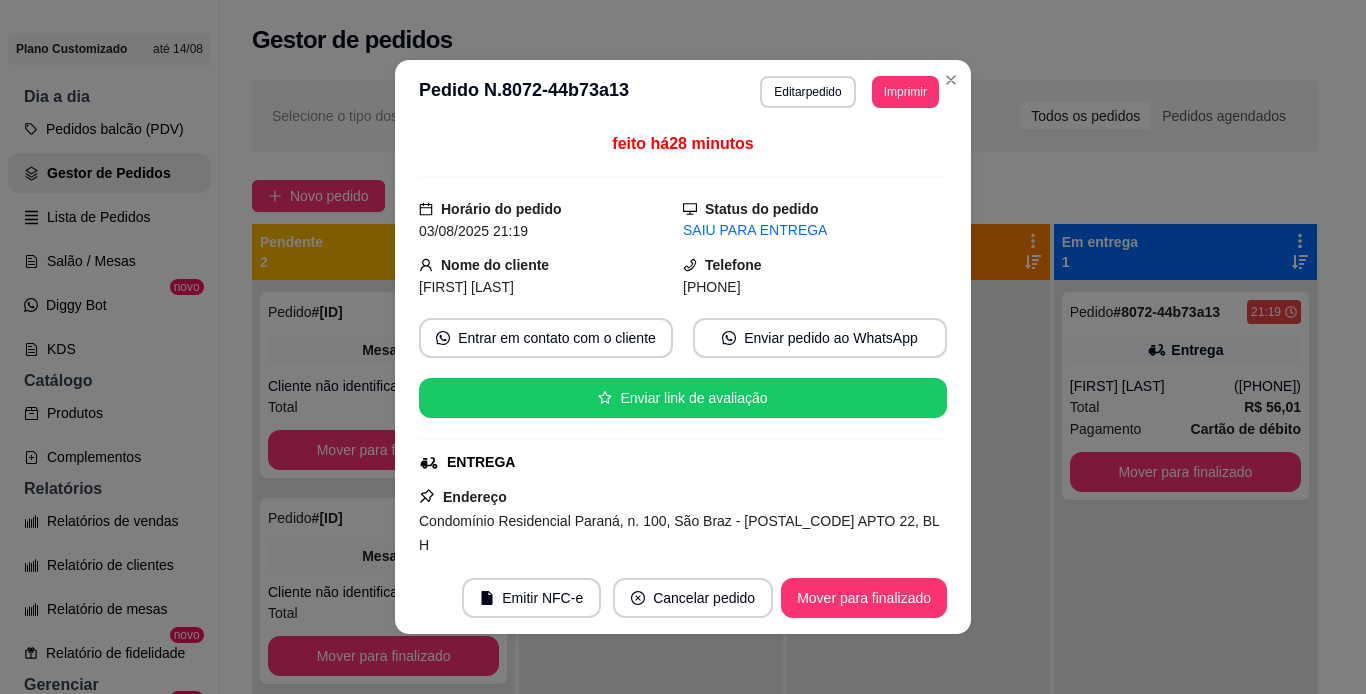 scroll, scrollTop: 369, scrollLeft: 0, axis: vertical 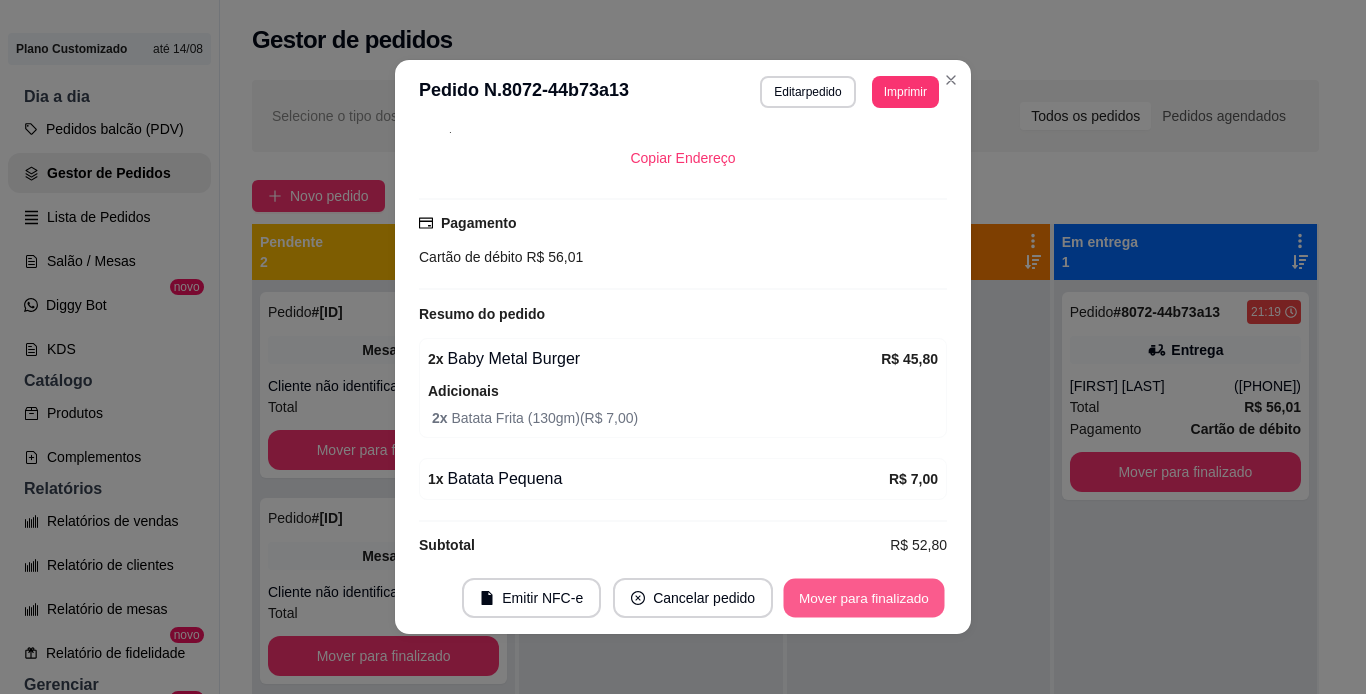 click on "Mover para finalizado" at bounding box center (864, 598) 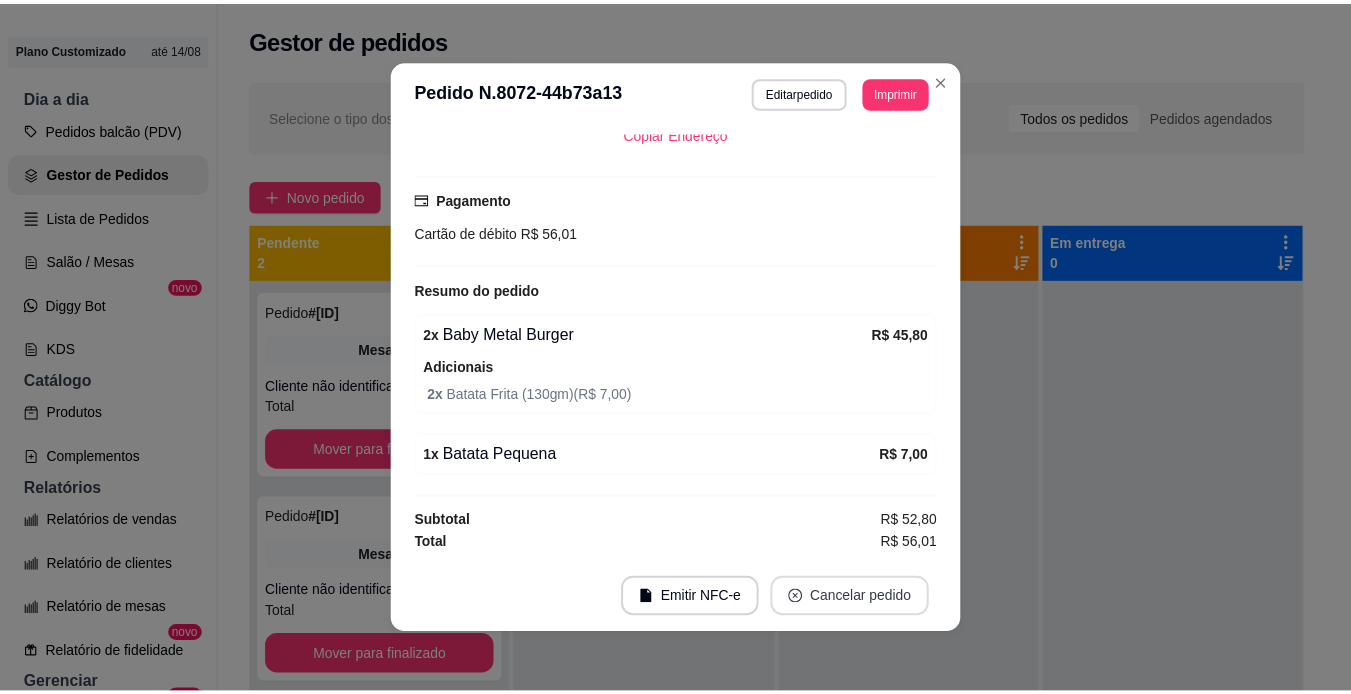 scroll, scrollTop: 429, scrollLeft: 0, axis: vertical 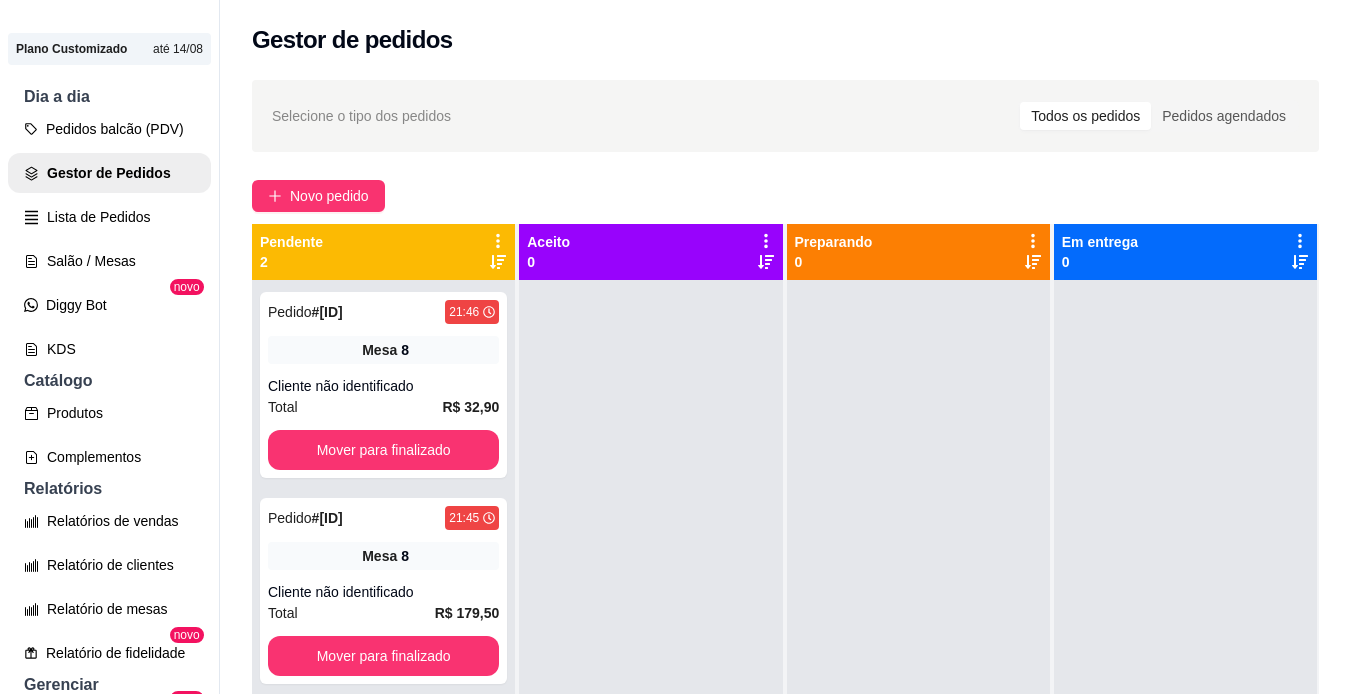 click at bounding box center [918, 627] 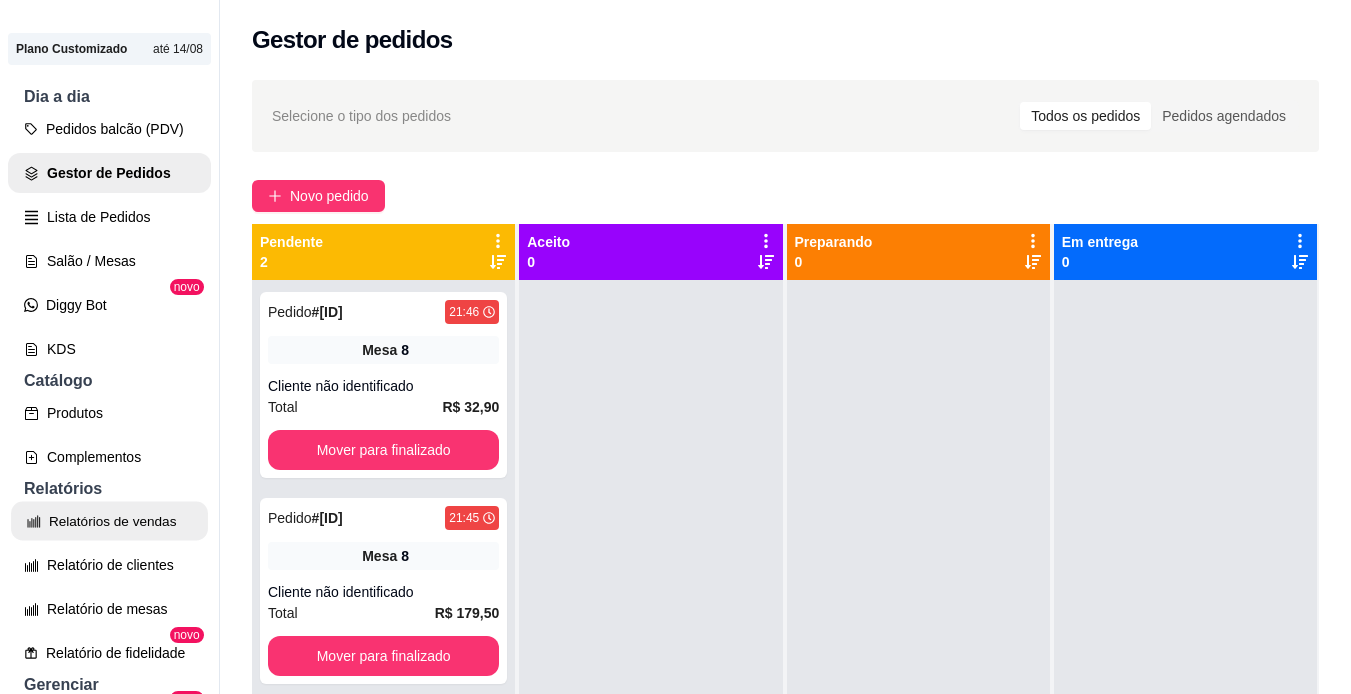 click on "Relatórios de vendas" at bounding box center [109, 521] 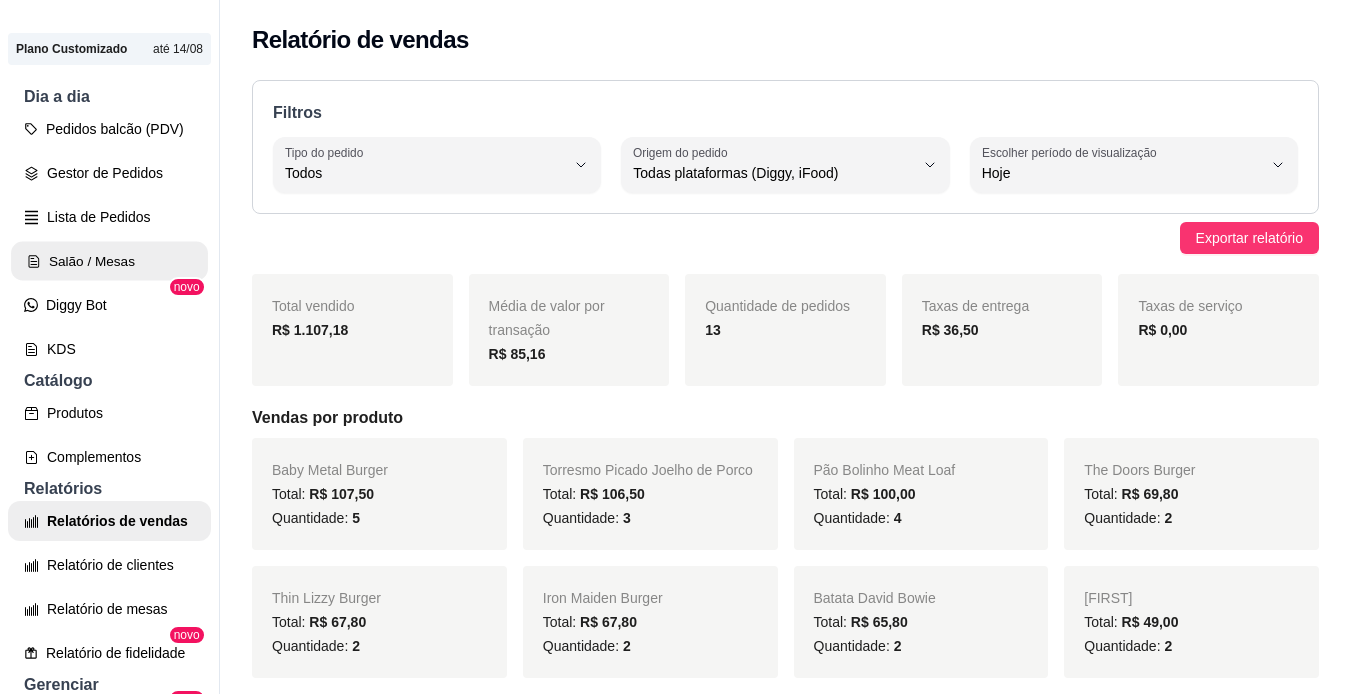 click on "Salão / Mesas" at bounding box center (109, 261) 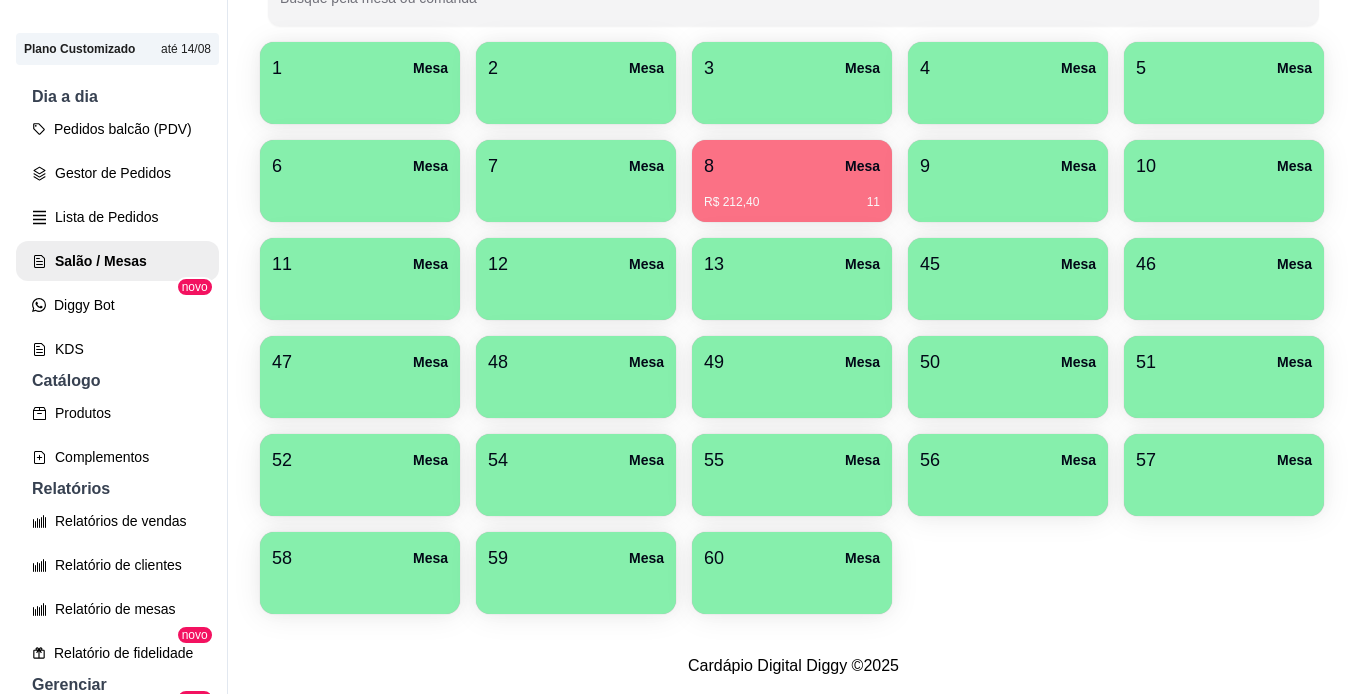 scroll, scrollTop: 419, scrollLeft: 0, axis: vertical 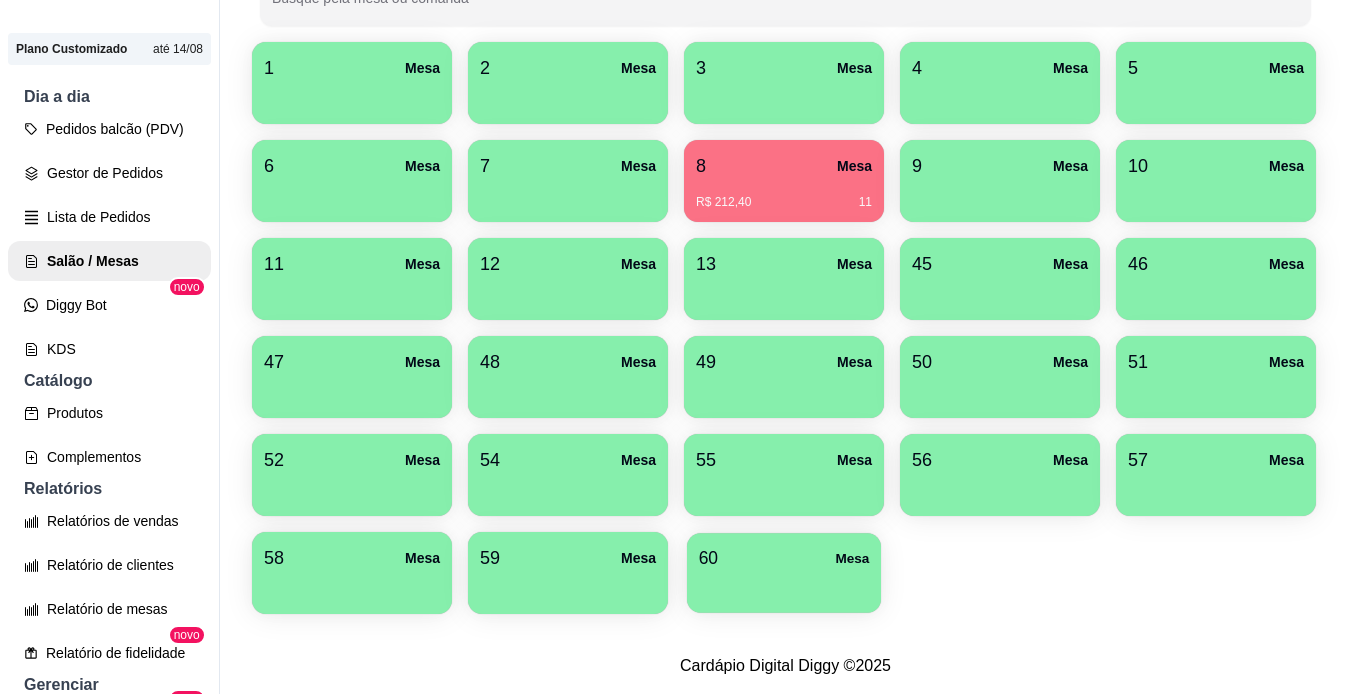 click at bounding box center [784, 586] 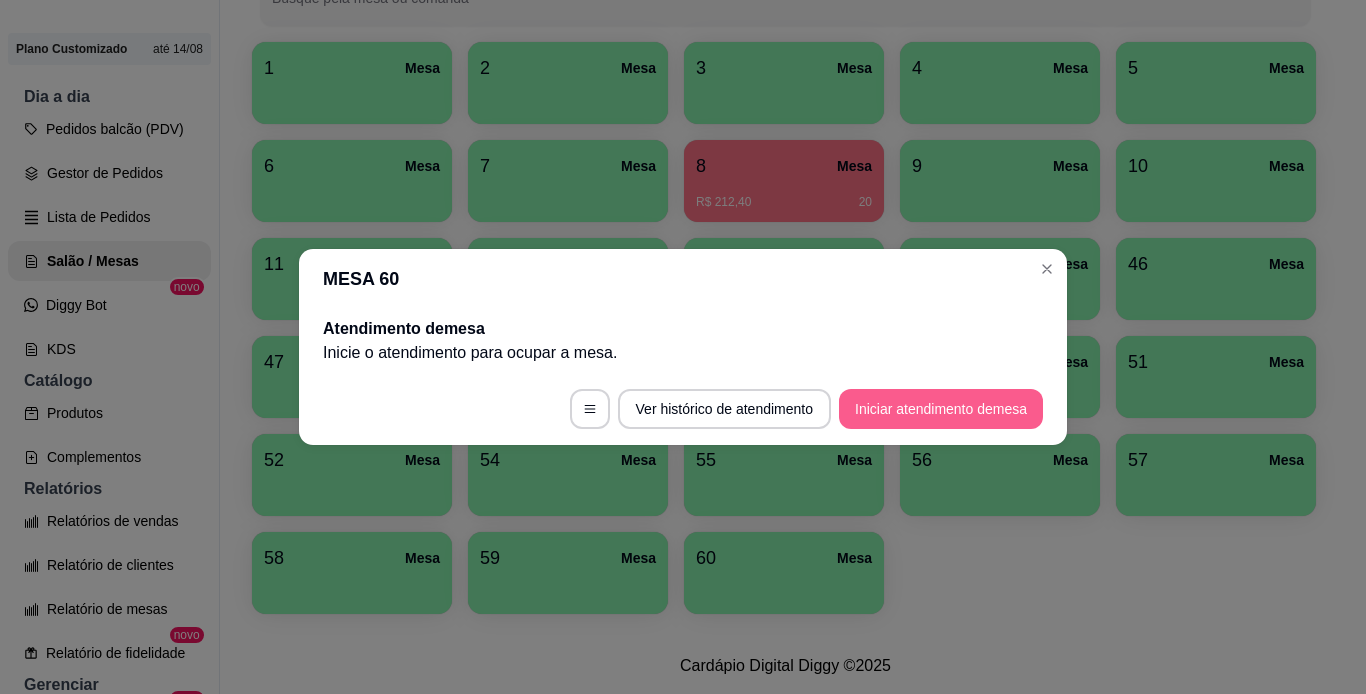 click on "Iniciar atendimento de  mesa" at bounding box center [941, 409] 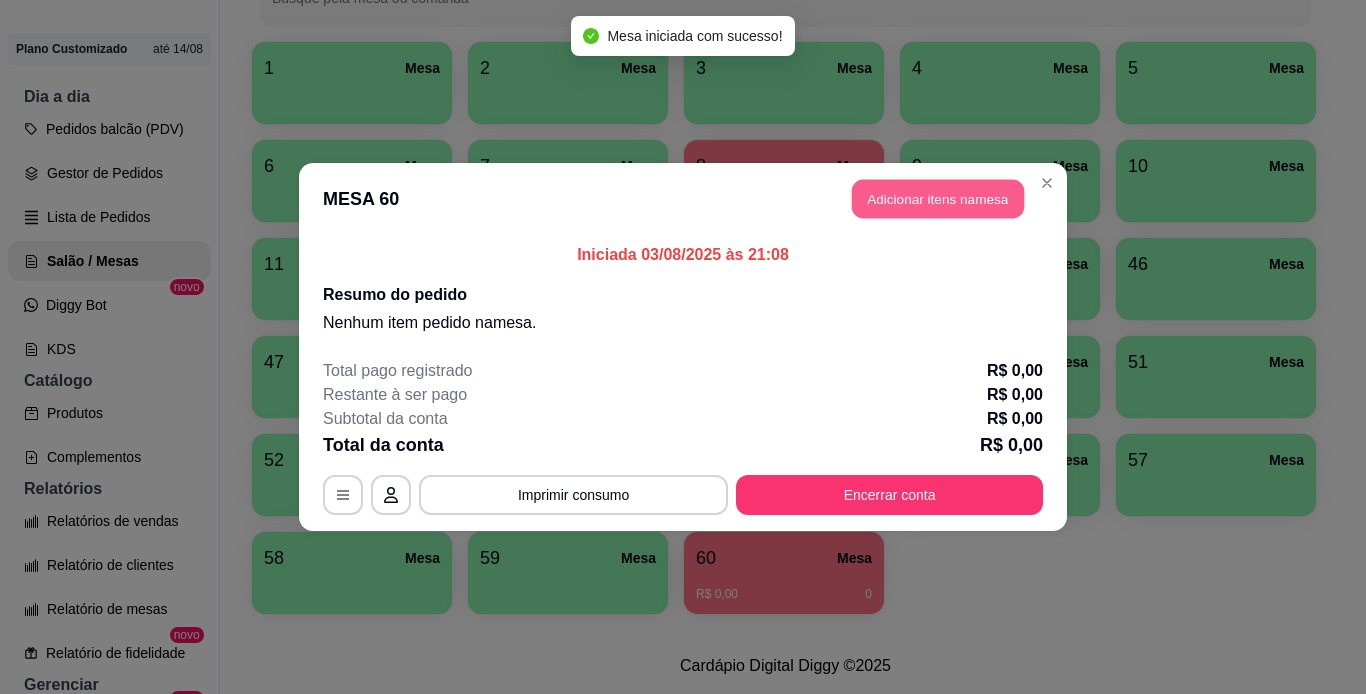 click on "Adicionar itens na  mesa" at bounding box center [938, 199] 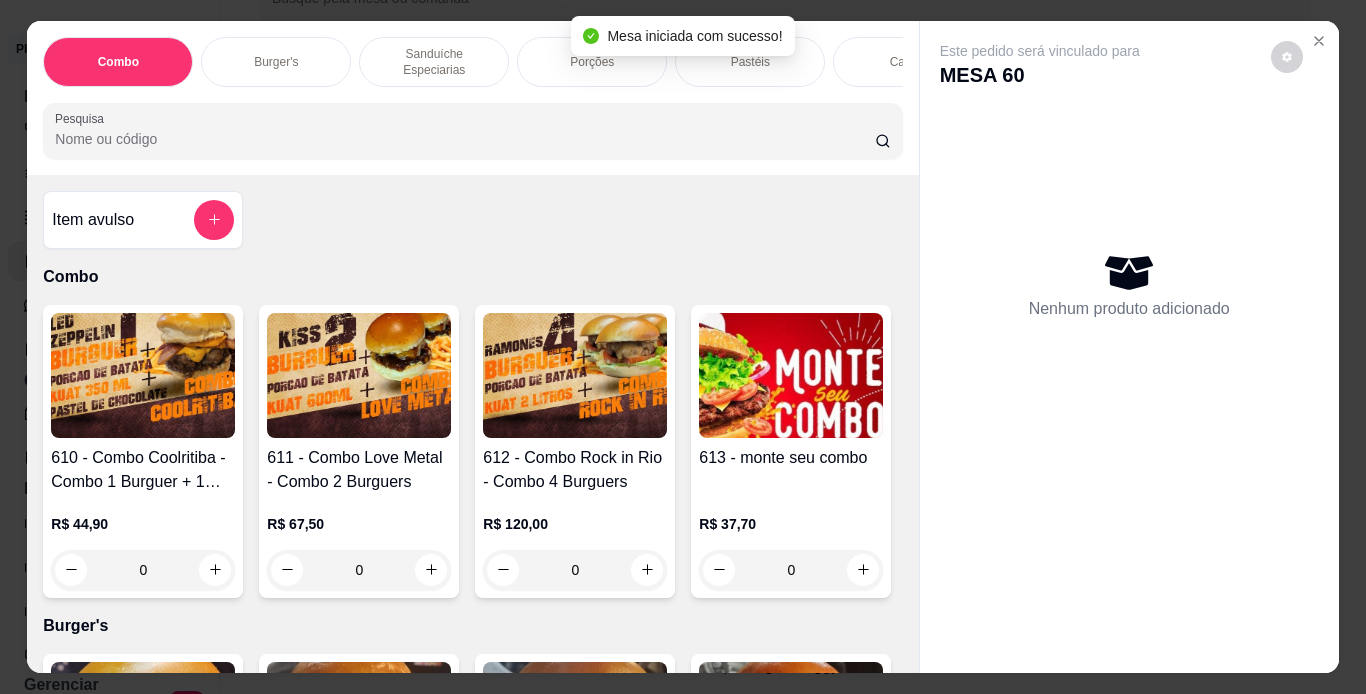 click on "Burger's" at bounding box center (276, 62) 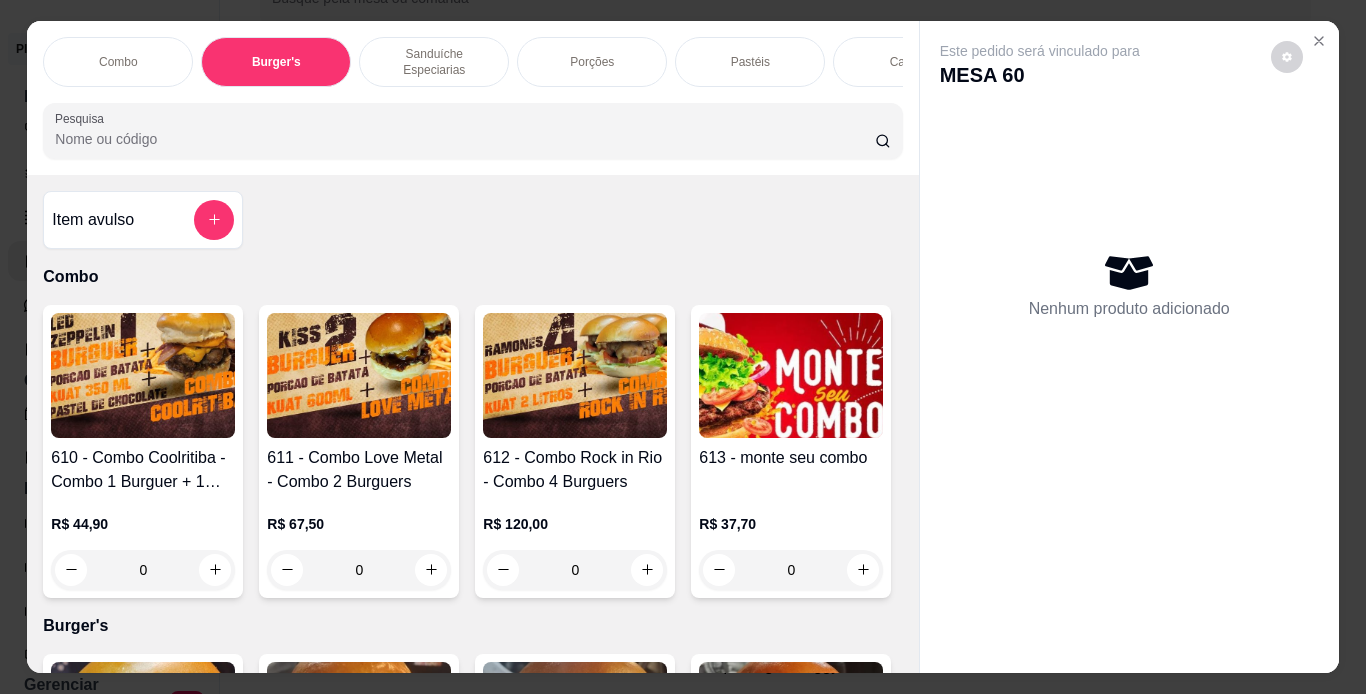 scroll, scrollTop: 724, scrollLeft: 0, axis: vertical 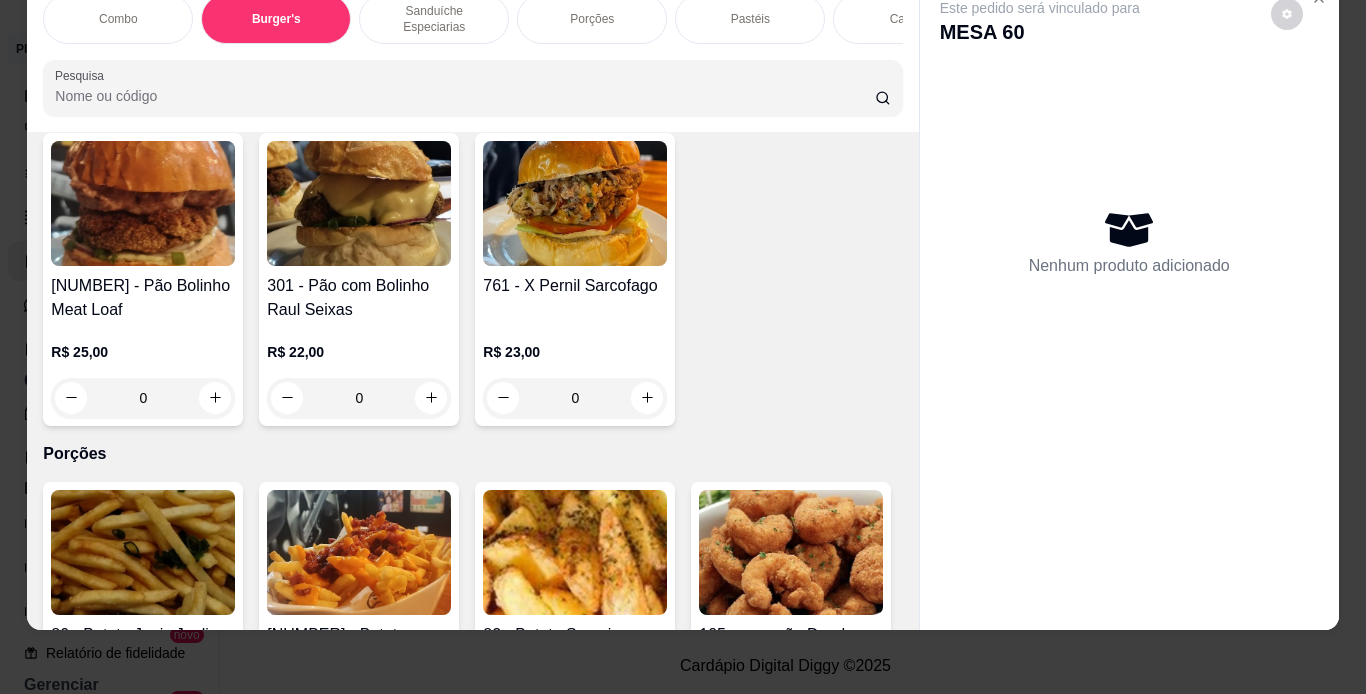 click on "20 - 22 - Guns N' Roses   R$ 22,90 0" at bounding box center (791, -355) 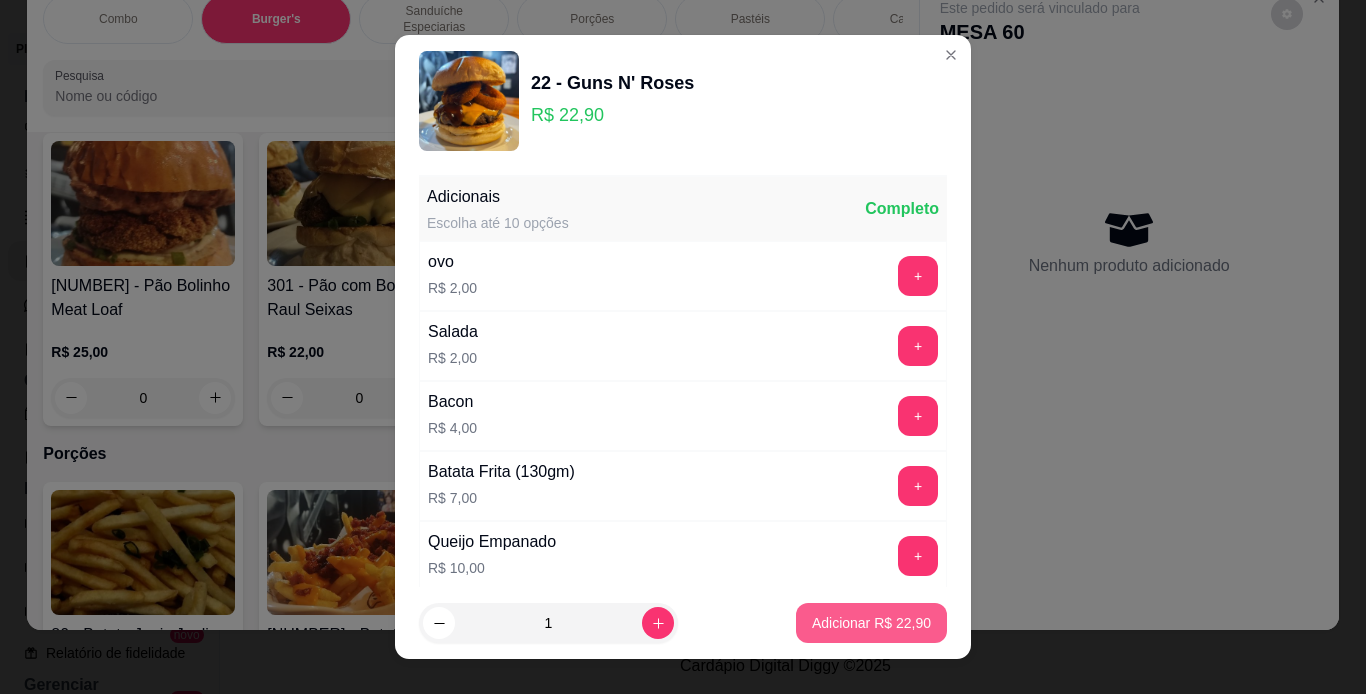 click on "Adicionar   R$ 22,90" at bounding box center (871, 623) 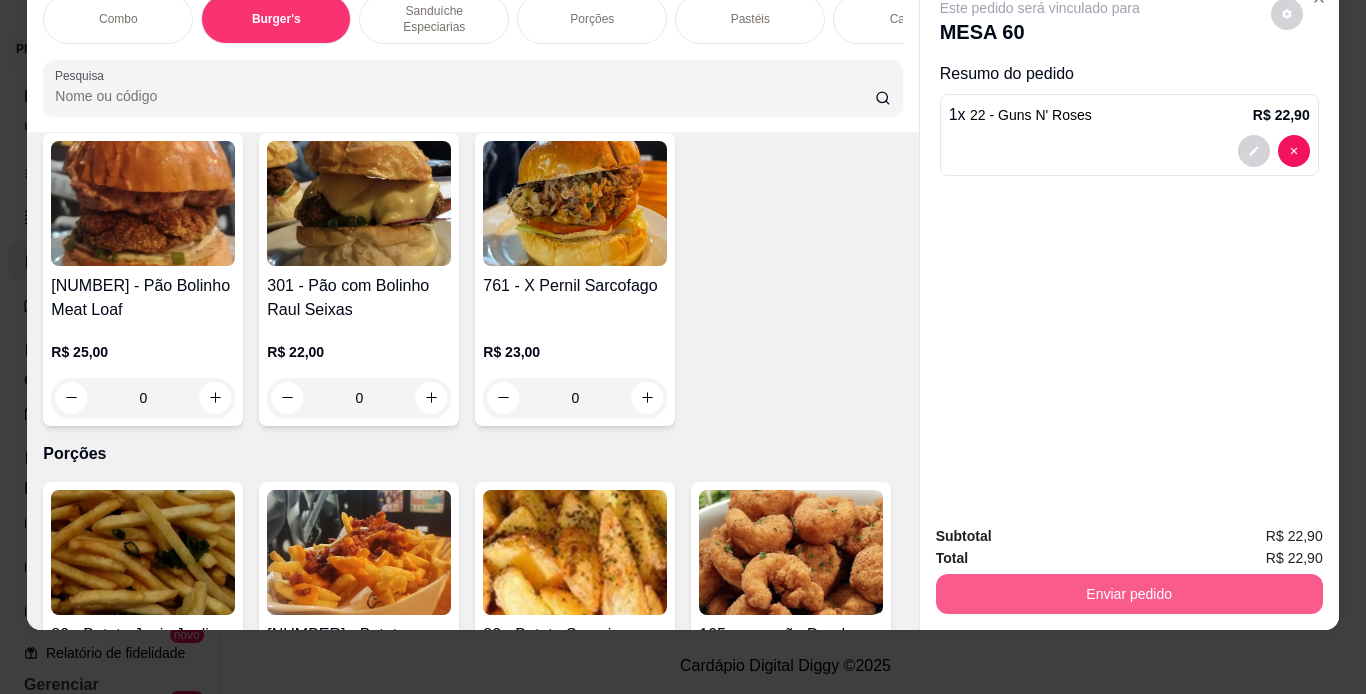 click on "Enviar pedido" at bounding box center (1129, 594) 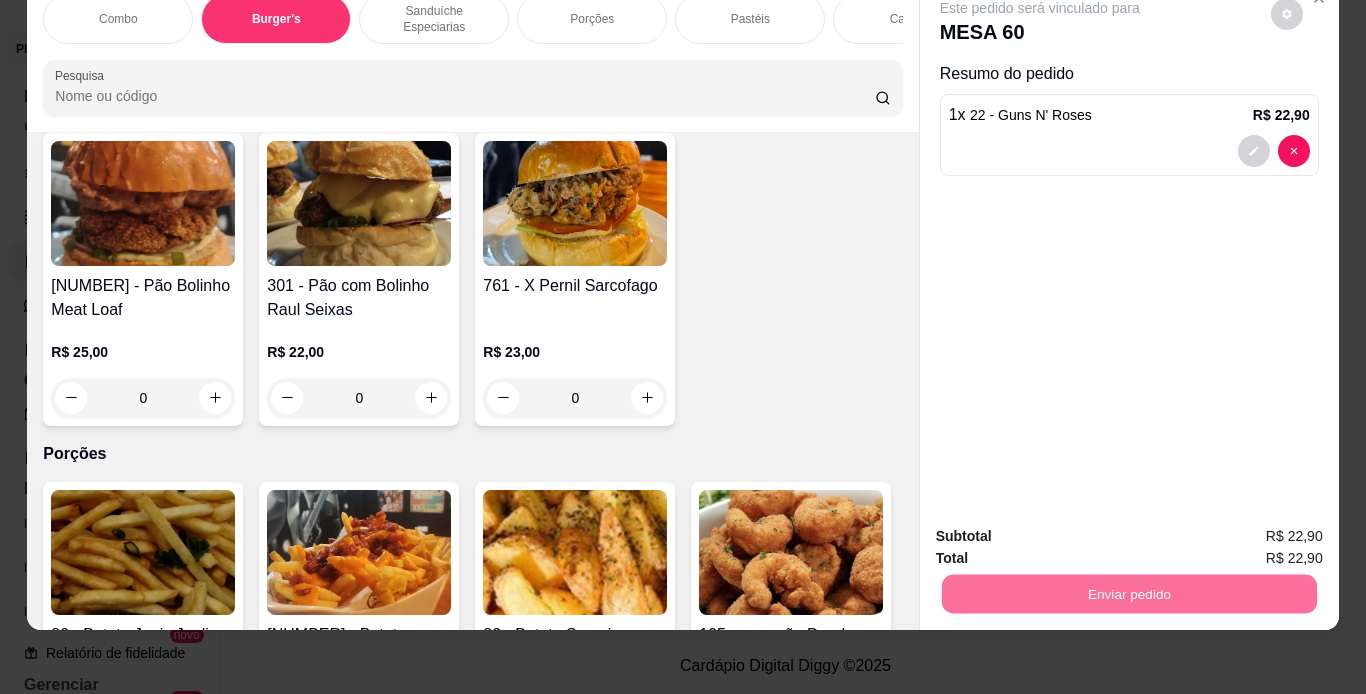 click on "Não registrar e enviar pedido" at bounding box center [1063, 529] 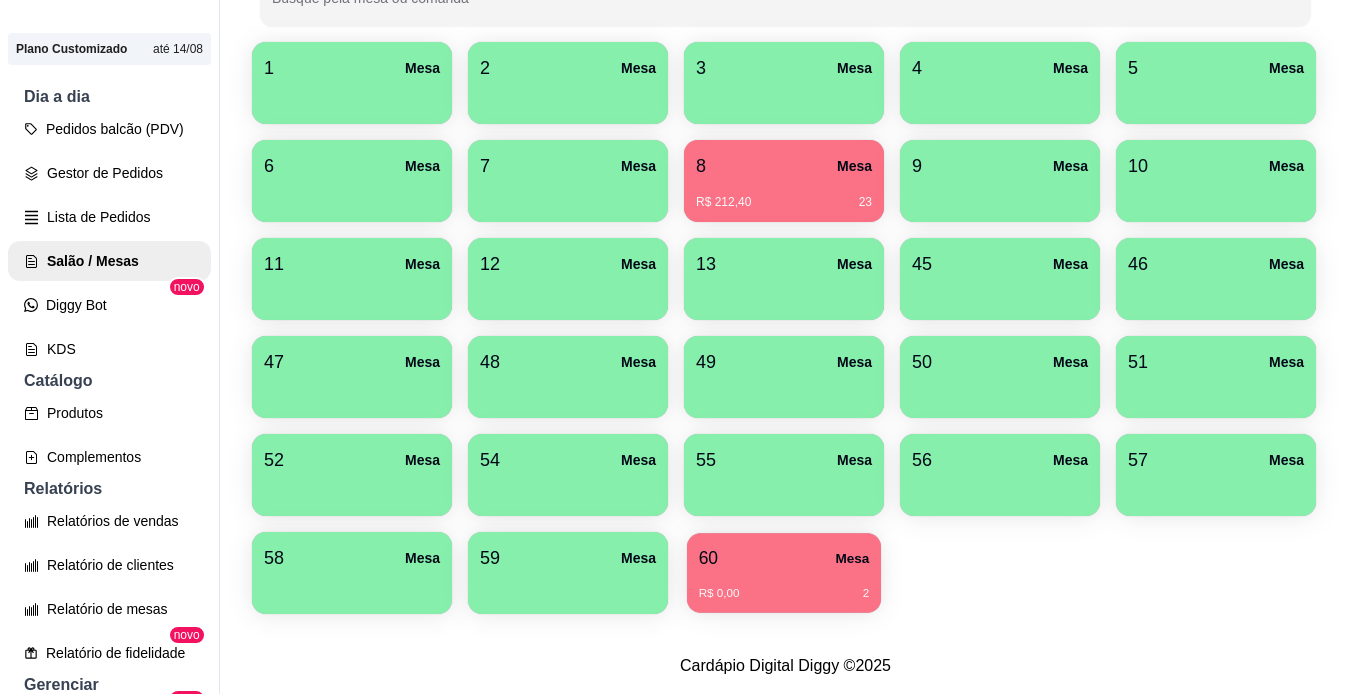 click on "60" at bounding box center [708, 558] 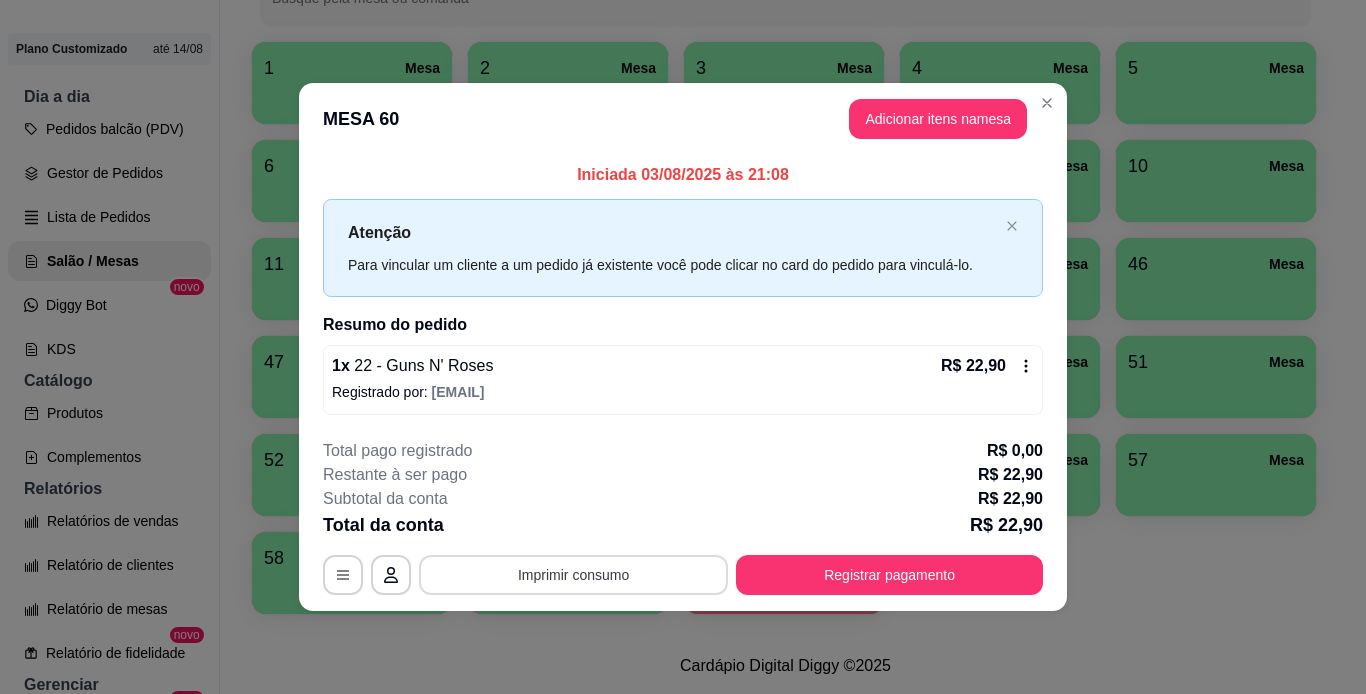 click on "Imprimir consumo" at bounding box center (573, 575) 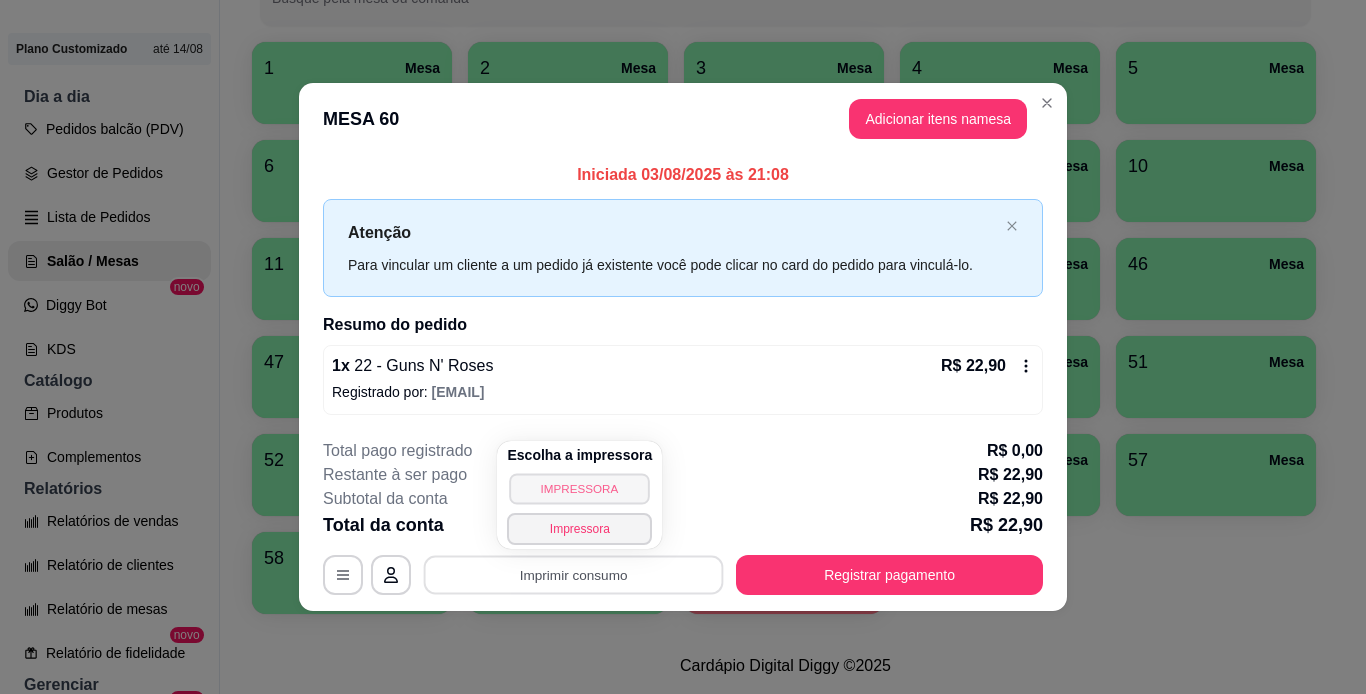 click on "IMPRESSORA" at bounding box center (580, 488) 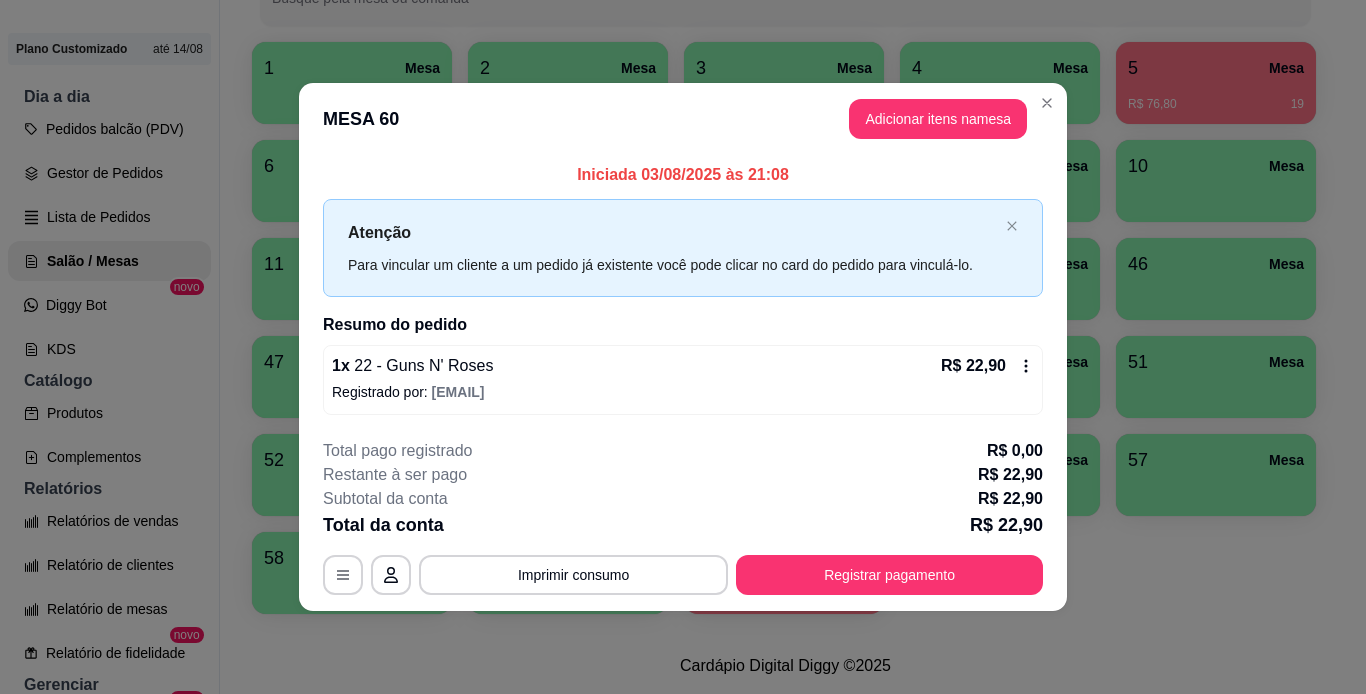 click on "Todos Mesas Comandas Deixar cliente chamar o garçom na mesa Ao o cliente scanear o qr code, ele terá a opção de chamar o garçom naquela mesa. Busque pela mesa ou comanda
1 Mesa 2 Mesa 3 Mesa 4 Mesa 5 Mesa R$ 76,80 [NUMBER] 6 Mesa 7 Mesa 8 Mesa R$ 212,40 [NUMBER] 9 Mesa 10 Mesa 11 Mesa 12 Mesa 13 Mesa 45 Mesa 46 Mesa 47 Mesa 48 Mesa 49 Mesa 50 Mesa 51 Mesa 52 Mesa 54 Mesa 55 Mesa 56 Mesa 57 Mesa 58 Mesa 59 Mesa 60 Mesa R$ 22,90 [NUMBER]" at bounding box center [785, 215] 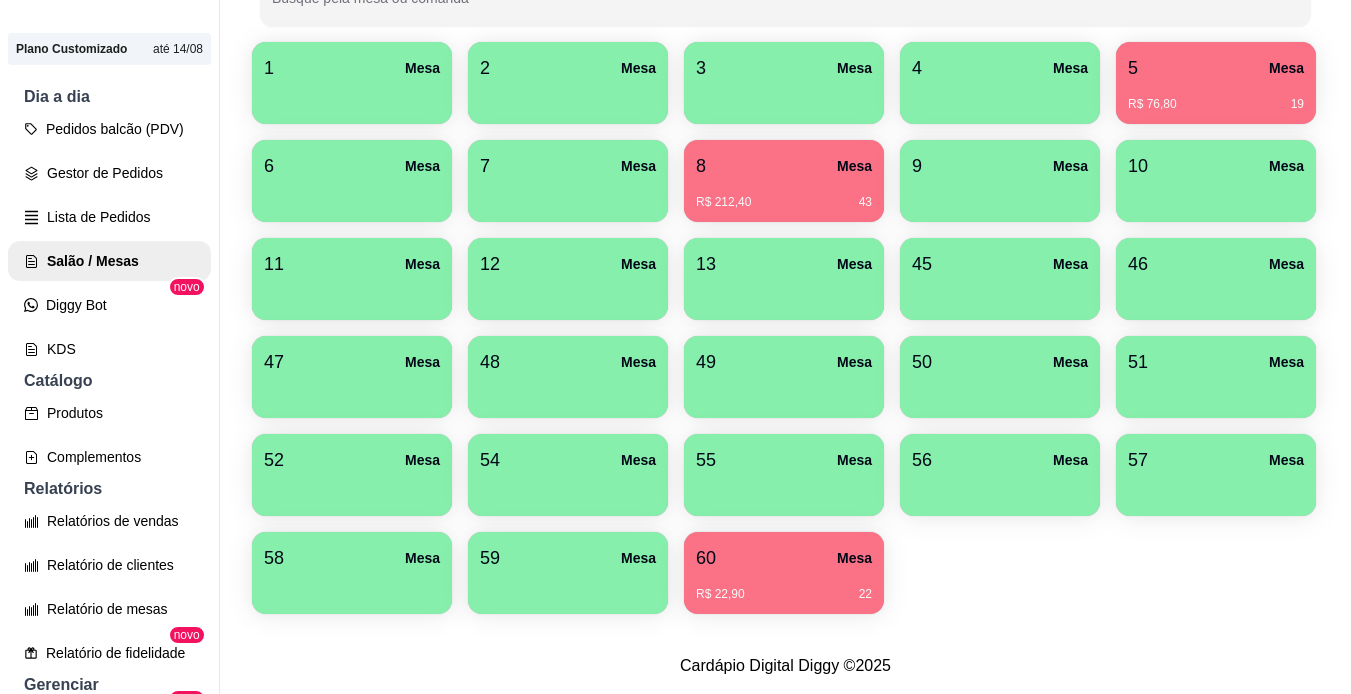click on "1 Mesa 2 Mesa 3 Mesa 4 Mesa 5 Mesa R$ 76,80 19 6 Mesa 7 Mesa 8 Mesa R$ 212,40 43 9 Mesa 10 Mesa 11 Mesa 12 Mesa 13 Mesa 45 Mesa 46 Mesa 47 Mesa 48 Mesa 49 Mesa 50 Mesa 51 Mesa 52 Mesa 54 Mesa 55 Mesa 56 Mesa 57 Mesa 58 Mesa 59 Mesa 60 Mesa R$ 22,90 22" at bounding box center [785, 328] 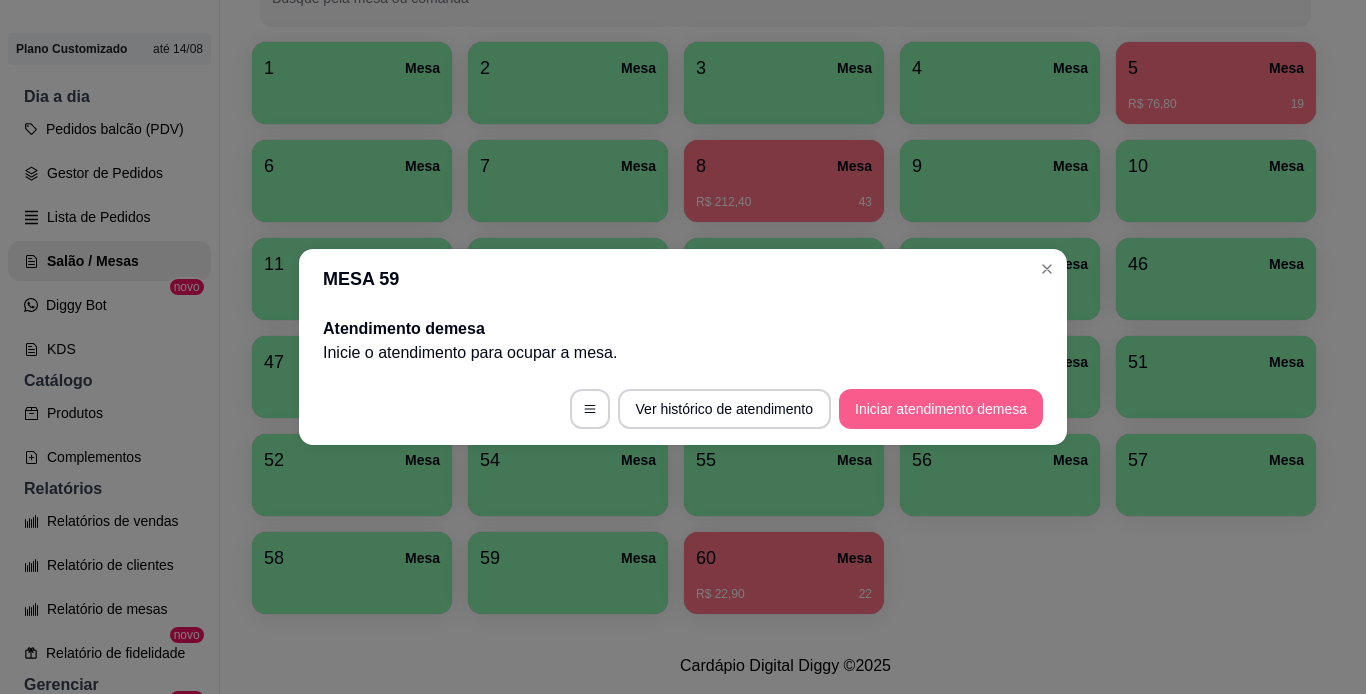 click on "Iniciar atendimento de  mesa" at bounding box center [941, 409] 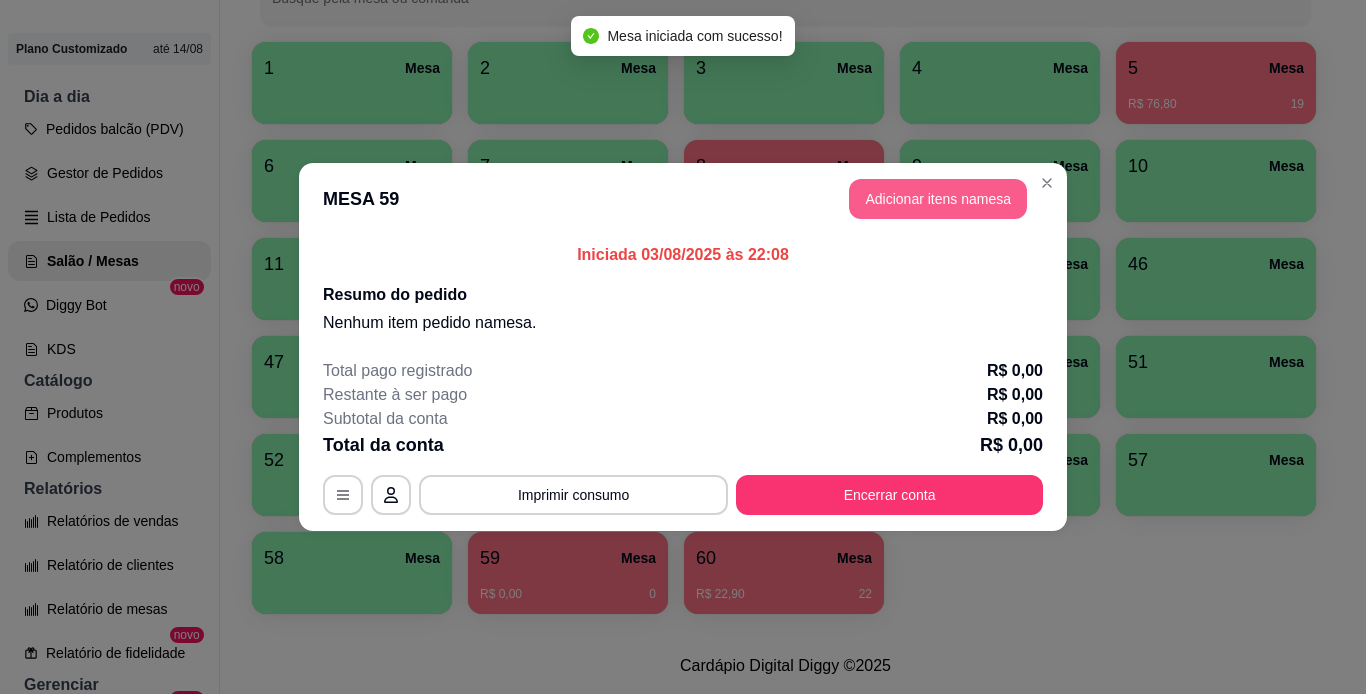 click on "Adicionar itens na  mesa" at bounding box center (938, 199) 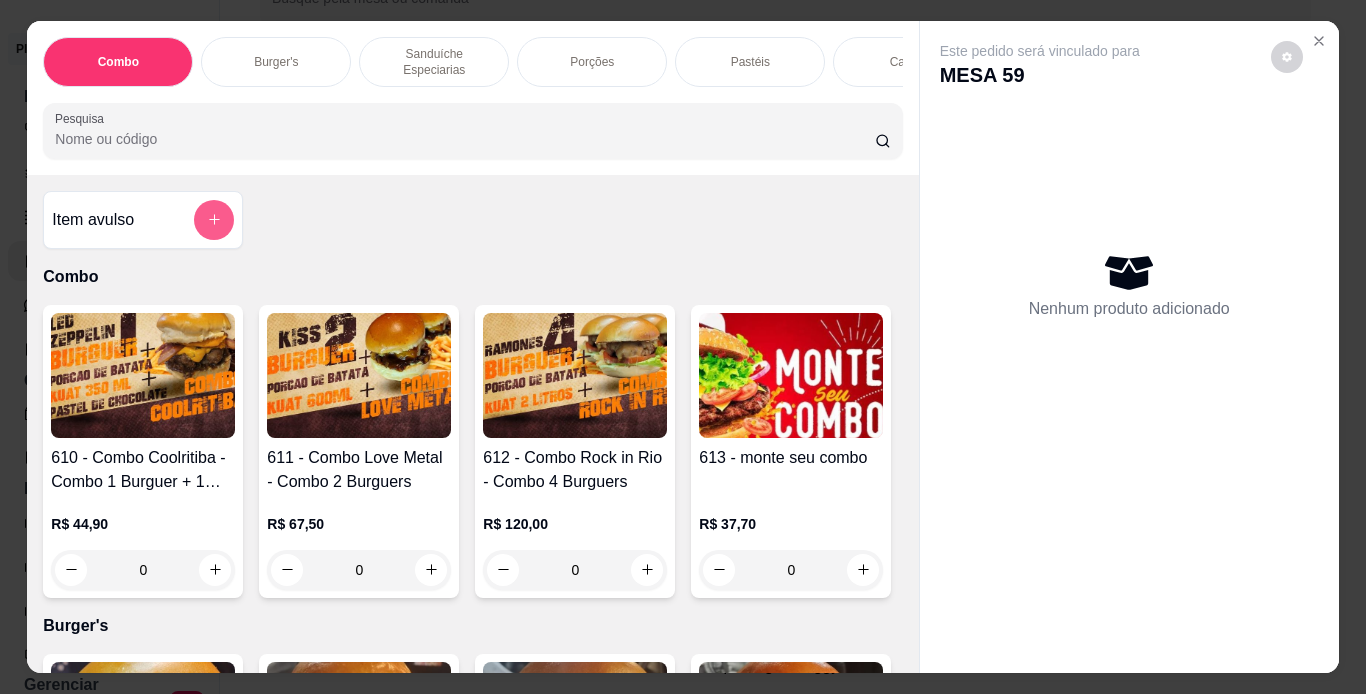click at bounding box center (214, 220) 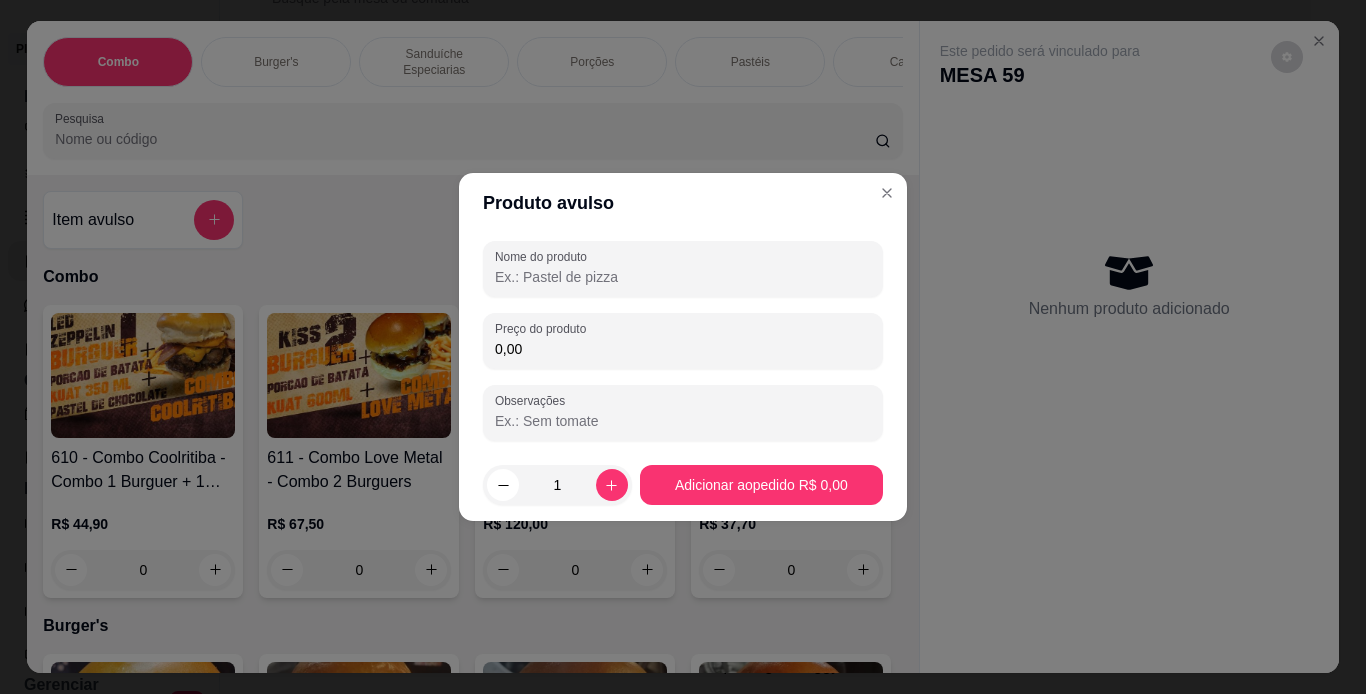 click on "Nome do produto" at bounding box center (683, 277) 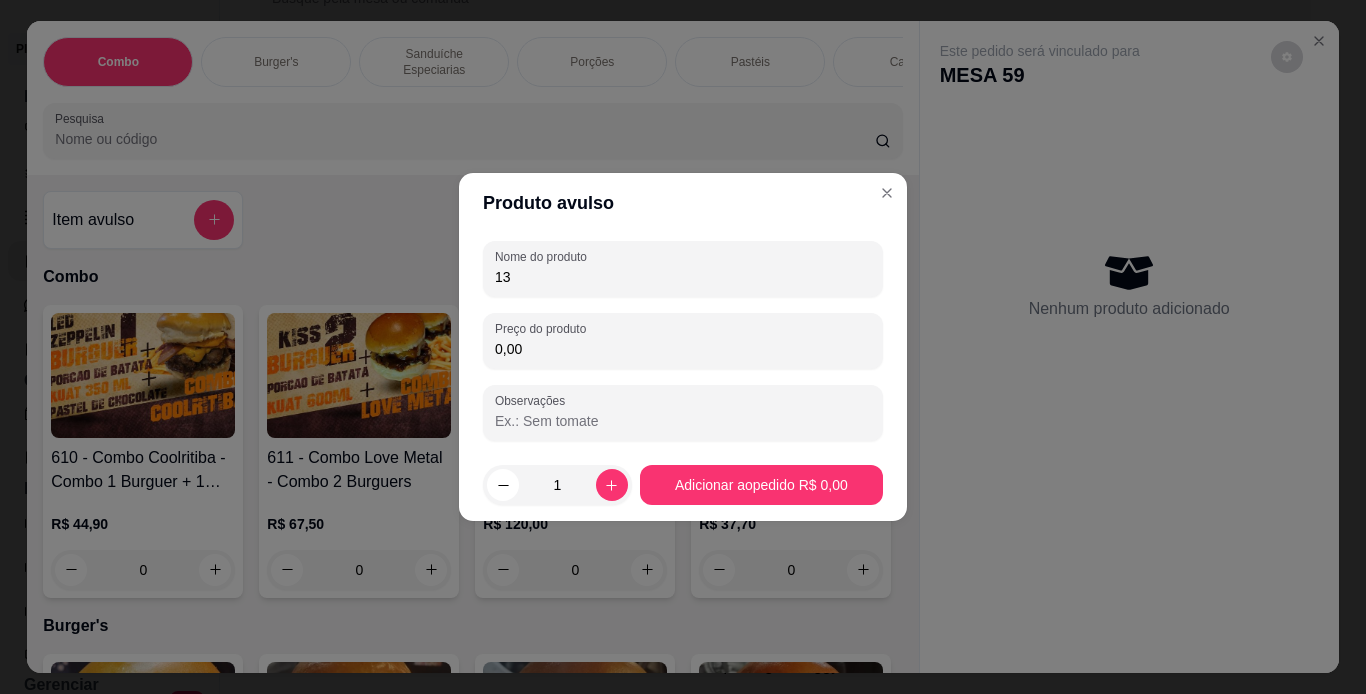 type on "1" 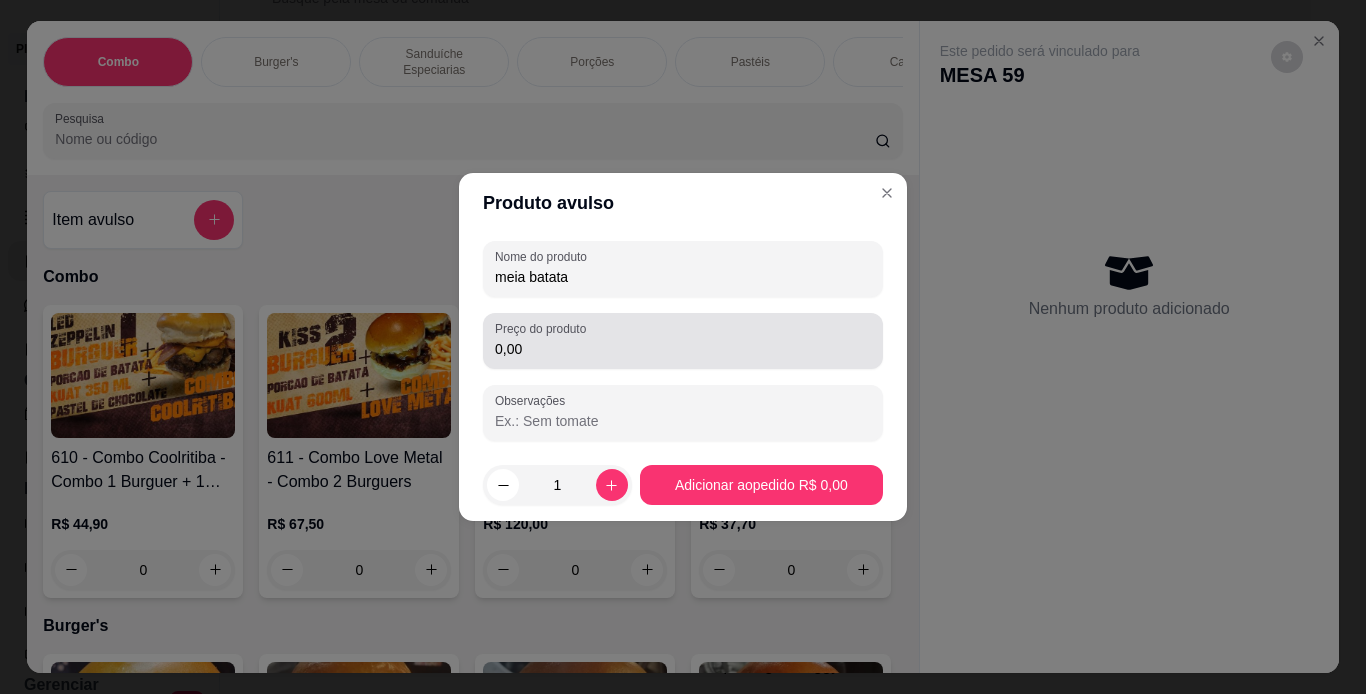 type on "meia batata" 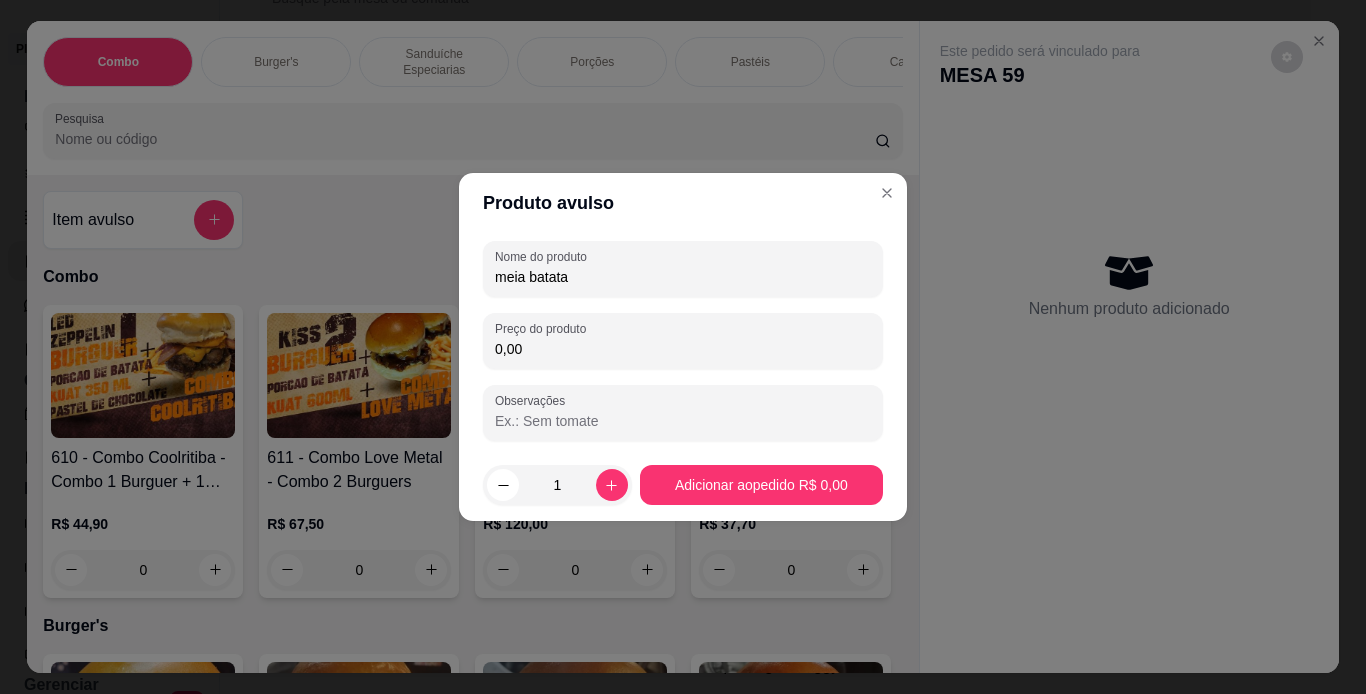 click on "0,00" at bounding box center [683, 349] 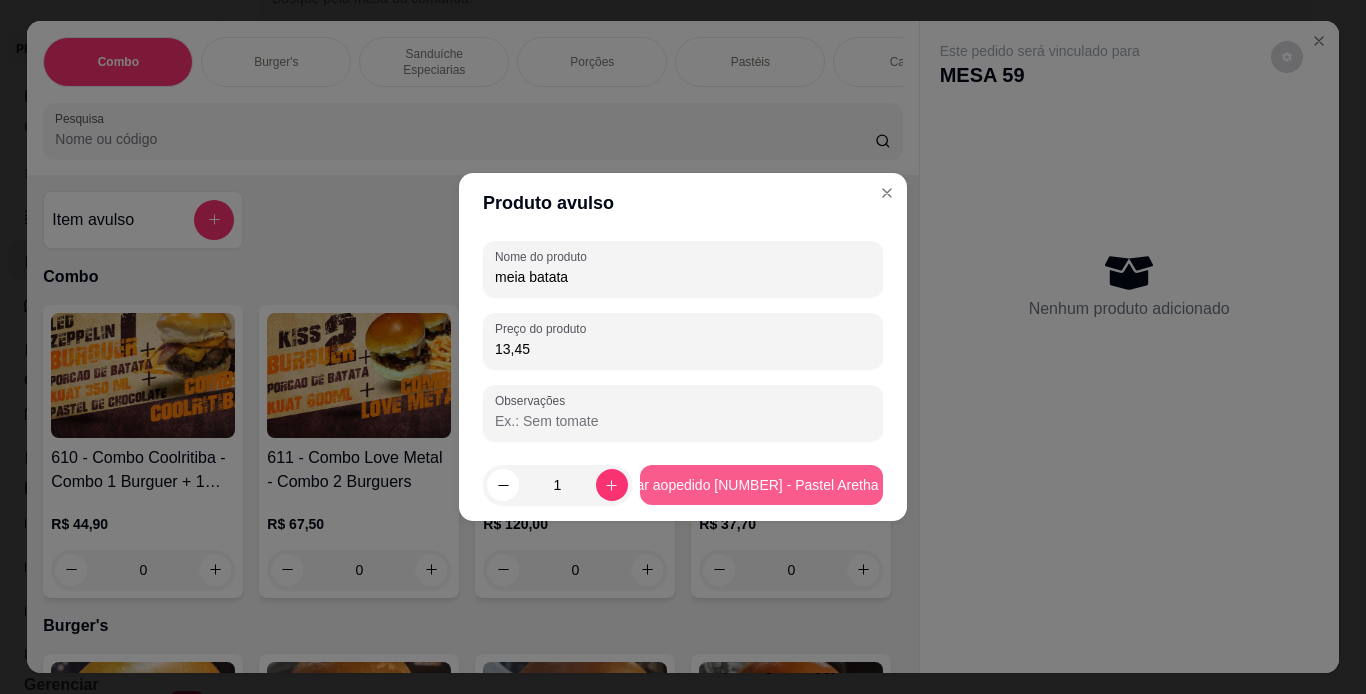 type on "13,45" 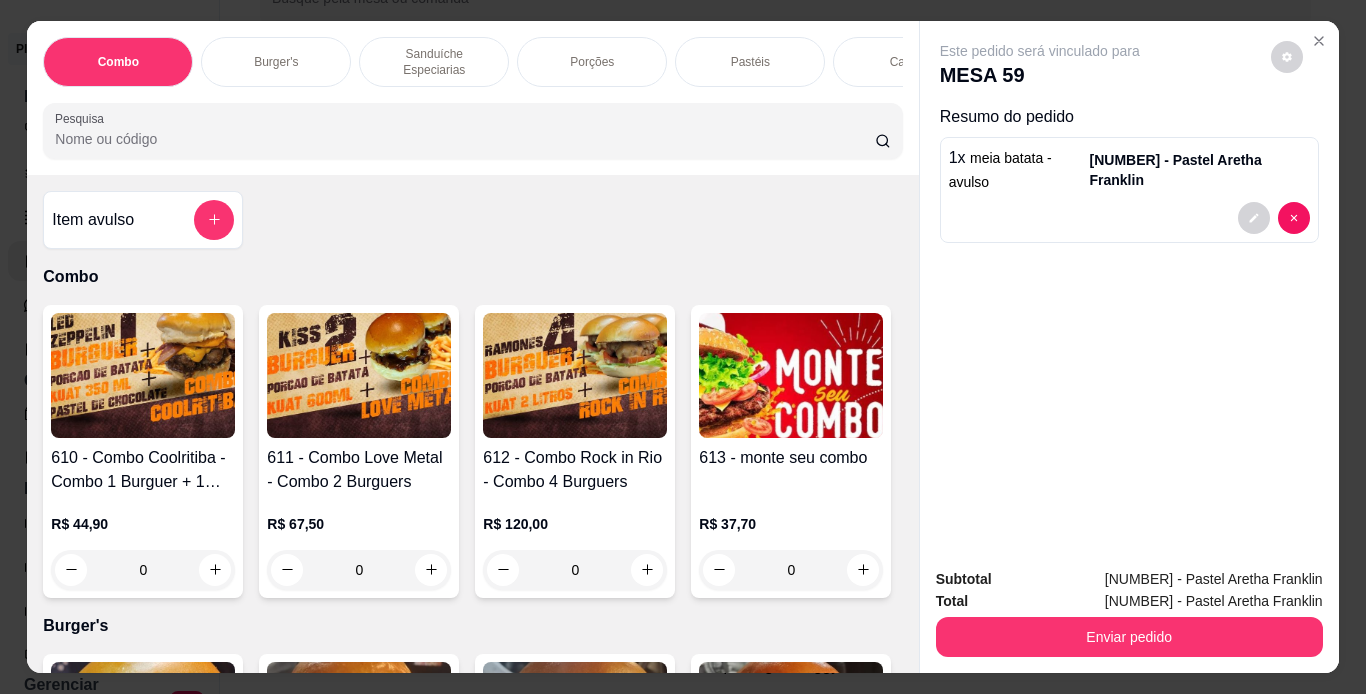 click on "Burger's" at bounding box center [276, 62] 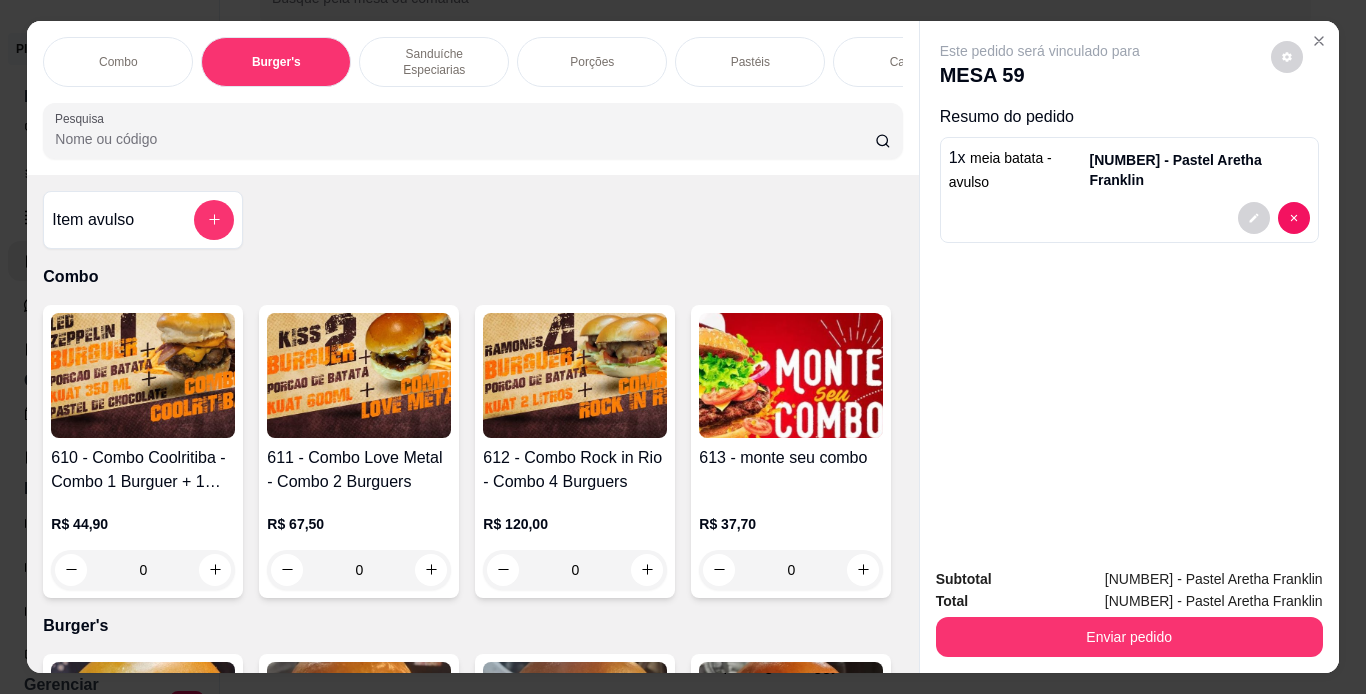 scroll, scrollTop: 724, scrollLeft: 0, axis: vertical 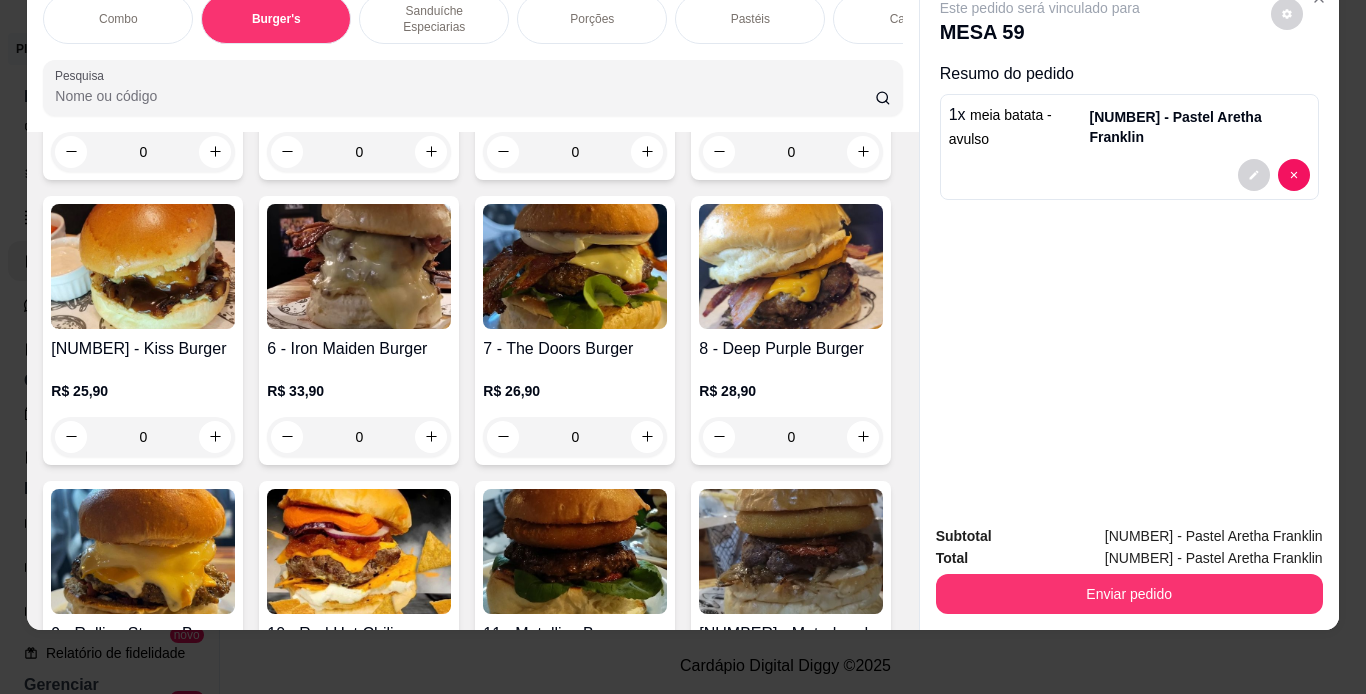 click on "0" at bounding box center [143, 152] 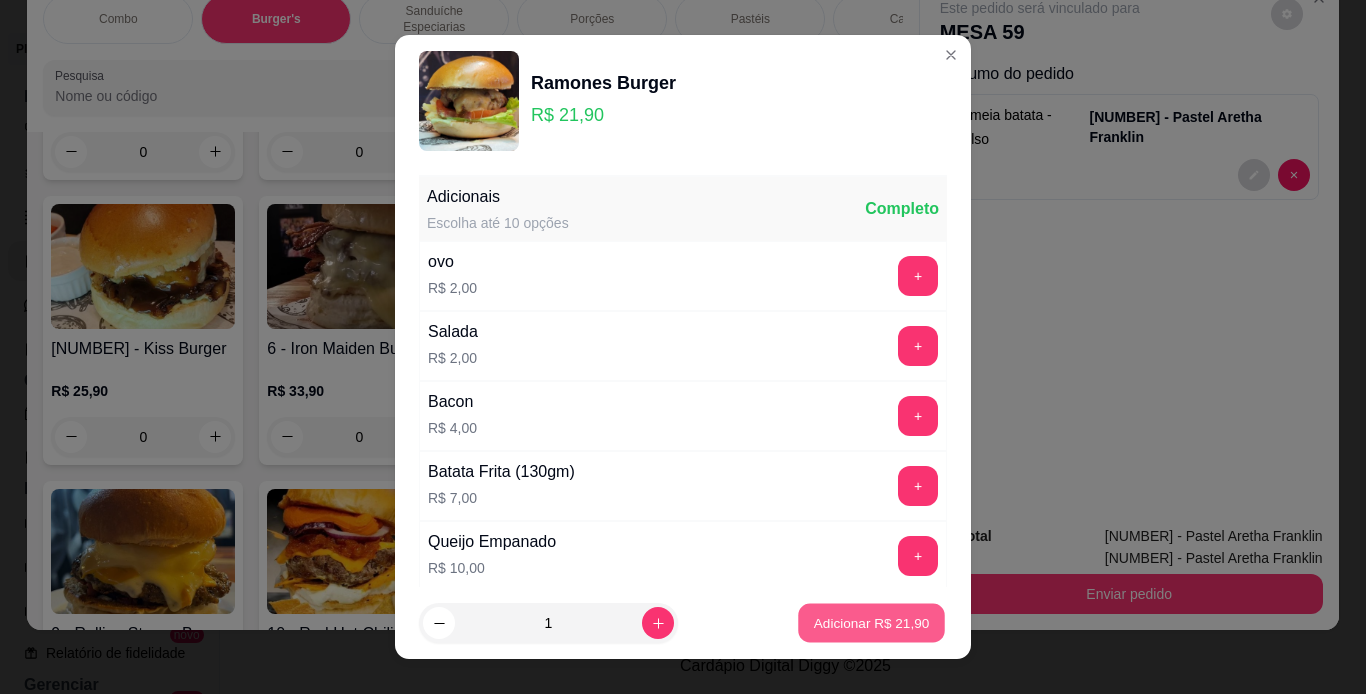 click on "Adicionar   R$ 21,90" at bounding box center [872, 623] 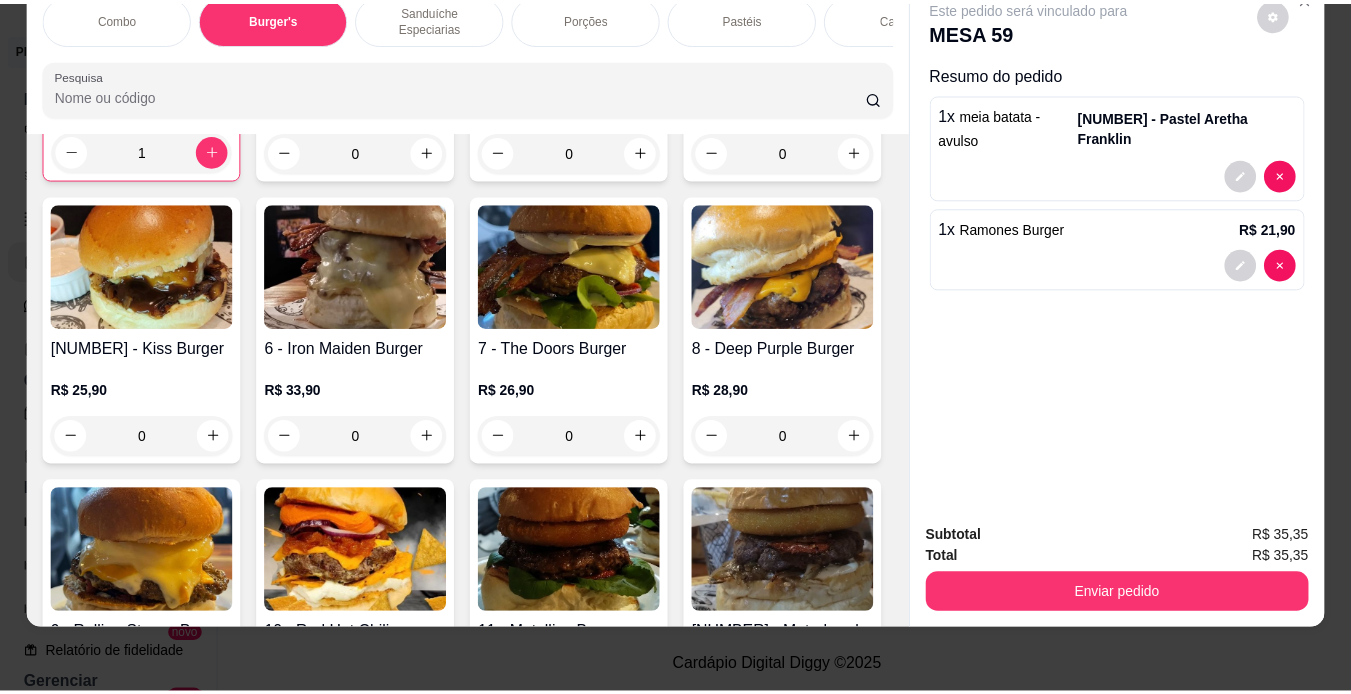 scroll, scrollTop: 0, scrollLeft: 0, axis: both 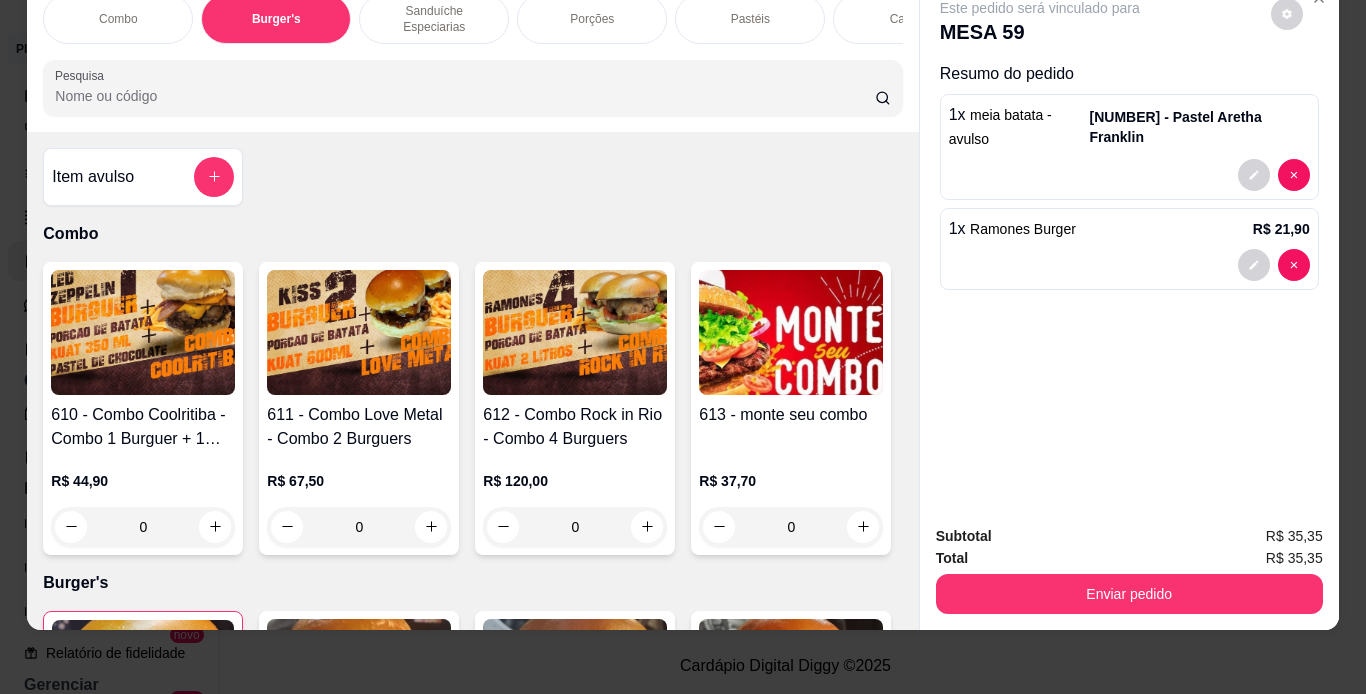 click on "Item avulso" at bounding box center [143, 177] 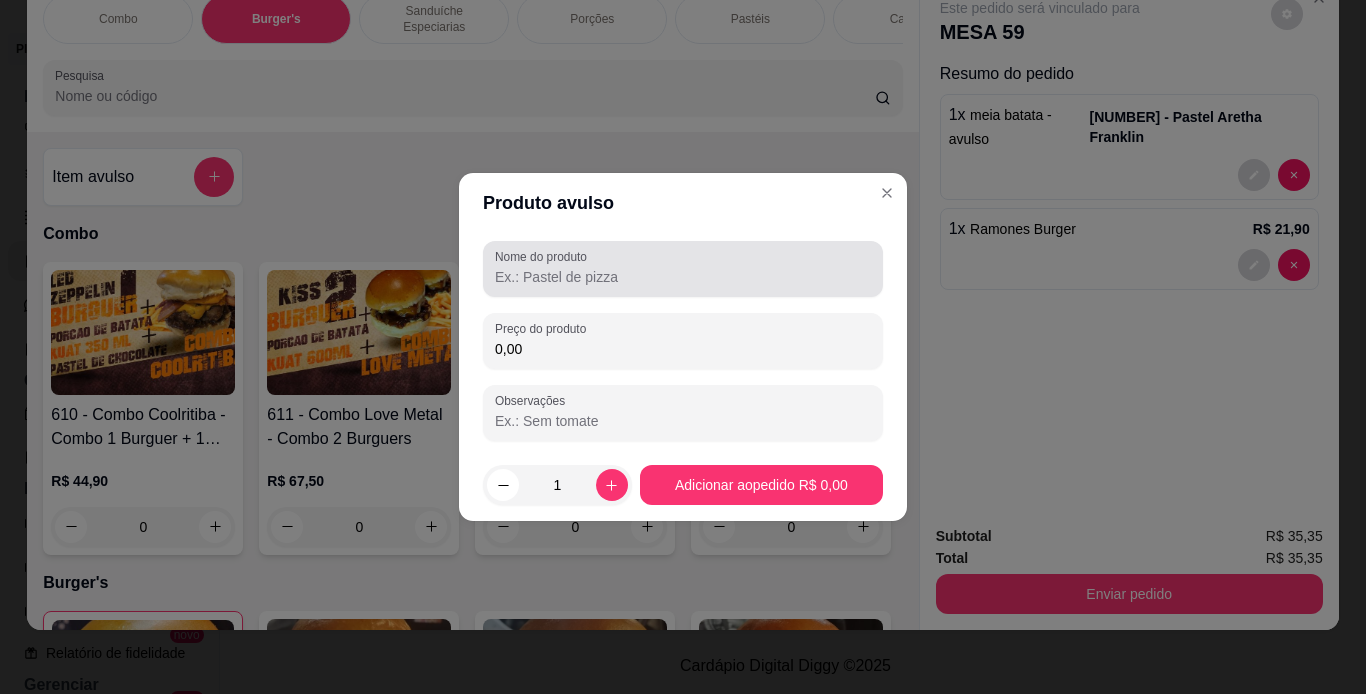 click at bounding box center (683, 269) 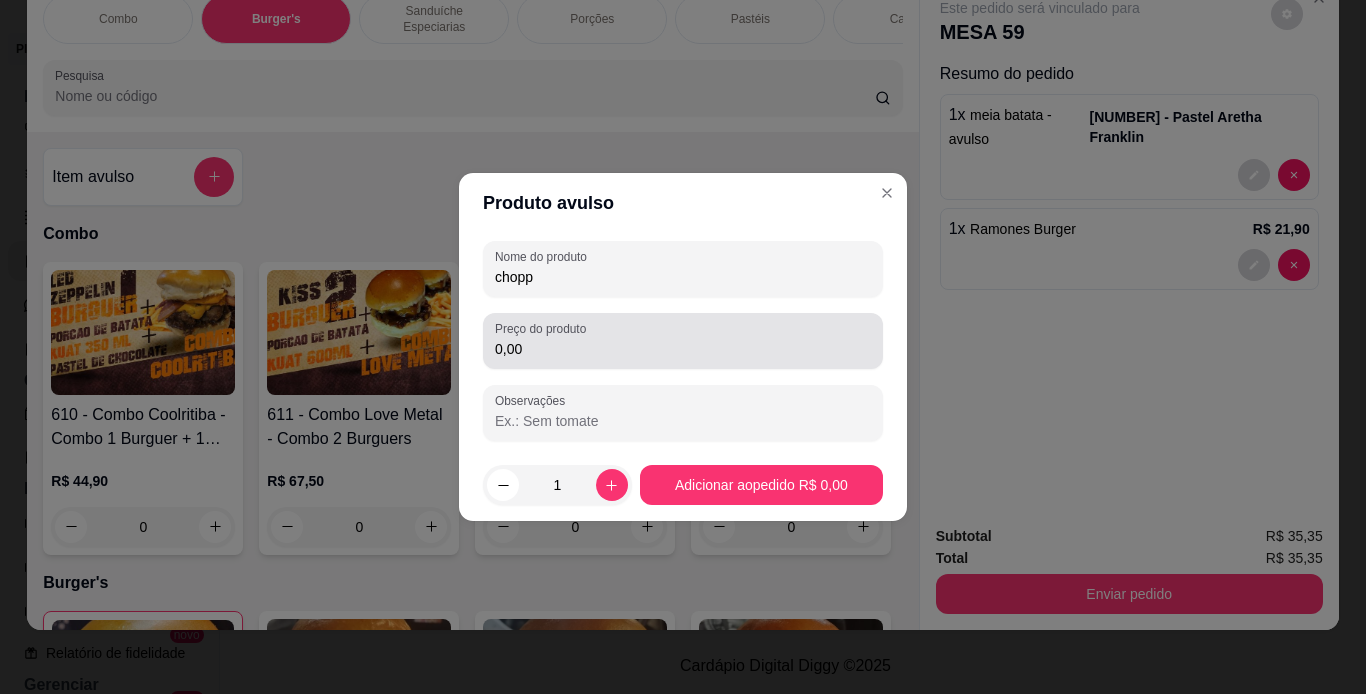 type on "chopp" 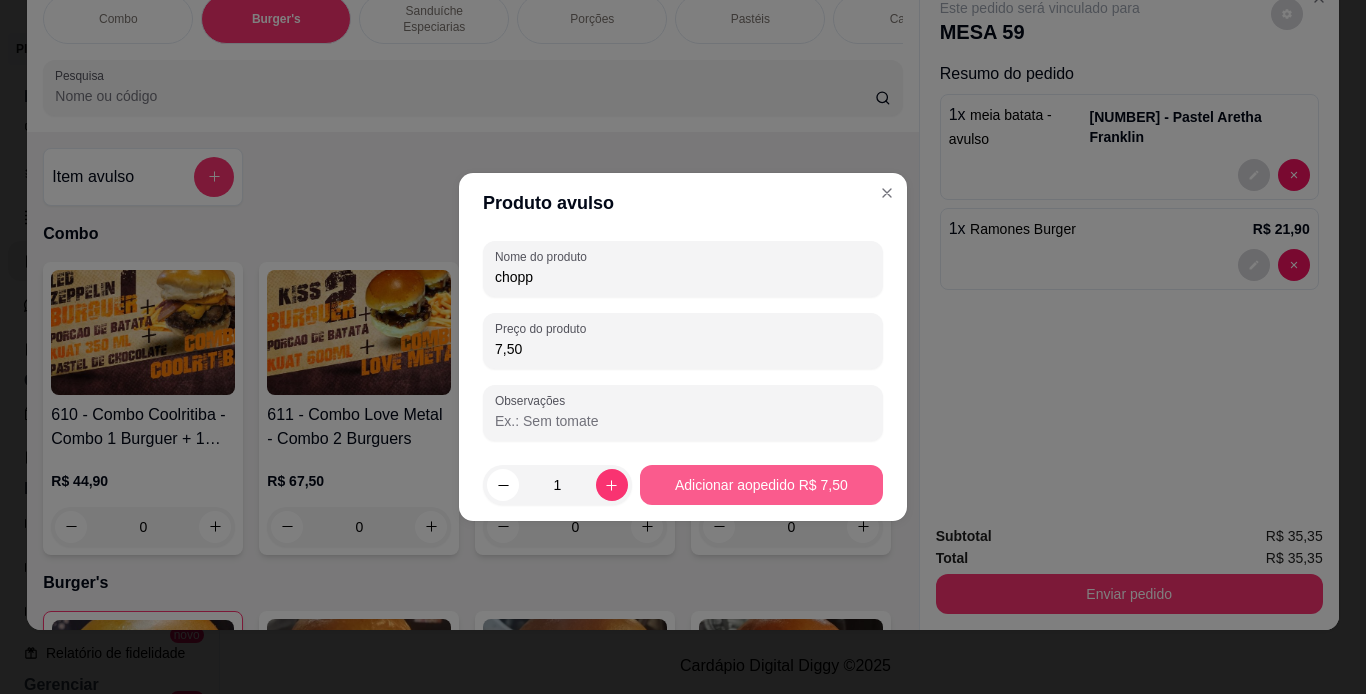 type on "7,50" 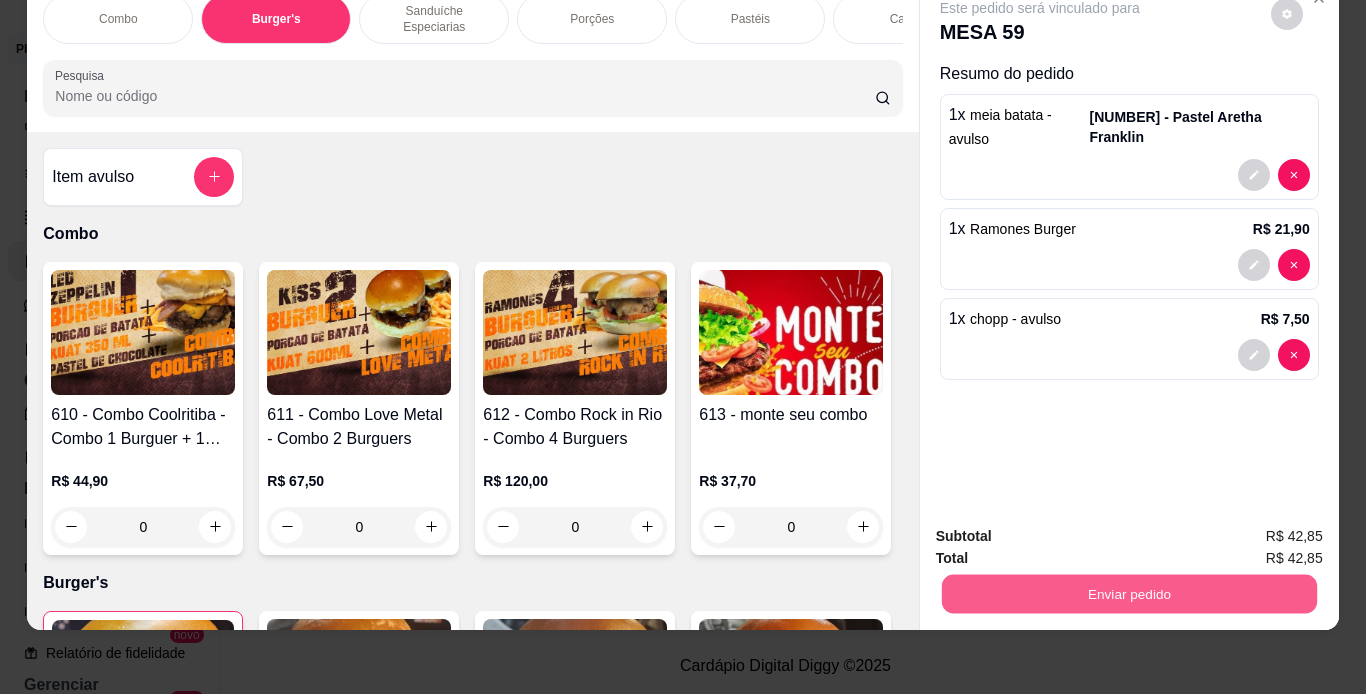 click on "Enviar pedido" at bounding box center [1128, 594] 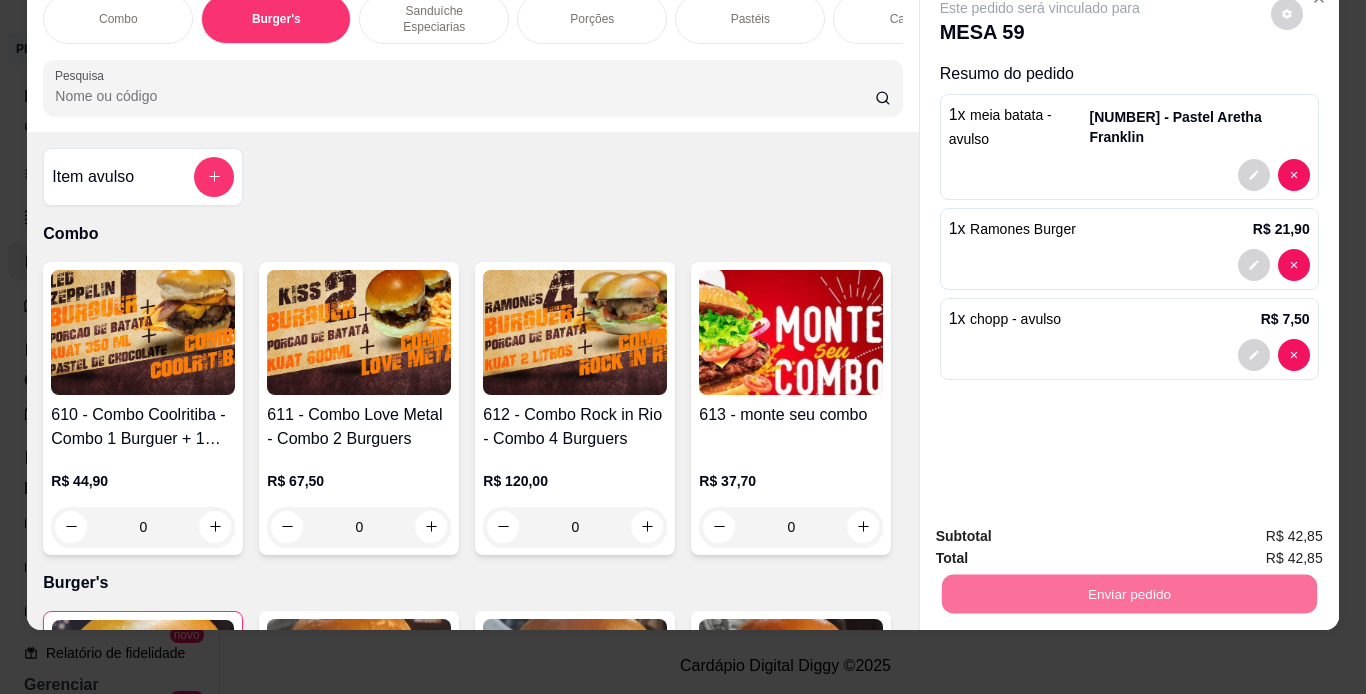 click on "Não registrar e enviar pedido" at bounding box center [1063, 529] 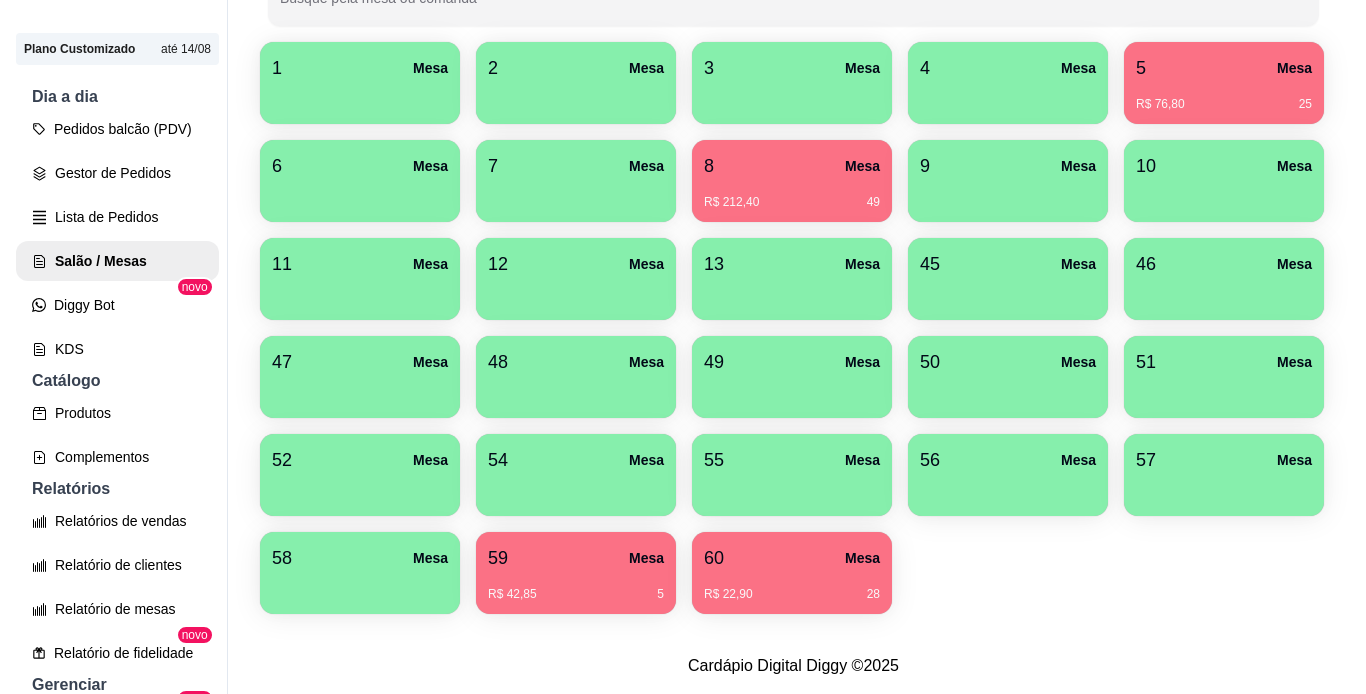 scroll, scrollTop: 0, scrollLeft: 0, axis: both 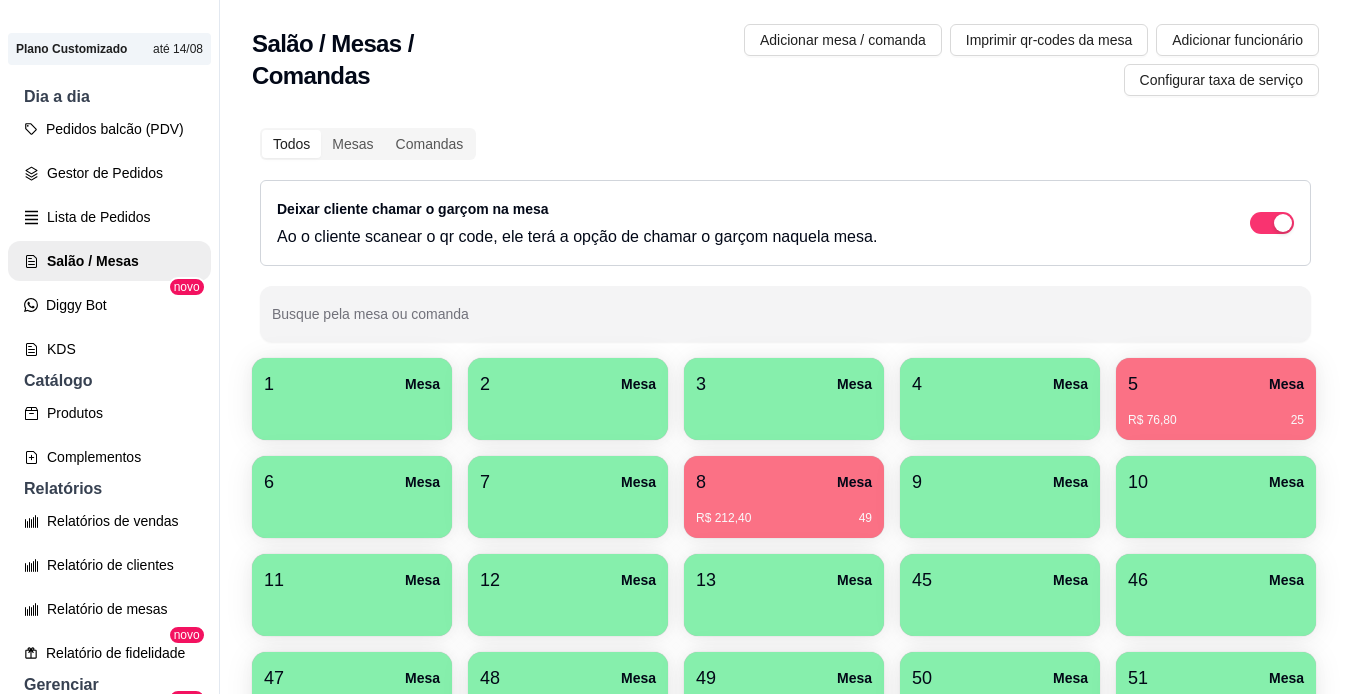click on "5 Mesa R$ 76,80 25" at bounding box center [1216, 399] 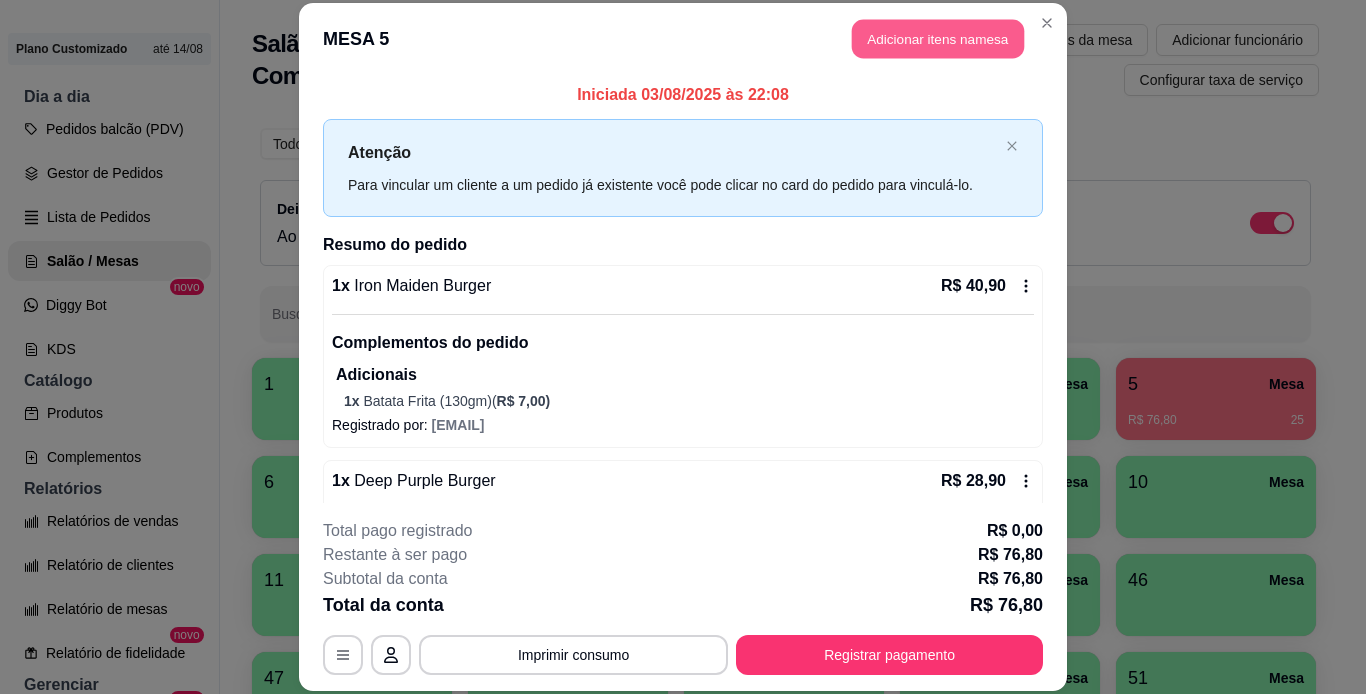 click on "Adicionar itens na  mesa" at bounding box center [938, 39] 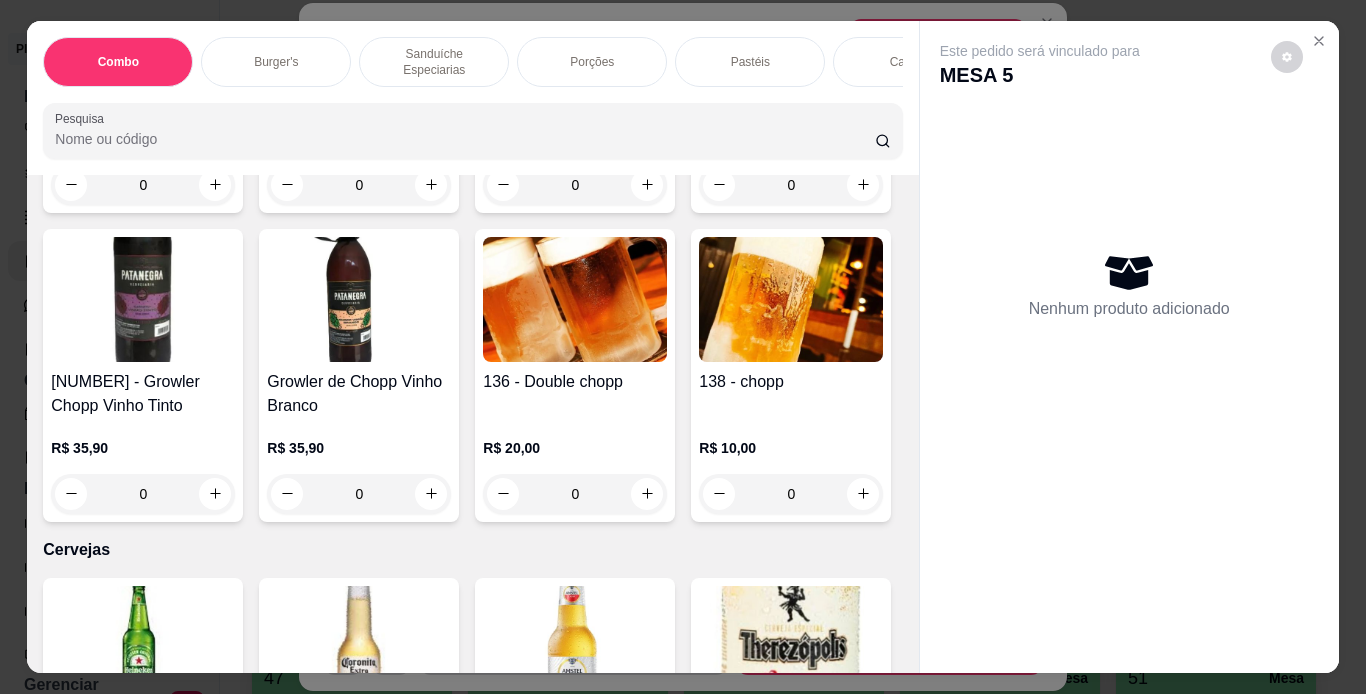 scroll, scrollTop: 6840, scrollLeft: 0, axis: vertical 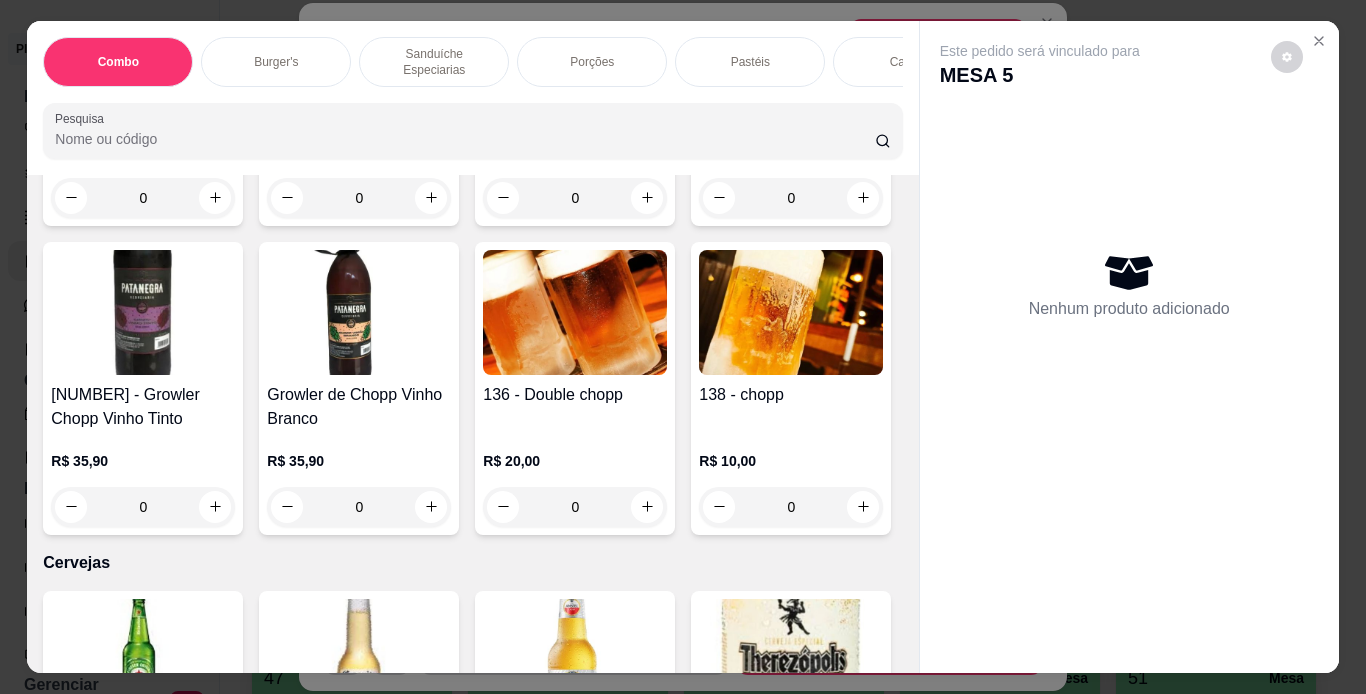 click 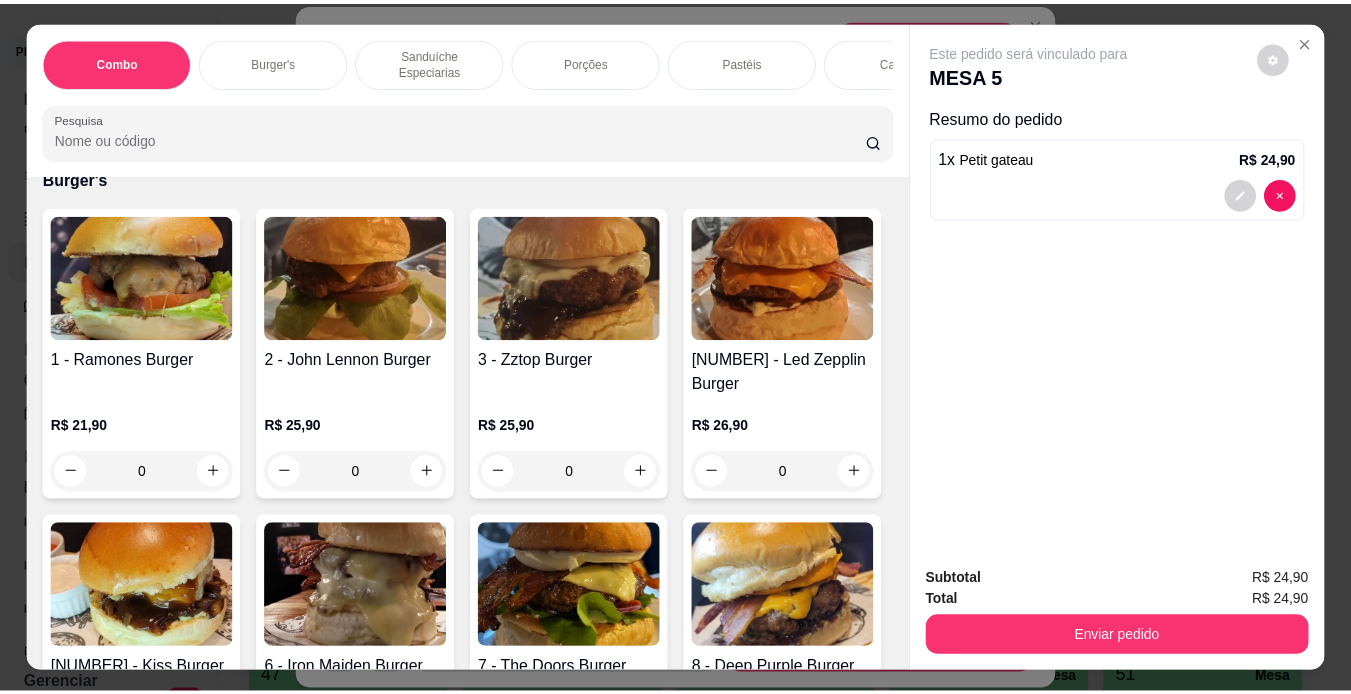 scroll, scrollTop: 24, scrollLeft: 0, axis: vertical 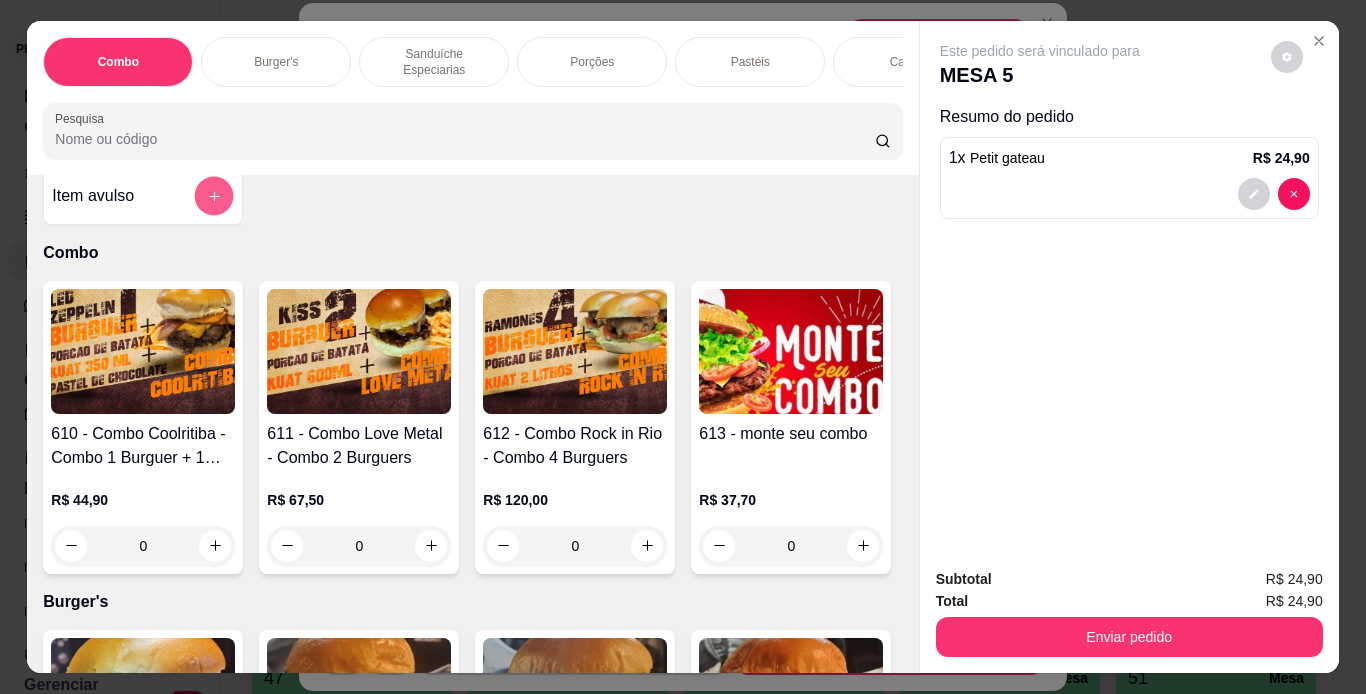click 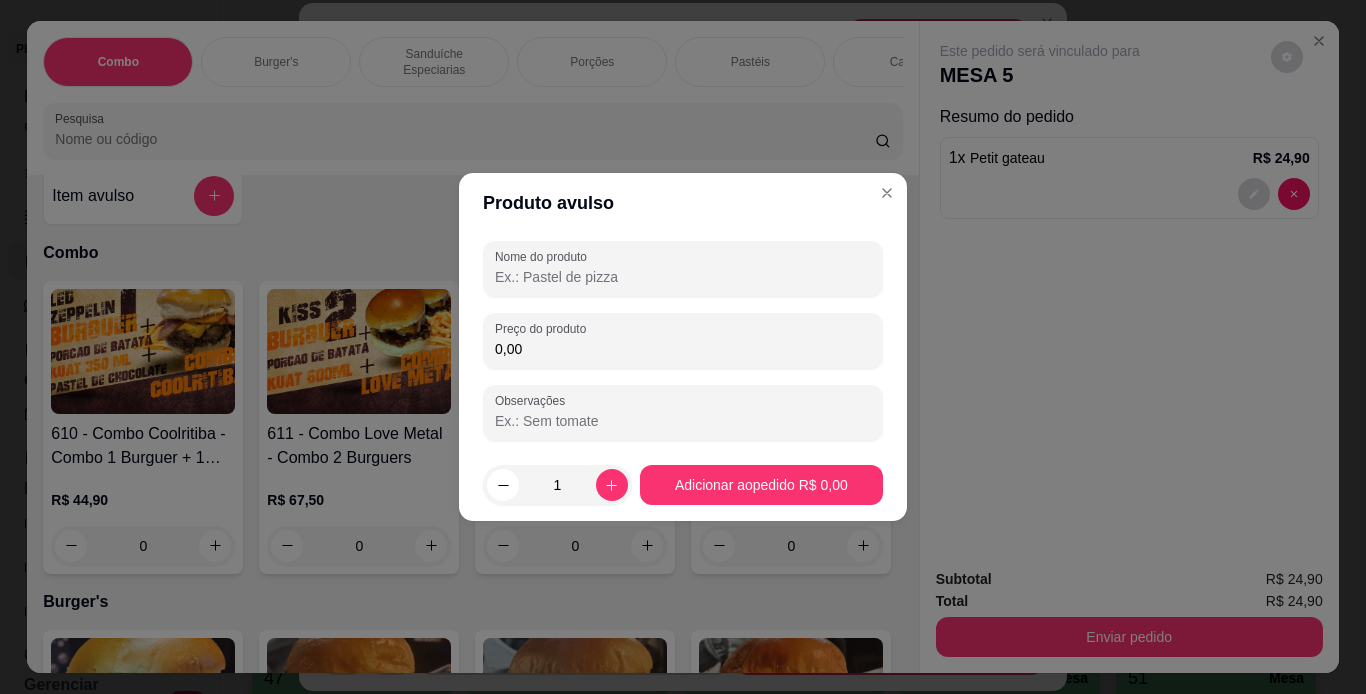 click on "Nome do produto" at bounding box center (683, 277) 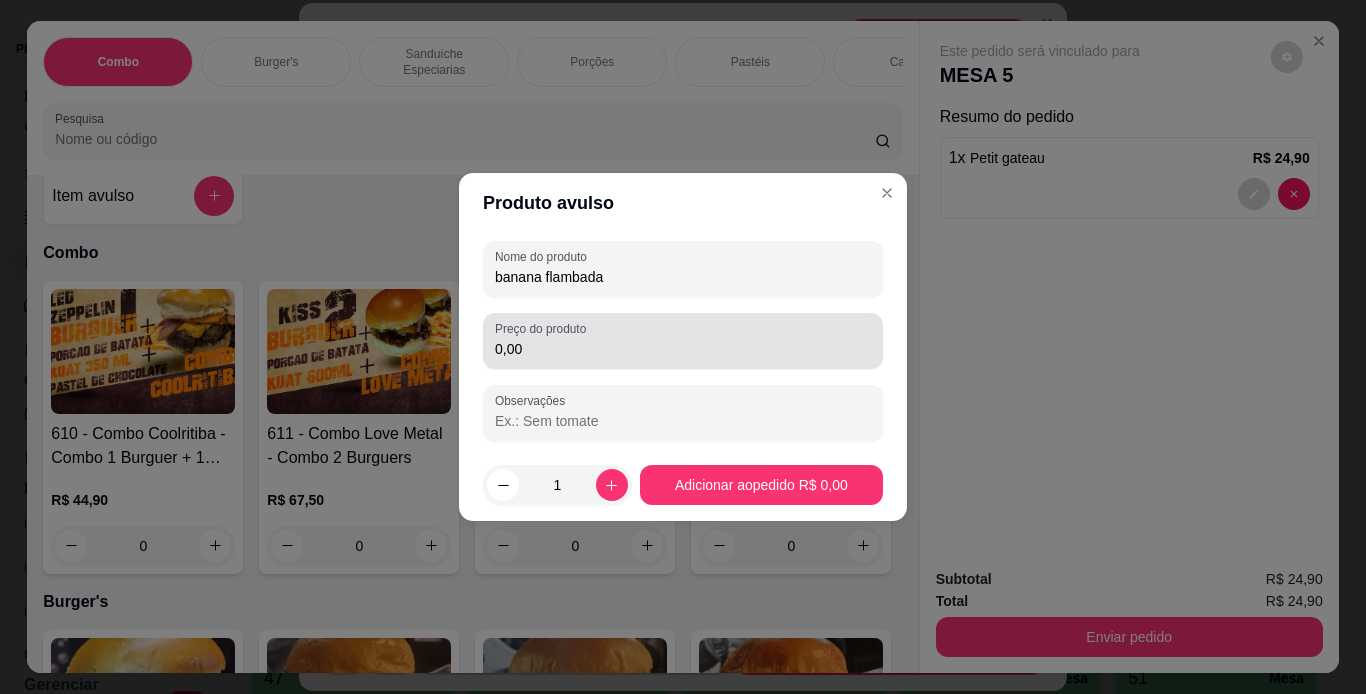 type on "banana flambada" 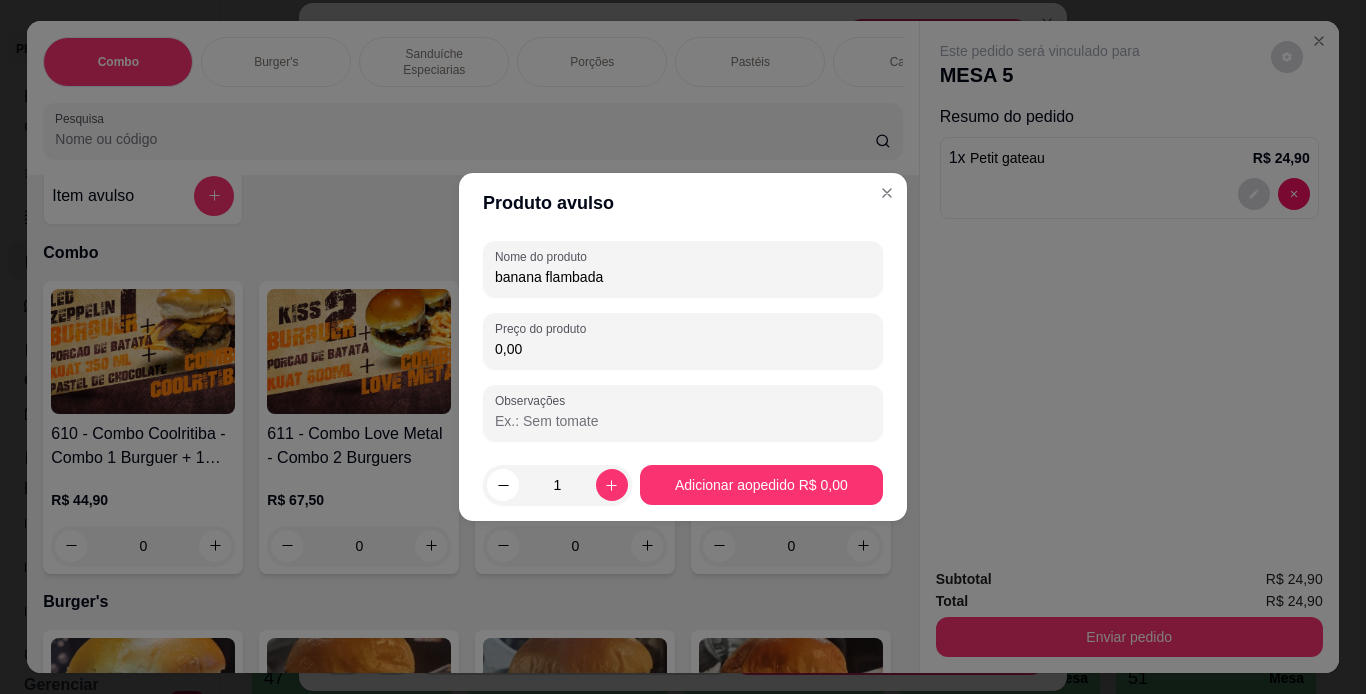 click on "0,00" at bounding box center (683, 349) 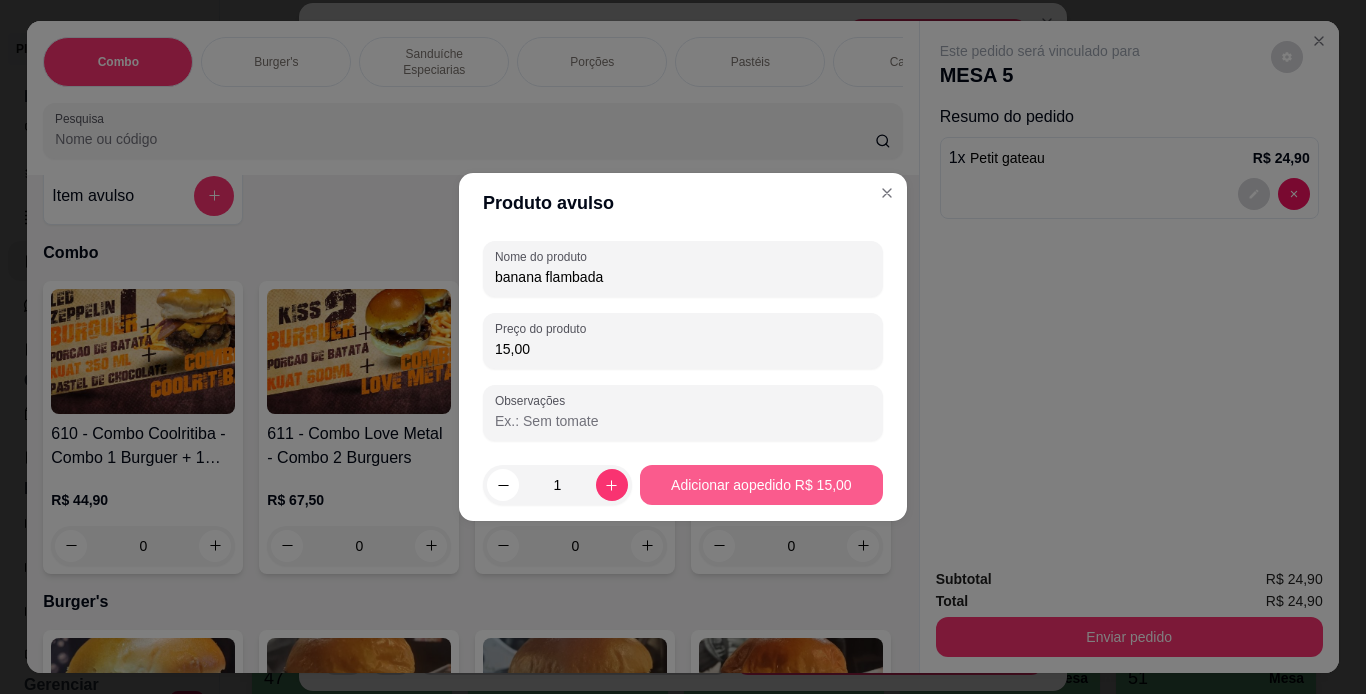 type on "15,00" 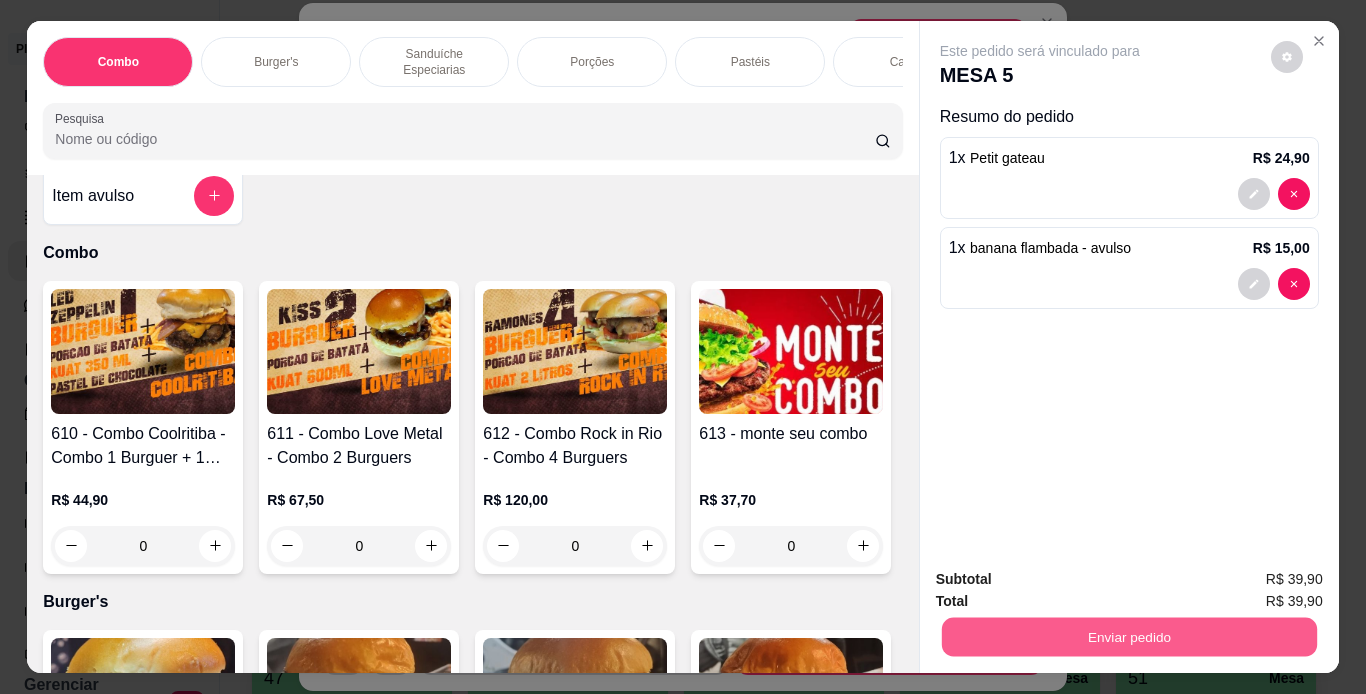 click on "Enviar pedido" at bounding box center [1128, 637] 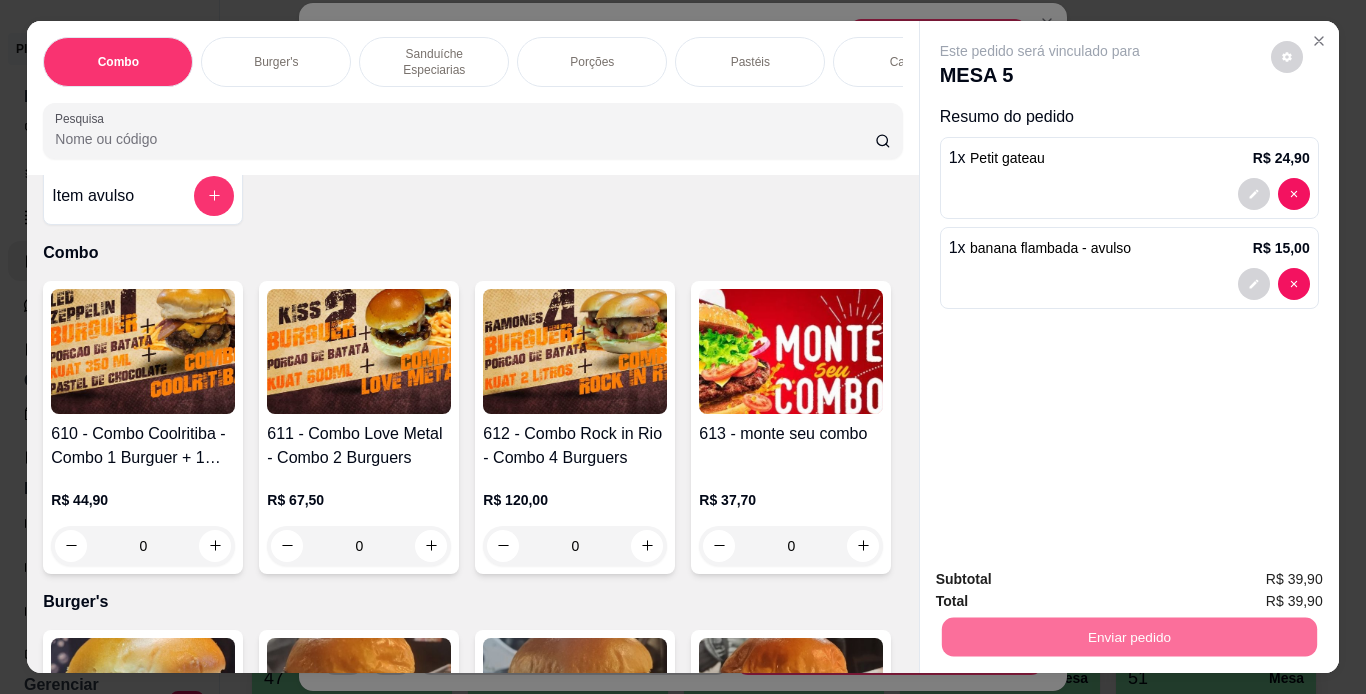 click on "Não registrar e enviar pedido" at bounding box center [1063, 581] 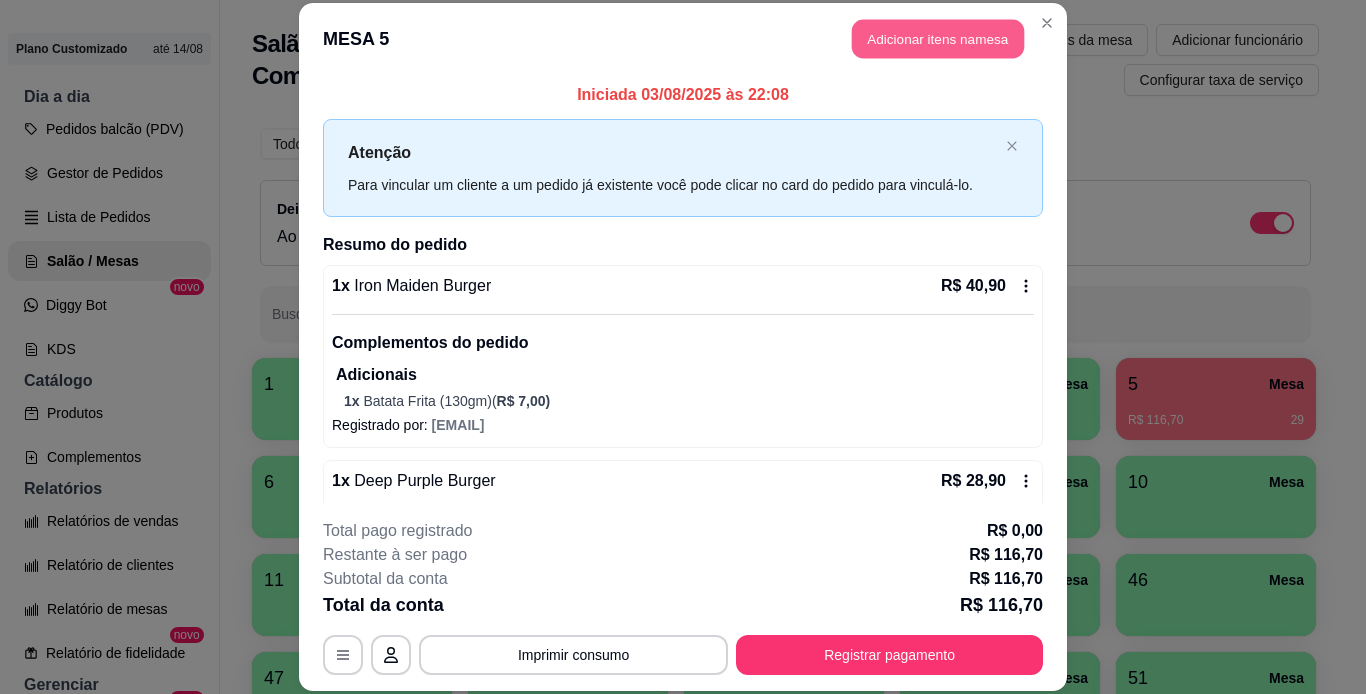 click on "Adicionar itens na  mesa" at bounding box center [938, 39] 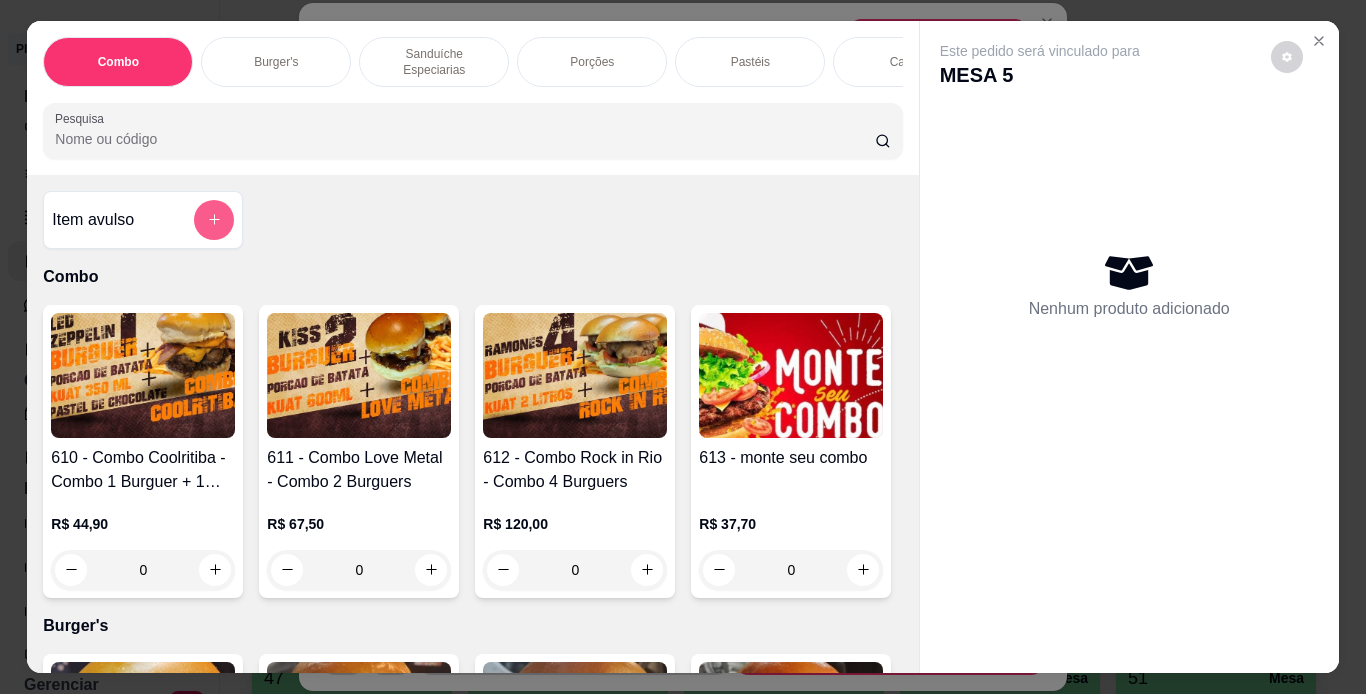 click 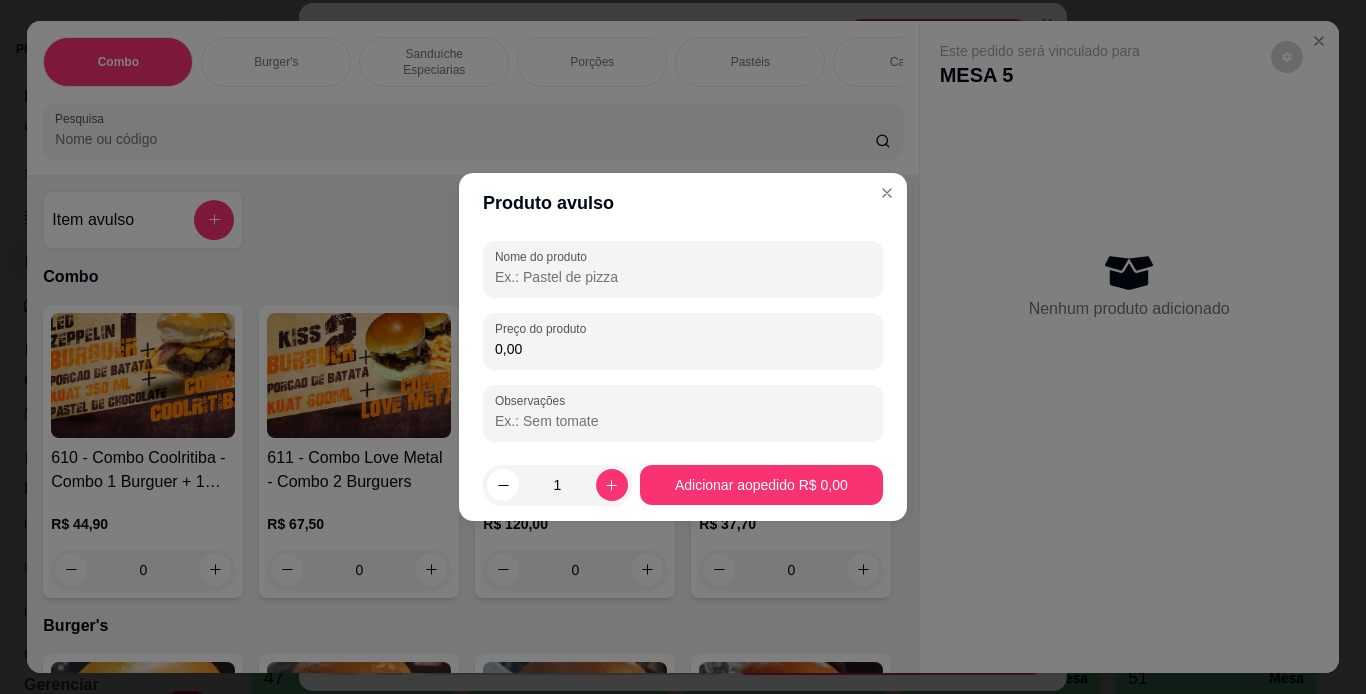 click on "Nome do produto" at bounding box center (683, 277) 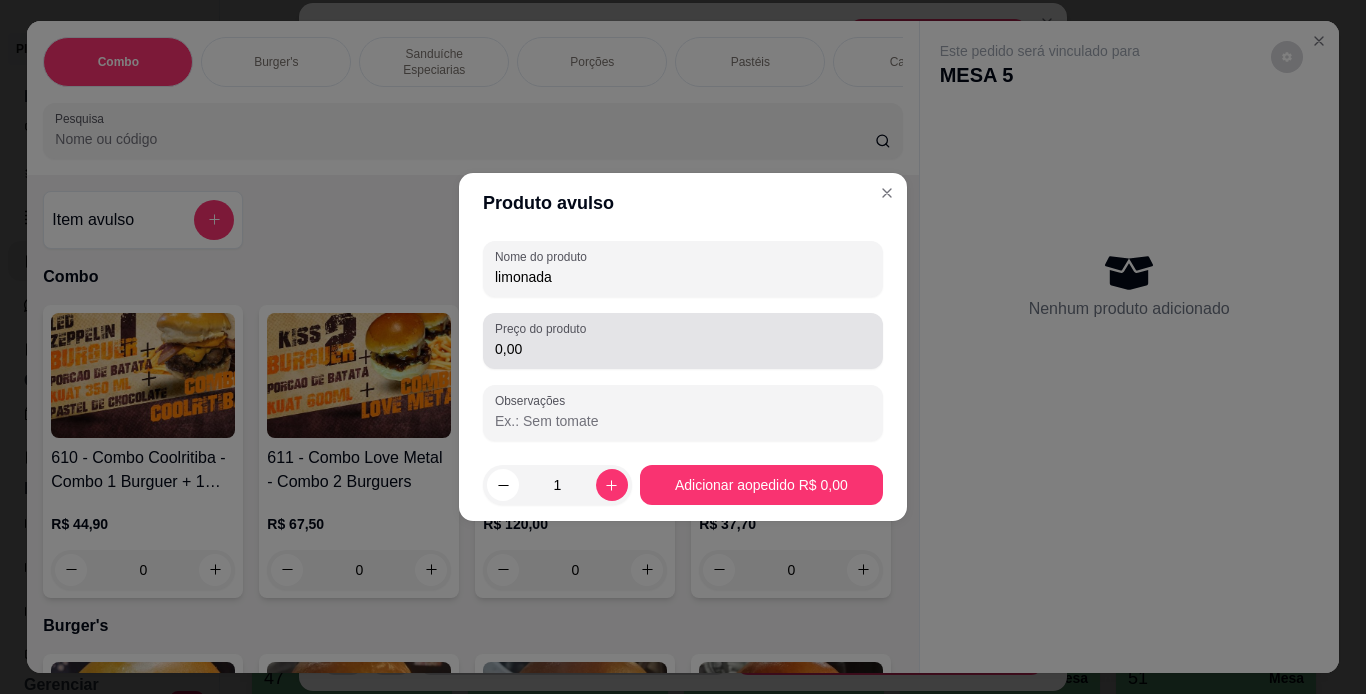 type on "limonada" 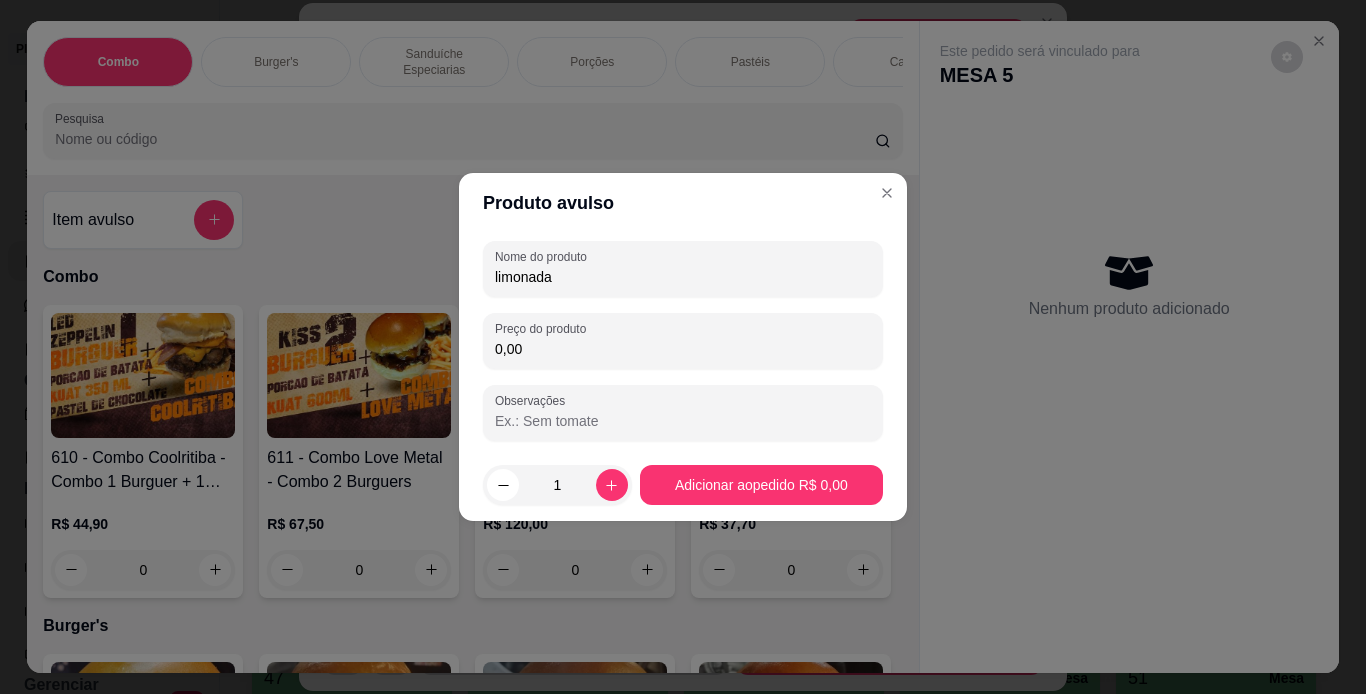 click on "0,00" at bounding box center [683, 349] 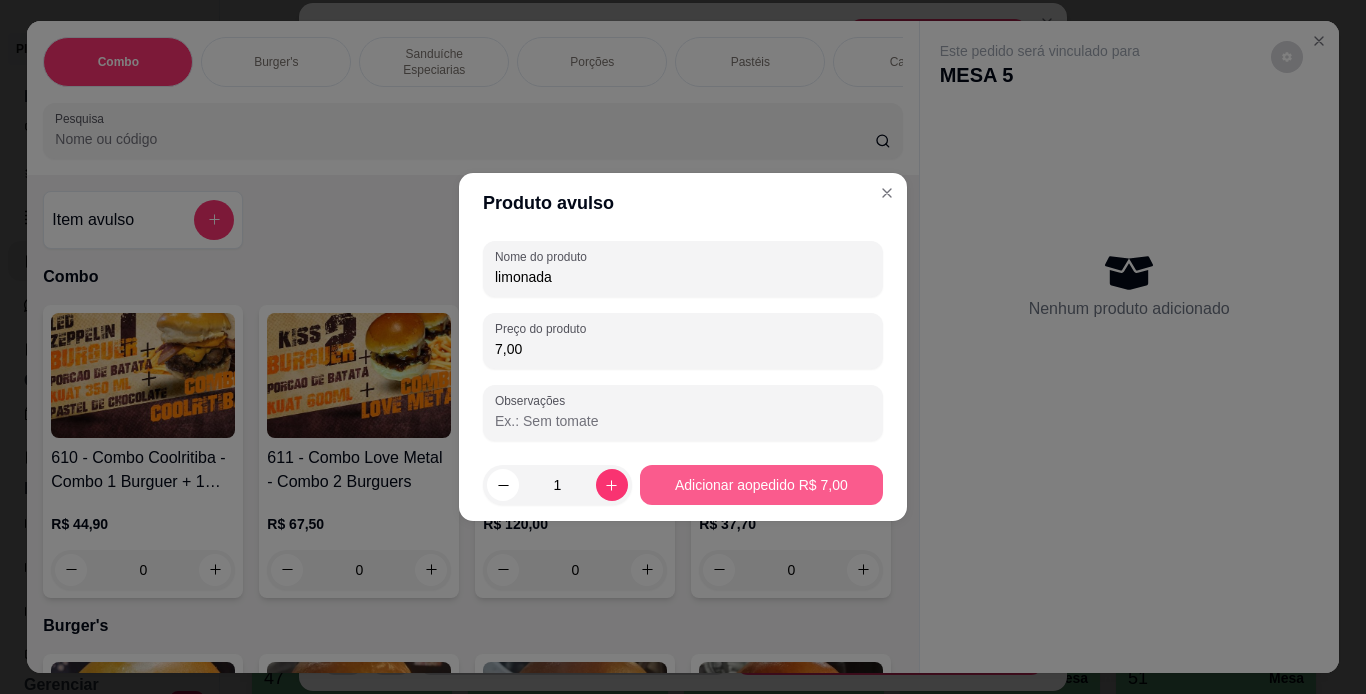 type on "7,00" 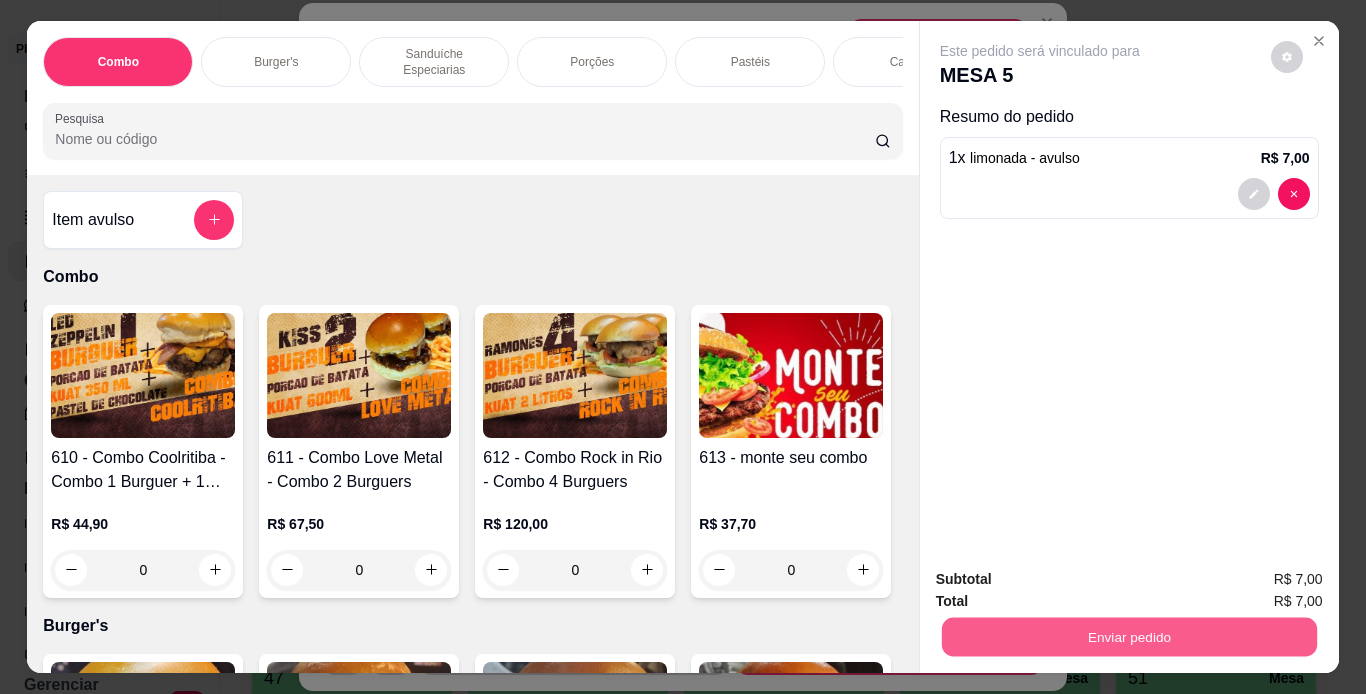 click on "Enviar pedido" at bounding box center [1128, 637] 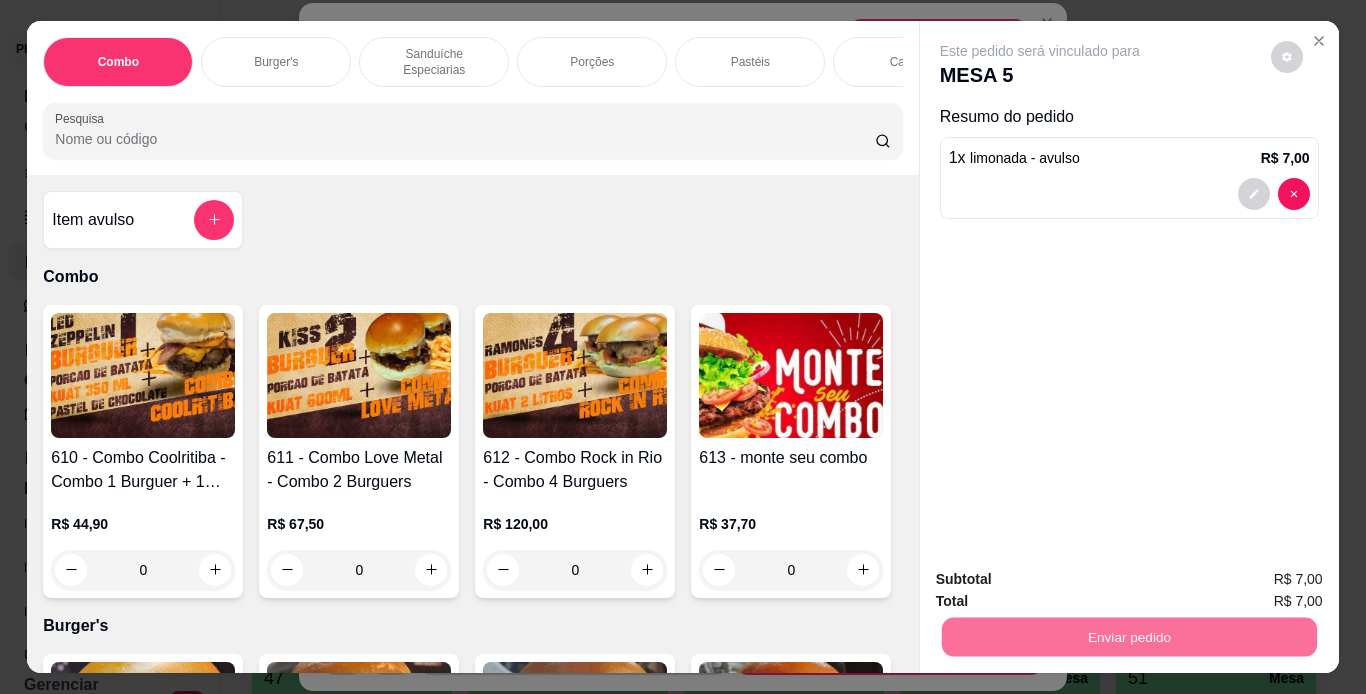 click on "Não registrar e enviar pedido" at bounding box center (1063, 580) 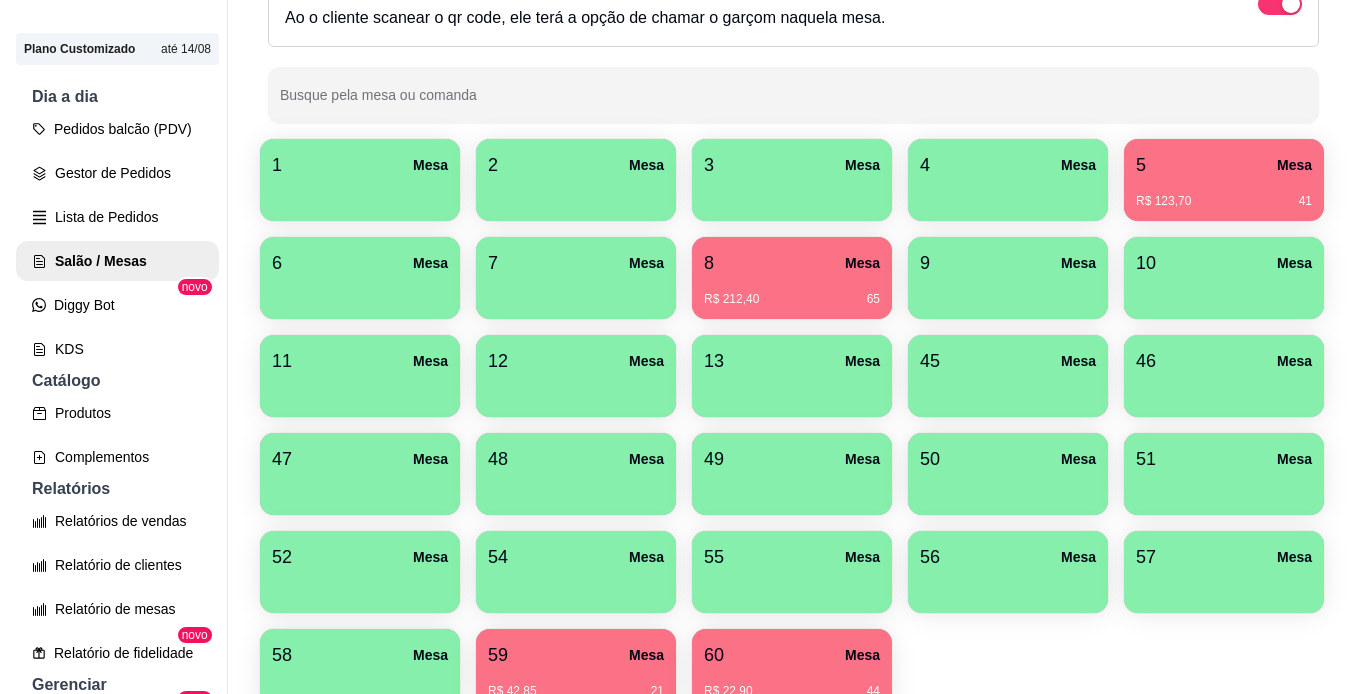 scroll, scrollTop: 246, scrollLeft: 0, axis: vertical 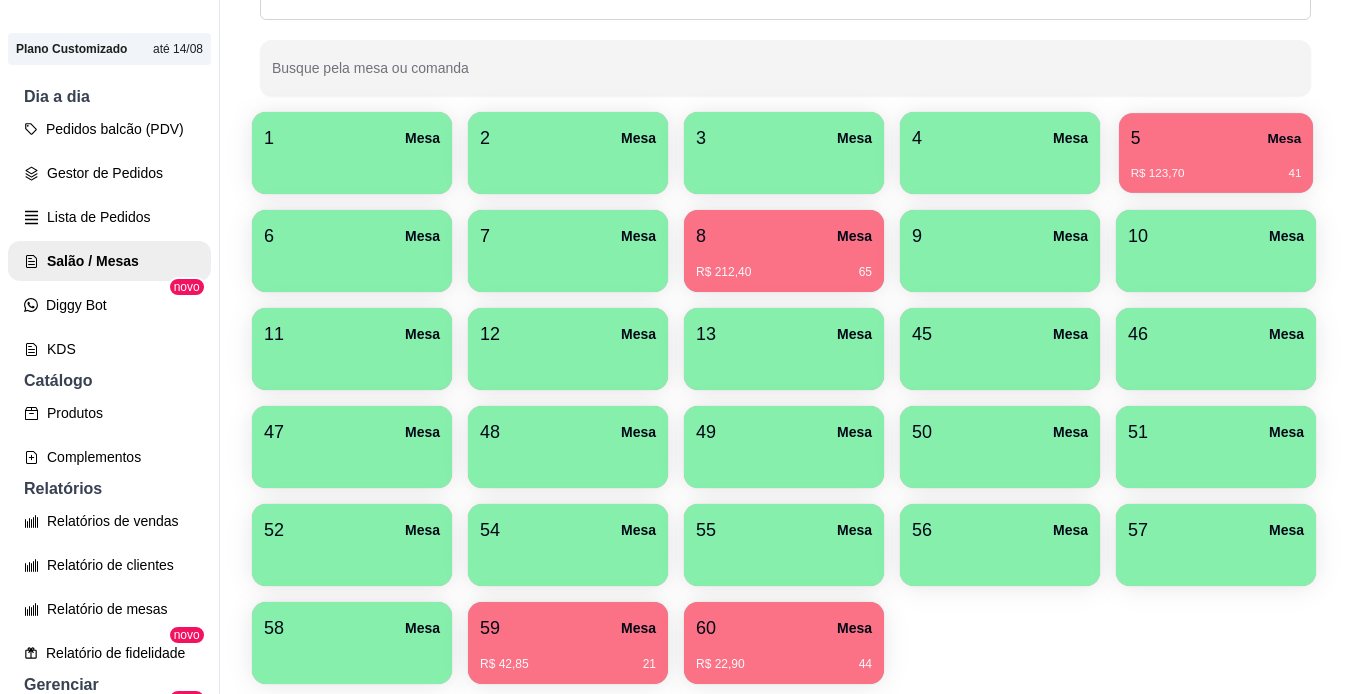 click on "R$ 123,70 41" at bounding box center (1216, 166) 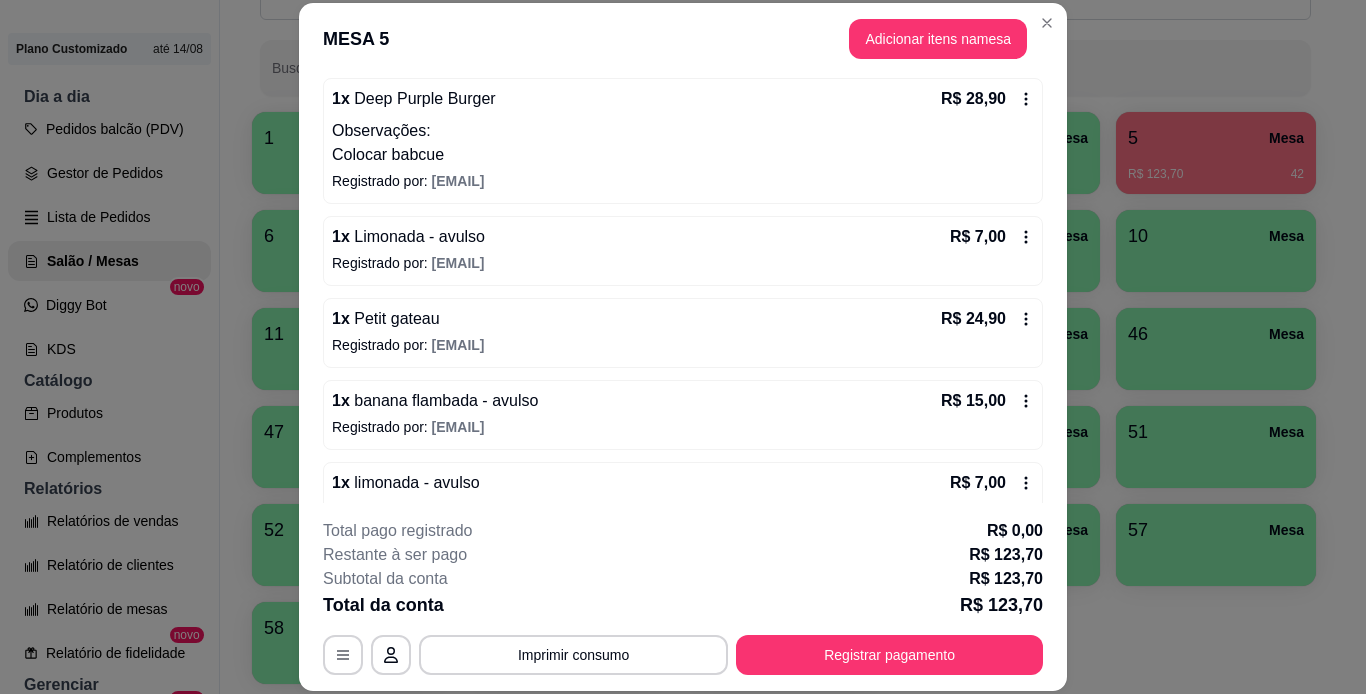 scroll, scrollTop: 400, scrollLeft: 0, axis: vertical 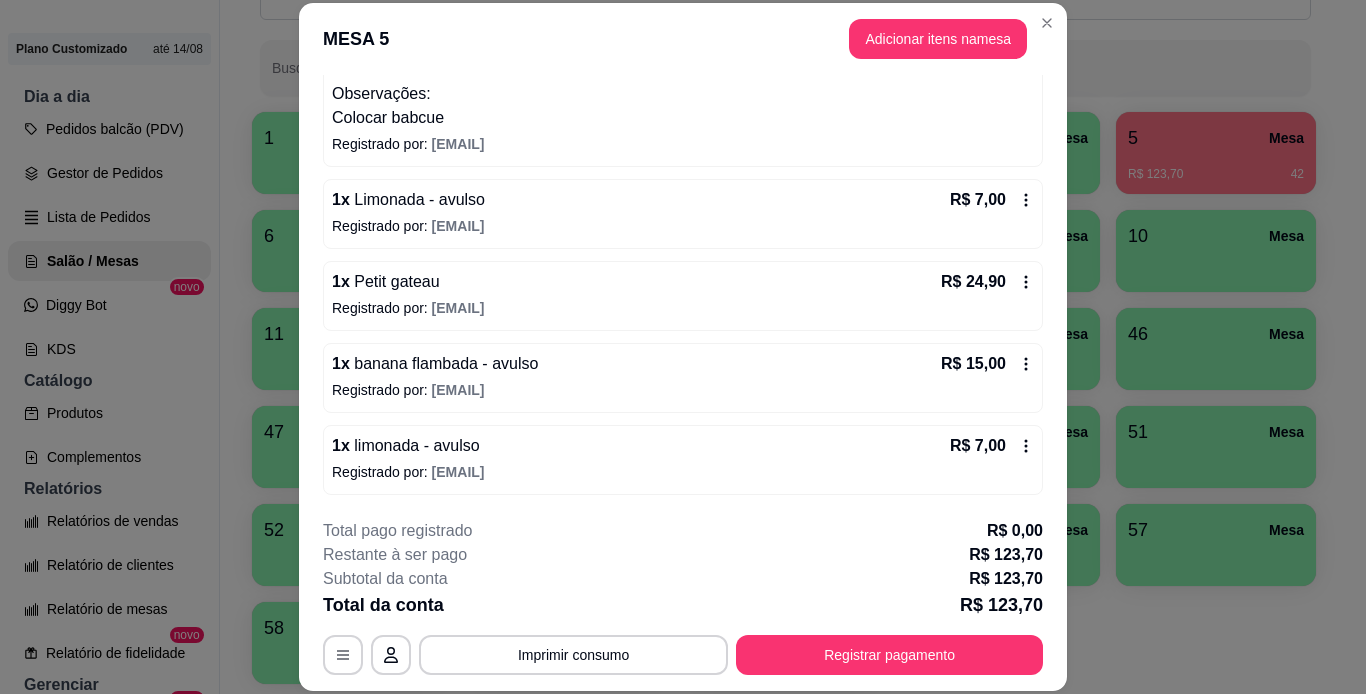 click on "Restante à ser pago R$ 123,70" at bounding box center [683, 555] 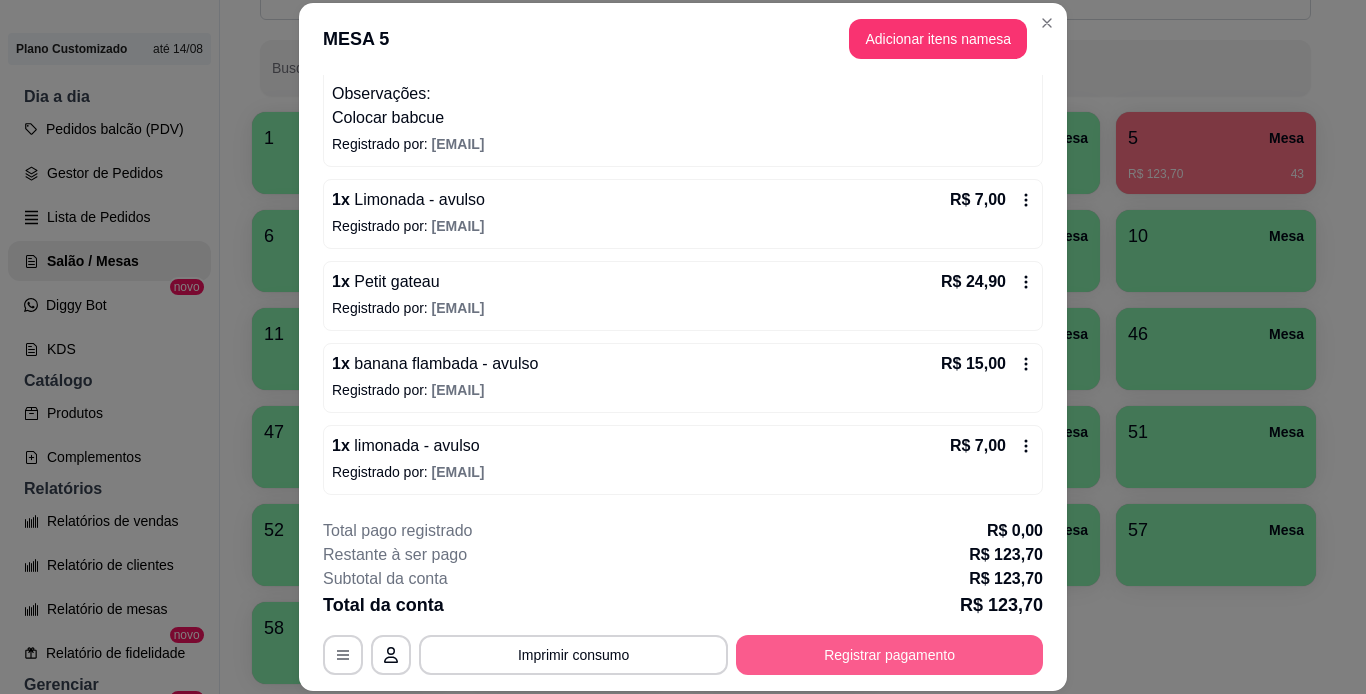 click on "Registrar pagamento" at bounding box center (889, 655) 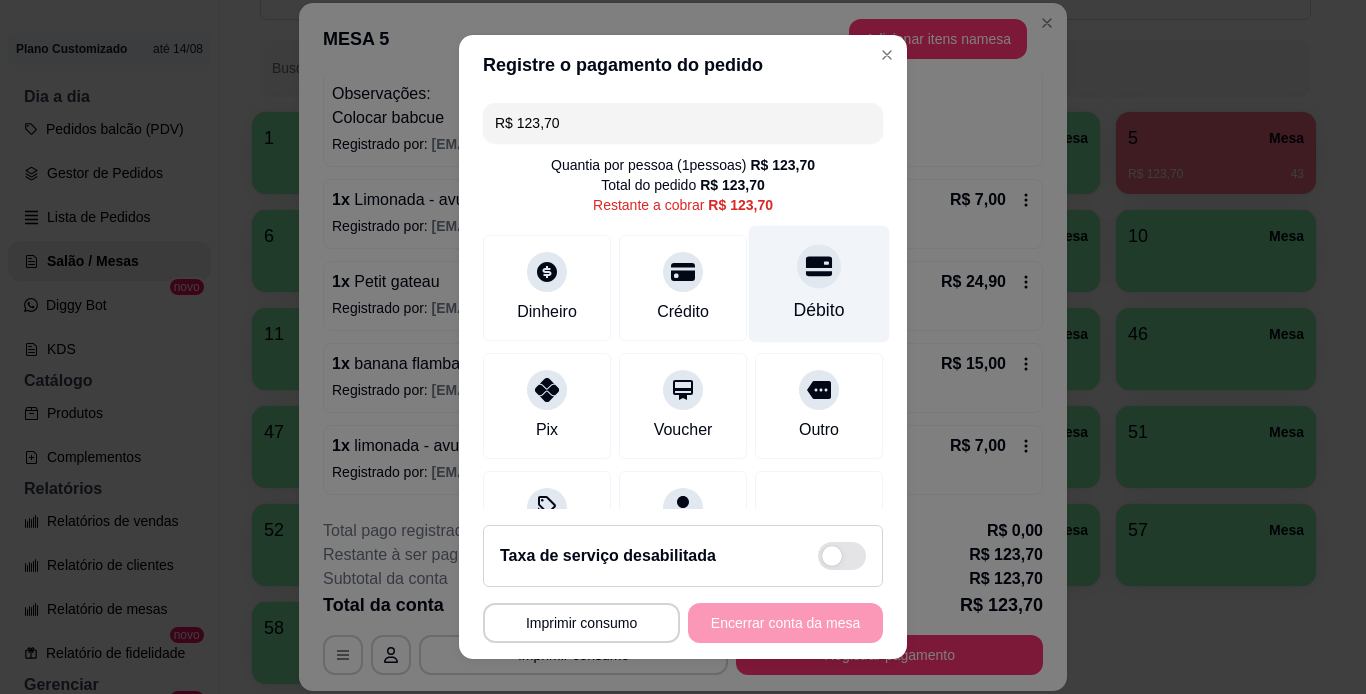 click on "Débito" at bounding box center (819, 310) 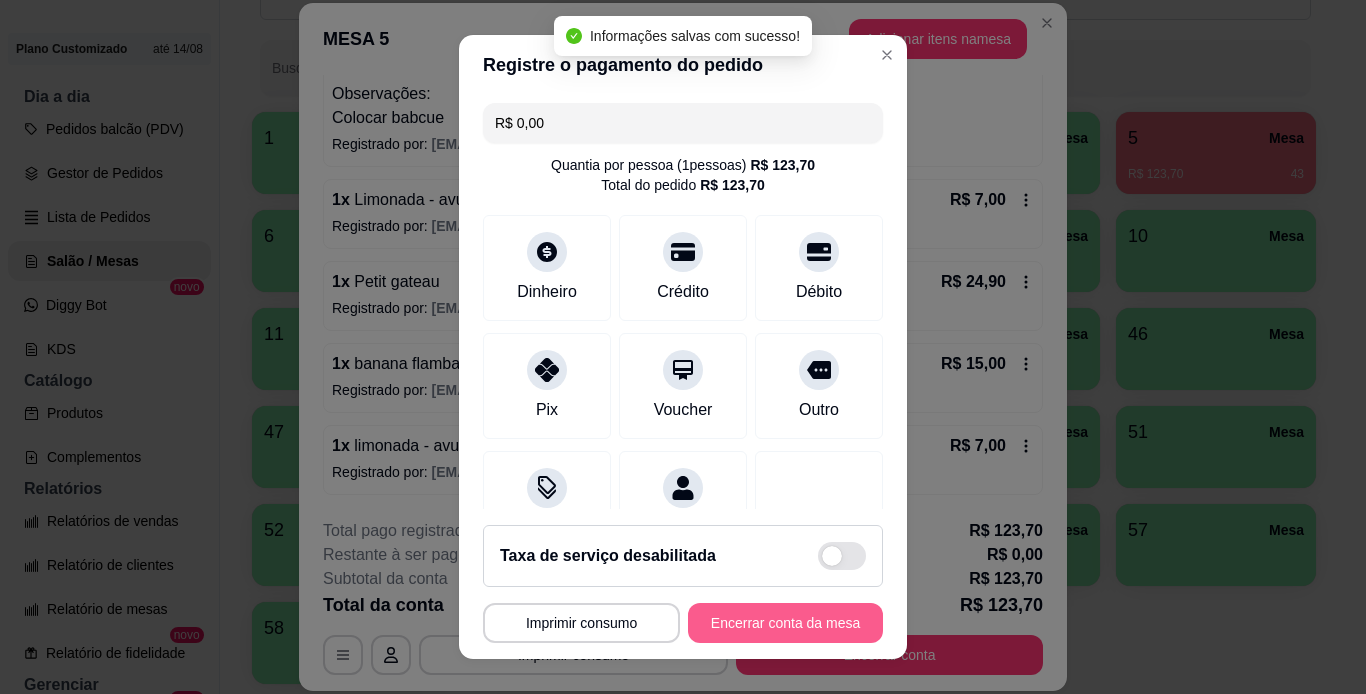 type on "R$ 0,00" 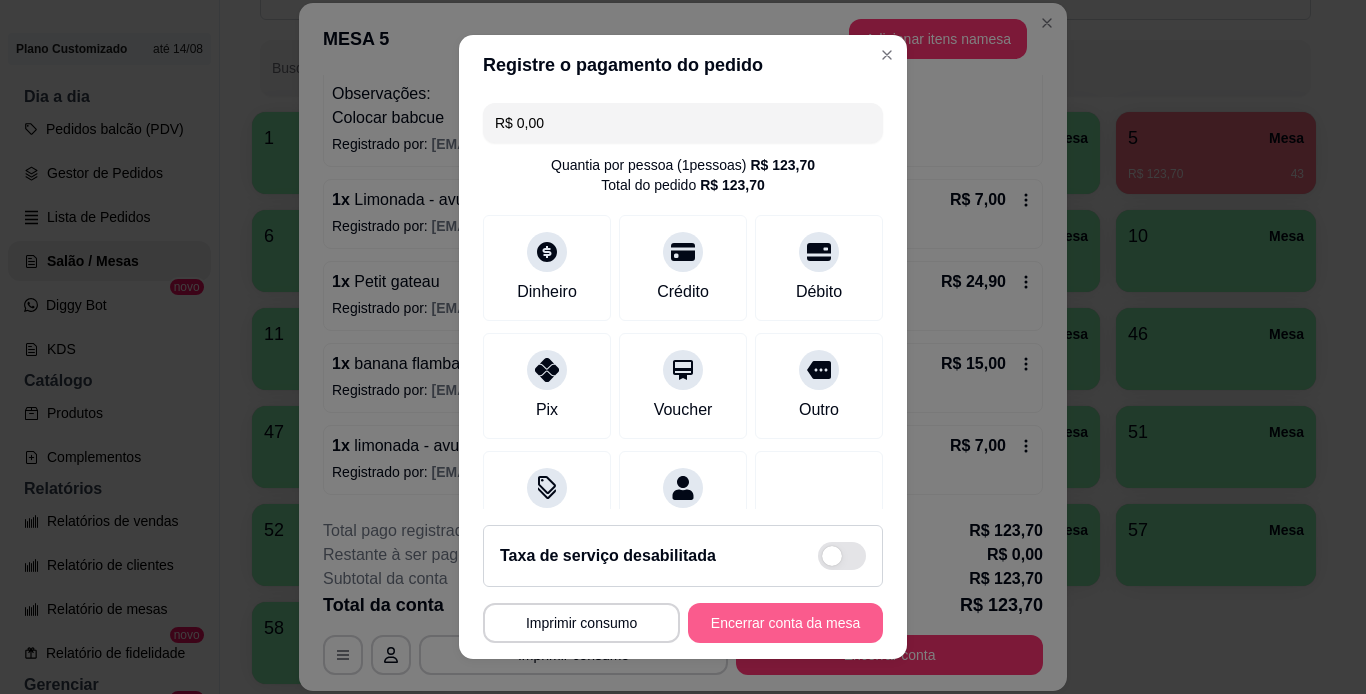 click on "Encerrar conta da mesa" at bounding box center (785, 623) 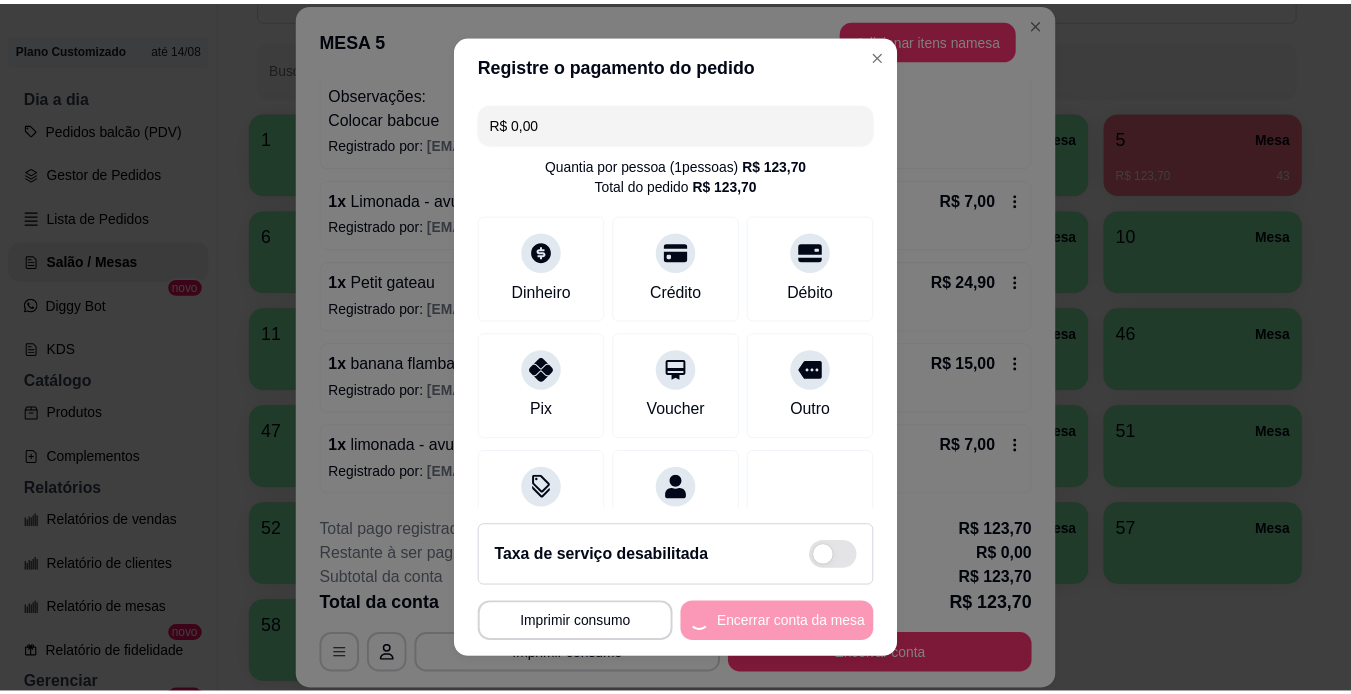 scroll, scrollTop: 0, scrollLeft: 0, axis: both 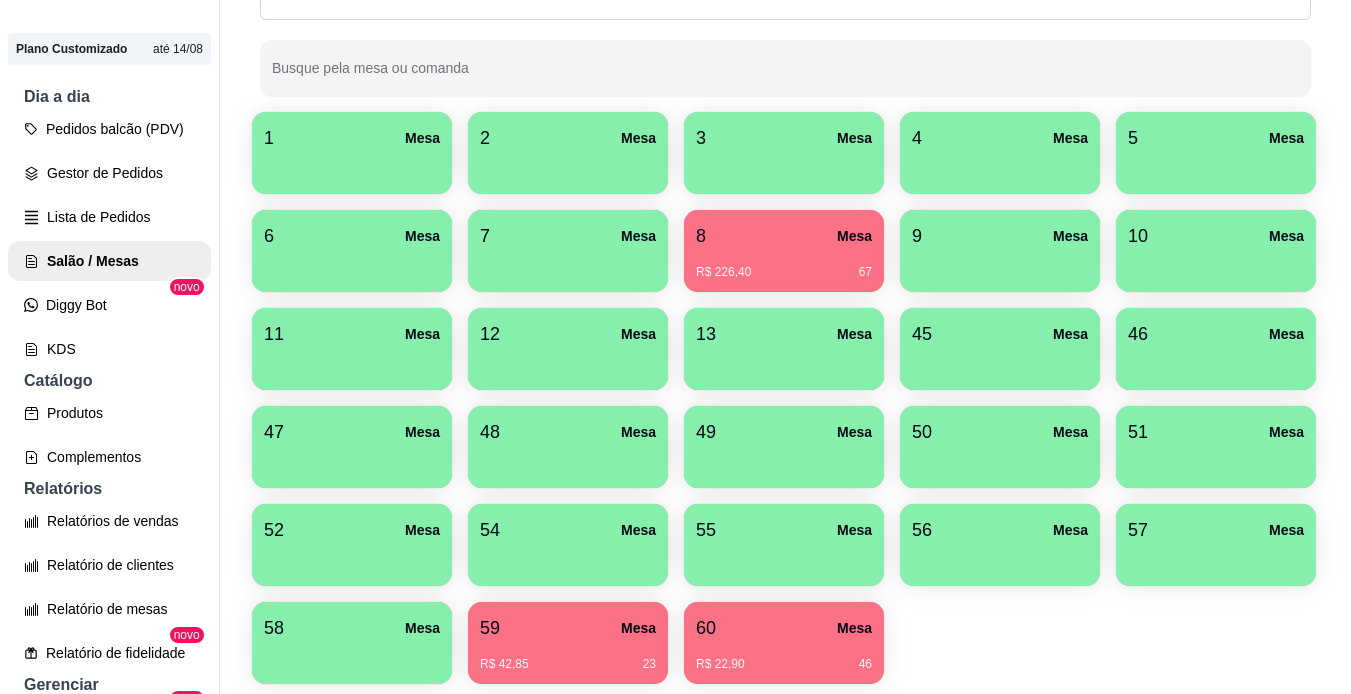 click on "1 Mesa 2 Mesa 3 Mesa 4 Mesa 5 Mesa 6 Mesa 7 Mesa 8 Mesa R$ 226,40 [NUMBER] 9 Mesa 10 Mesa 11 Mesa 12 Mesa 13 Mesa 45 Mesa 46 Mesa 47 Mesa 48 Mesa 49 Mesa 50 Mesa 51 Mesa 52 Mesa 54 Mesa 55 Mesa 56 Mesa 57 Mesa 58 Mesa 59 Mesa R$ 42,85 [NUMBER] 60 Mesa R$ 22,90 [NUMBER]" at bounding box center (785, 398) 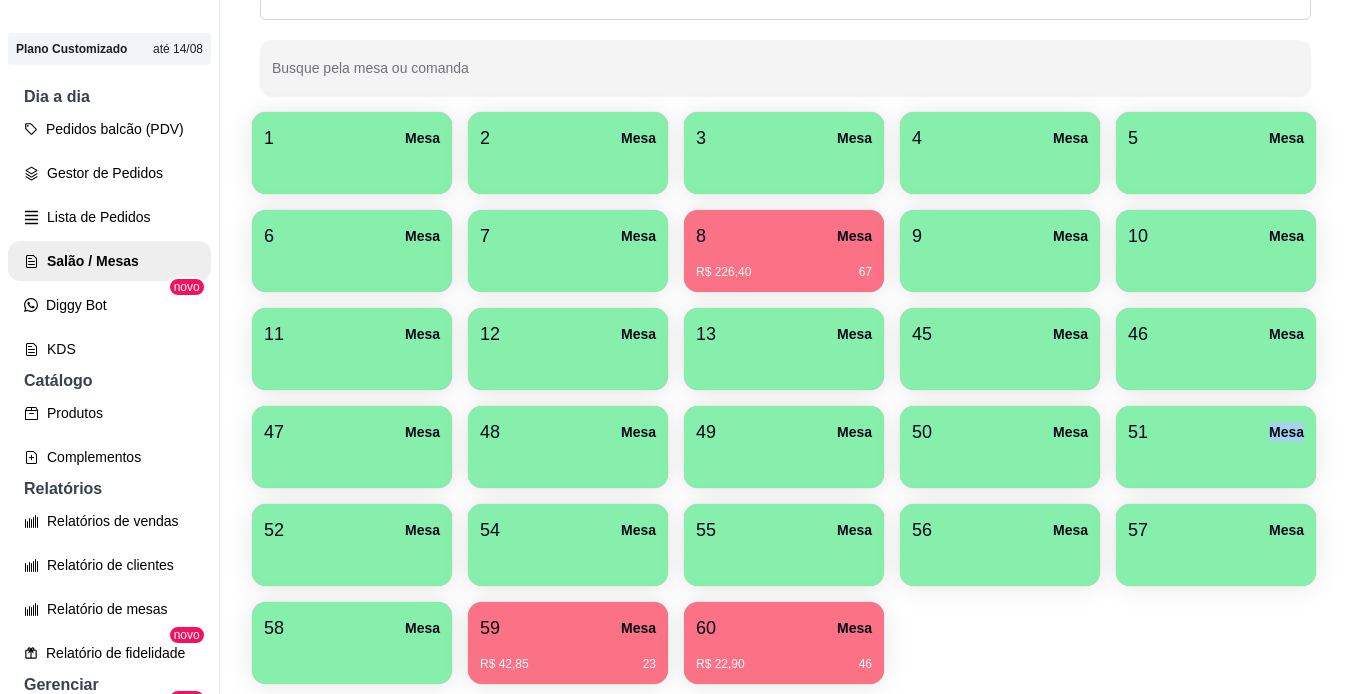 click on "1 Mesa 2 Mesa 3 Mesa 4 Mesa 5 Mesa 6 Mesa 7 Mesa 8 Mesa R$ 226,40 [NUMBER] 9 Mesa 10 Mesa 11 Mesa 12 Mesa 13 Mesa 45 Mesa 46 Mesa 47 Mesa 48 Mesa 49 Mesa 50 Mesa 51 Mesa 52 Mesa 54 Mesa 55 Mesa 56 Mesa 57 Mesa 58 Mesa 59 Mesa R$ 42,85 [NUMBER] 60 Mesa R$ 22,90 [NUMBER]" at bounding box center (785, 398) 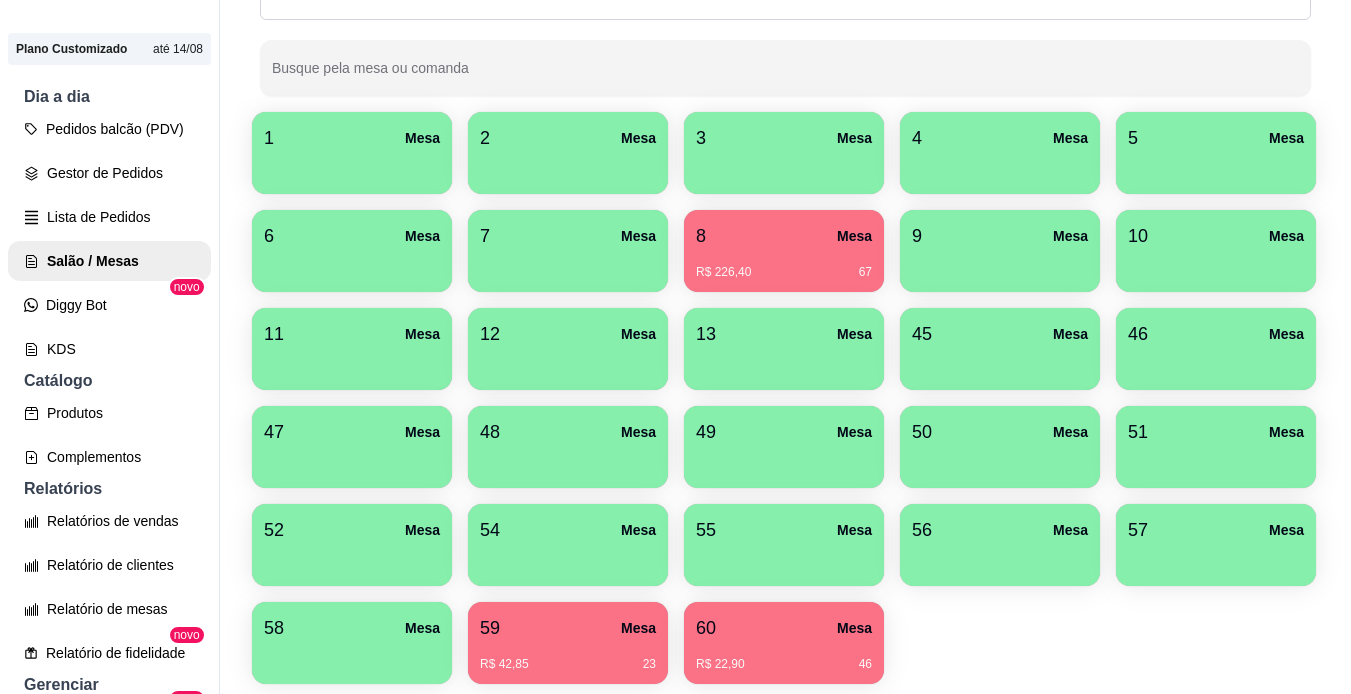 click on "1 Mesa 2 Mesa 3 Mesa 4 Mesa 5 Mesa 6 Mesa 7 Mesa 8 Mesa R$ 226,40 [NUMBER] 9 Mesa 10 Mesa 11 Mesa 12 Mesa 13 Mesa 45 Mesa 46 Mesa 47 Mesa 48 Mesa 49 Mesa 50 Mesa 51 Mesa 52 Mesa 54 Mesa 55 Mesa 56 Mesa 57 Mesa 58 Mesa 59 Mesa R$ 42,85 [NUMBER] 60 Mesa R$ 22,90 [NUMBER]" at bounding box center (785, 398) 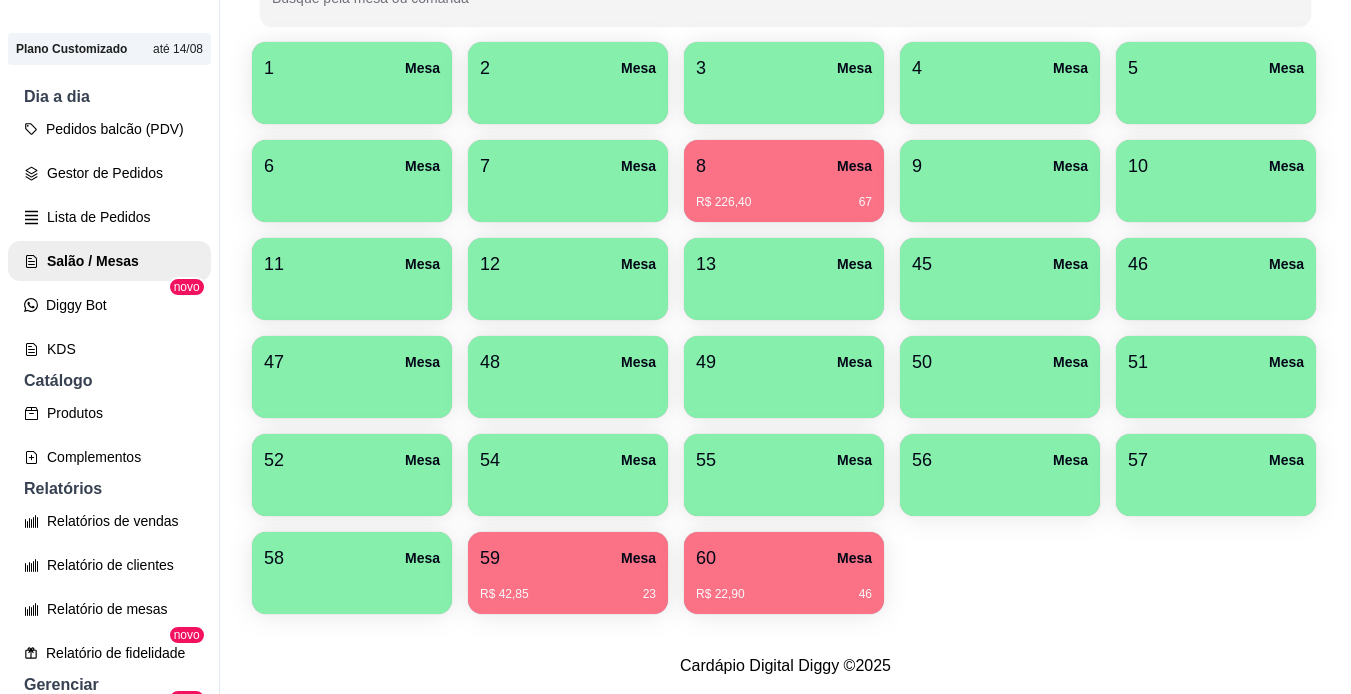 scroll, scrollTop: 429, scrollLeft: 0, axis: vertical 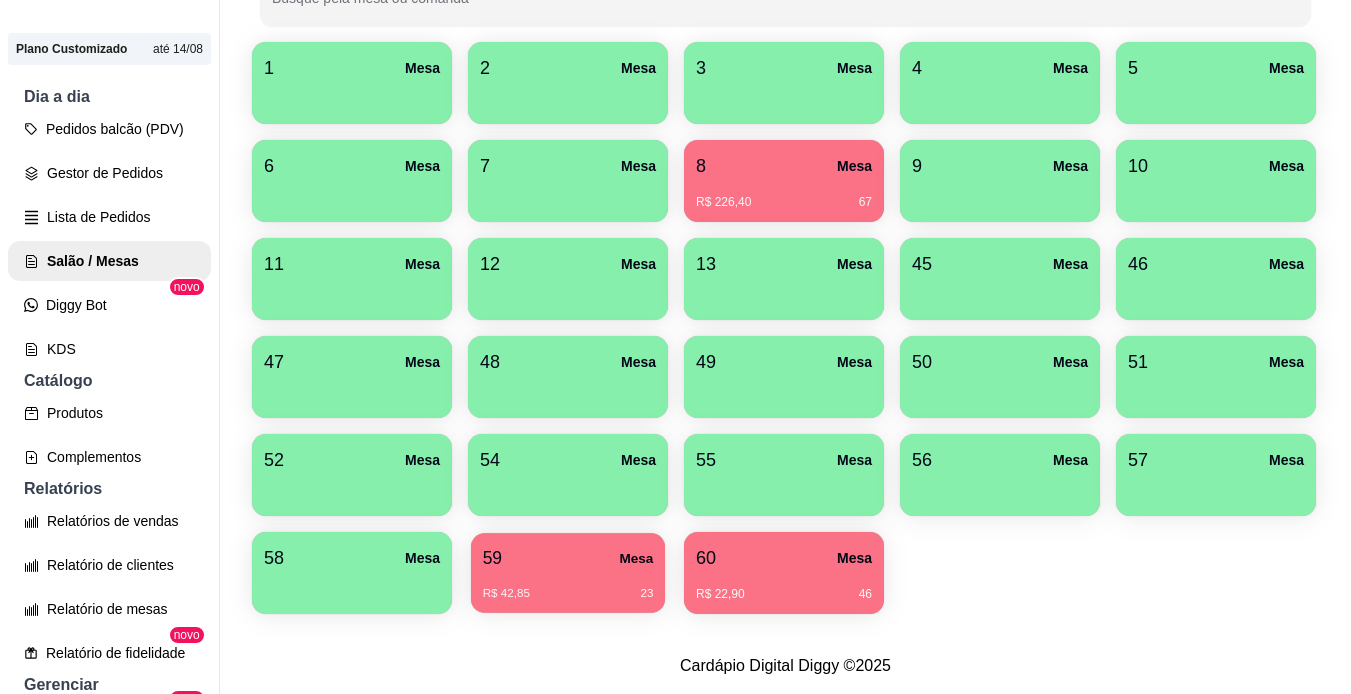 click on "R$ 42,85 [NUMBER]" at bounding box center [568, 586] 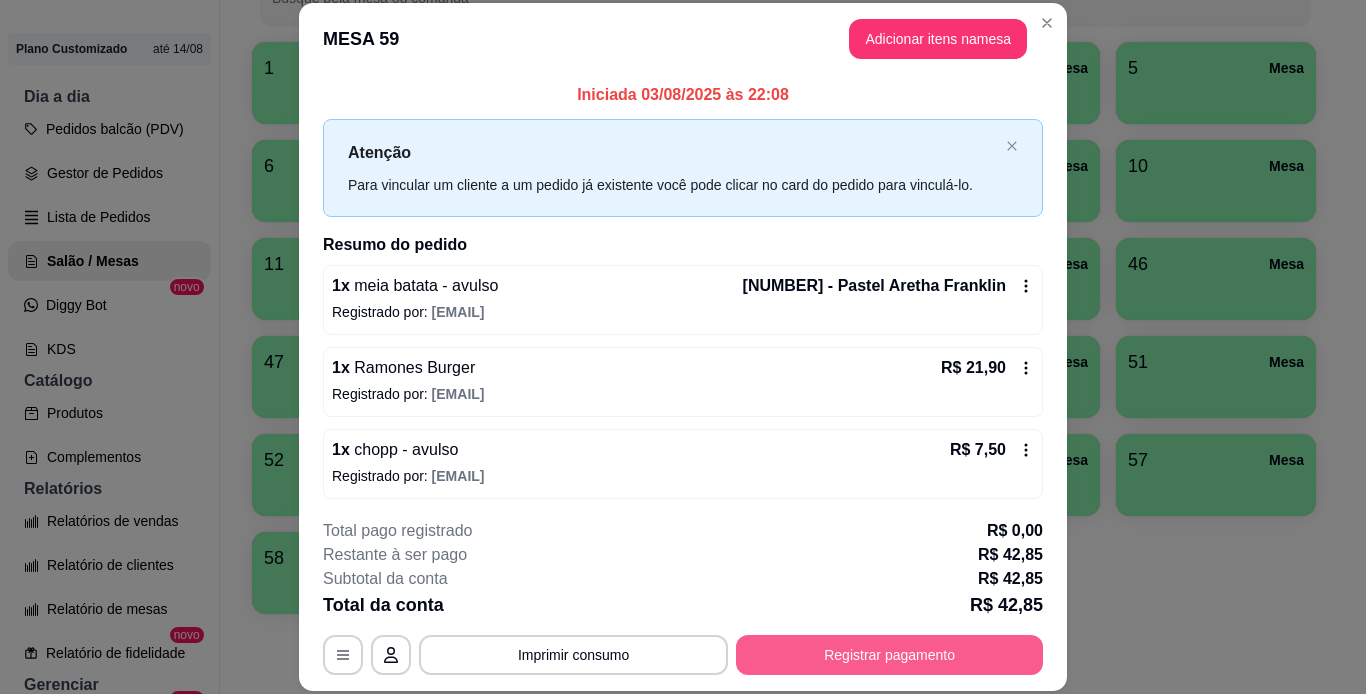 click on "Registrar pagamento" at bounding box center [889, 655] 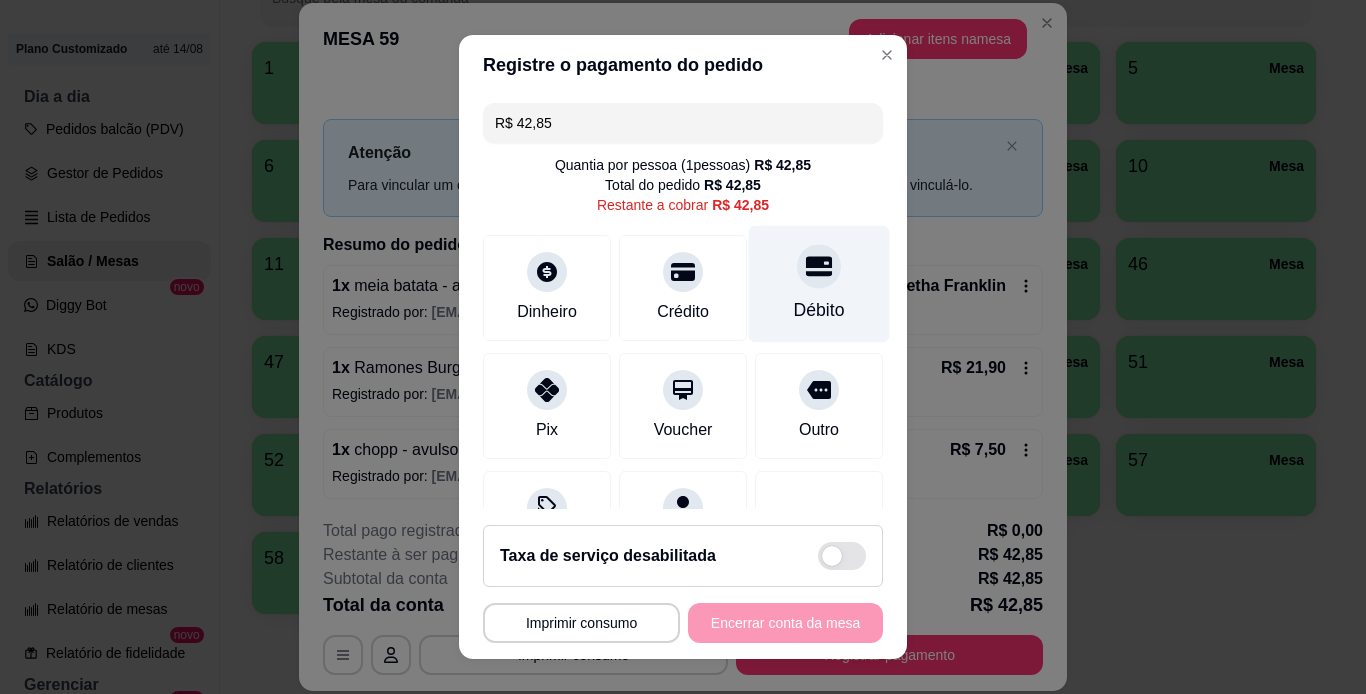 click on "Débito" at bounding box center [819, 283] 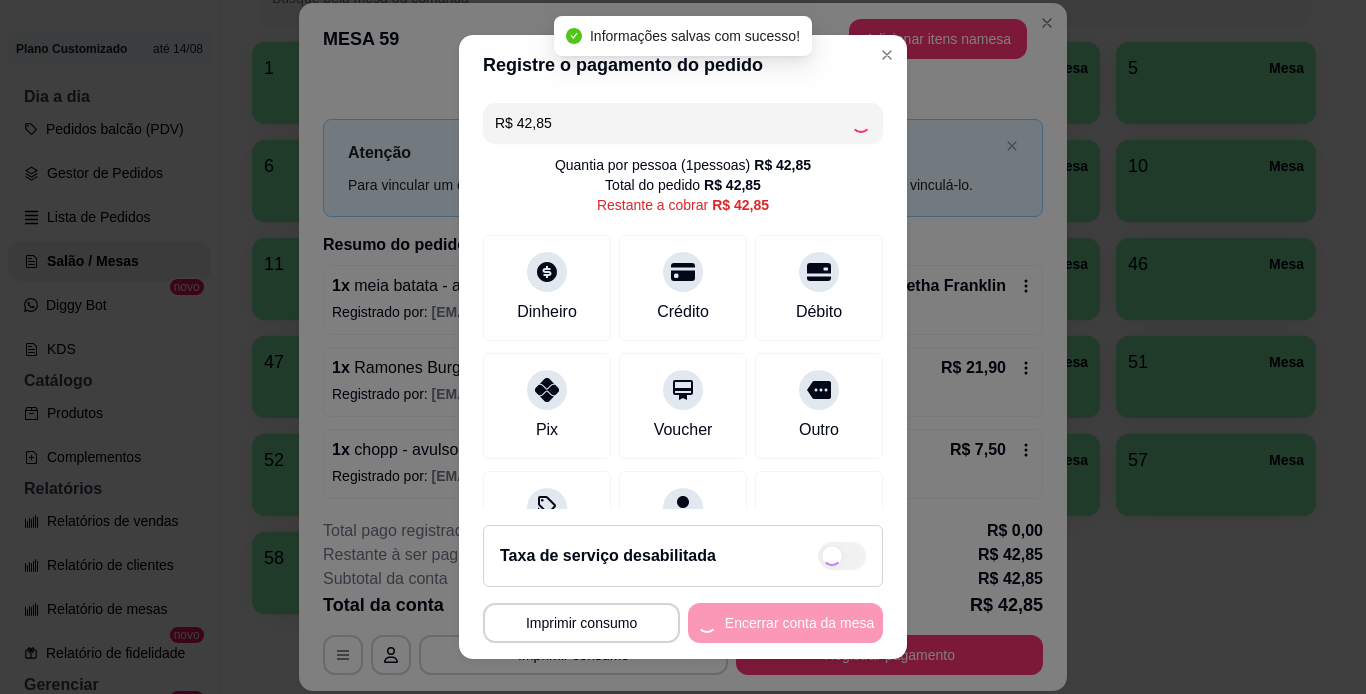 type on "R$ 0,00" 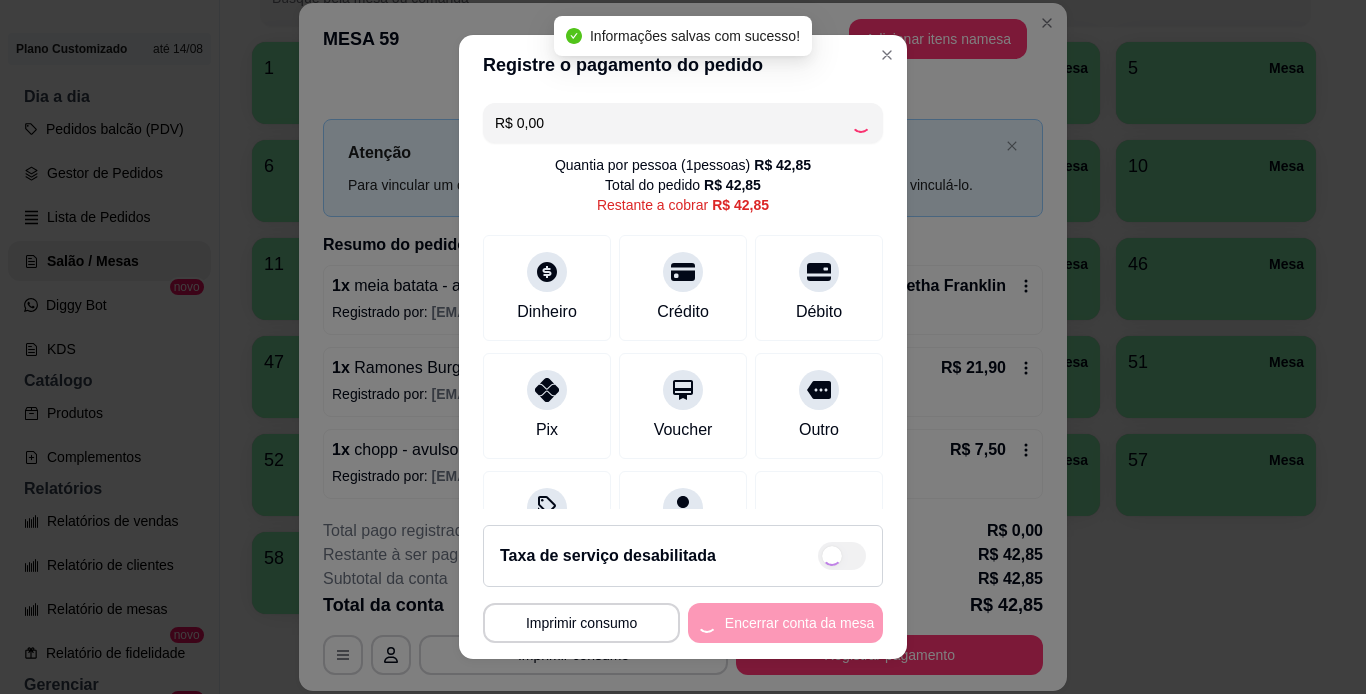 click on "Encerrar conta da mesa" at bounding box center (785, 623) 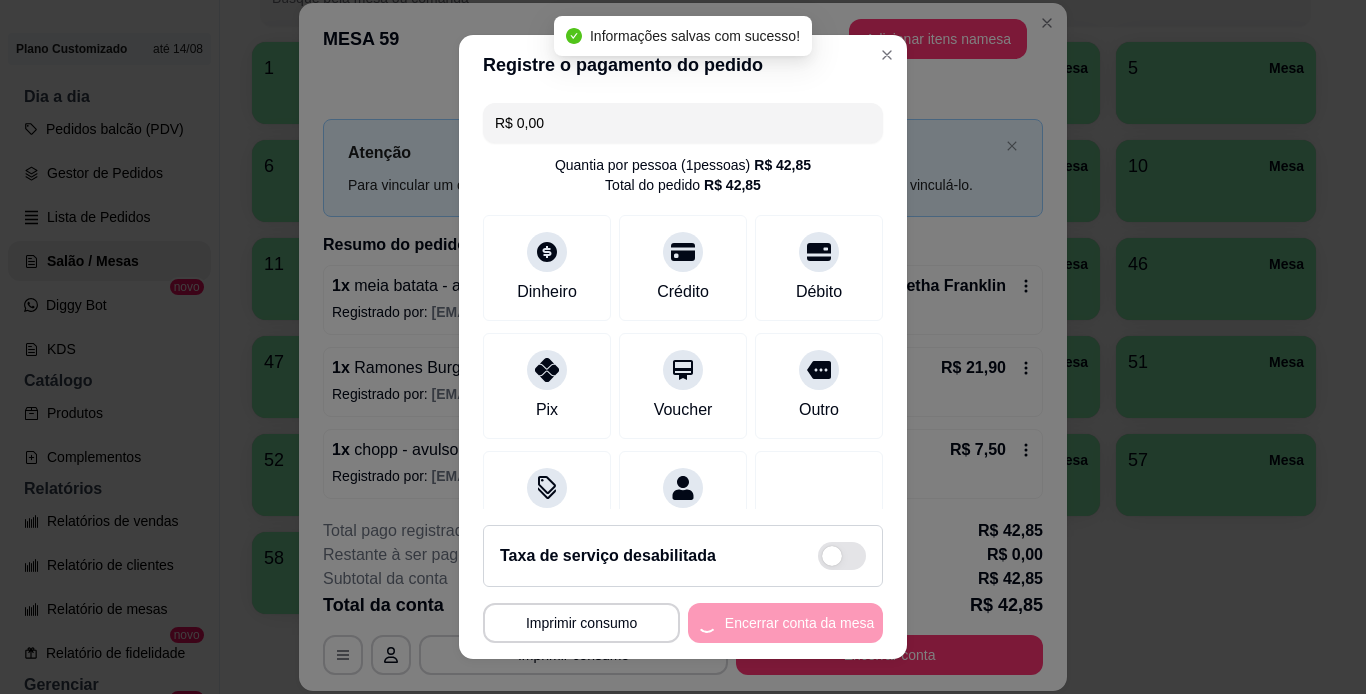 click on "**********" at bounding box center [683, 623] 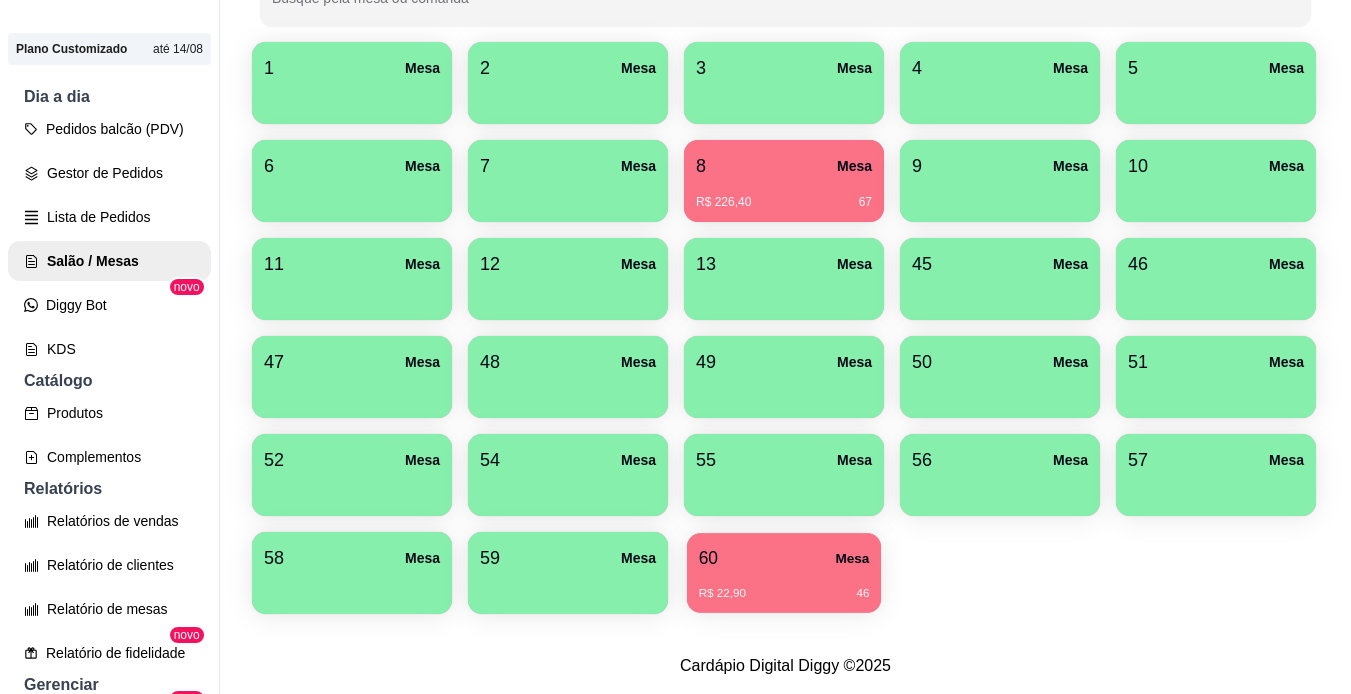 click on "R$ 22,90 46" at bounding box center [784, 586] 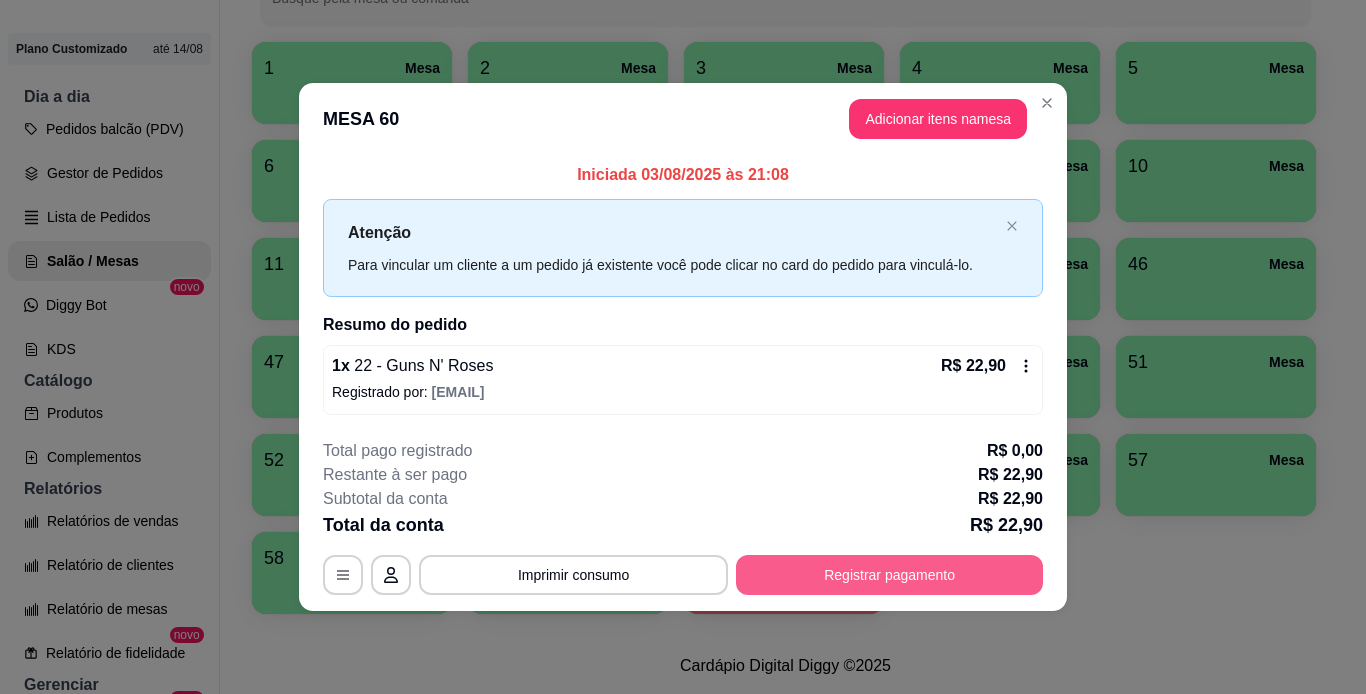 click on "Registrar pagamento" at bounding box center (889, 575) 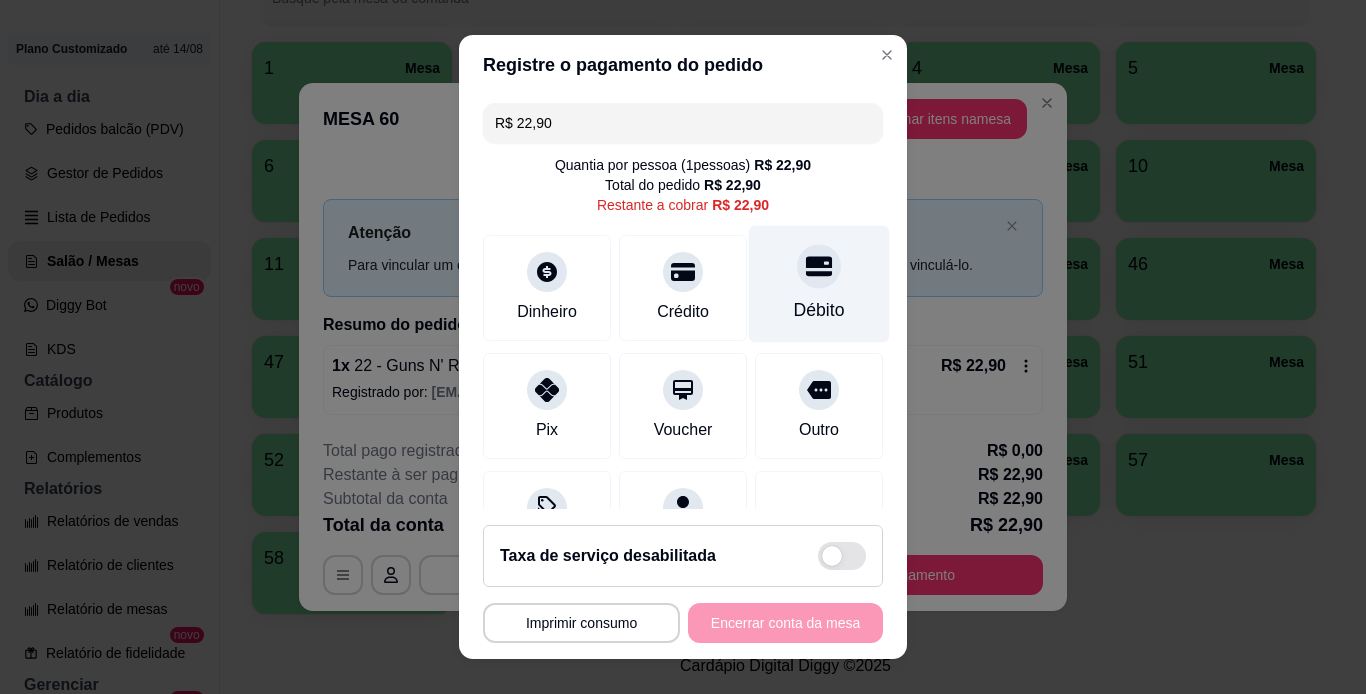 click on "Débito" at bounding box center [819, 283] 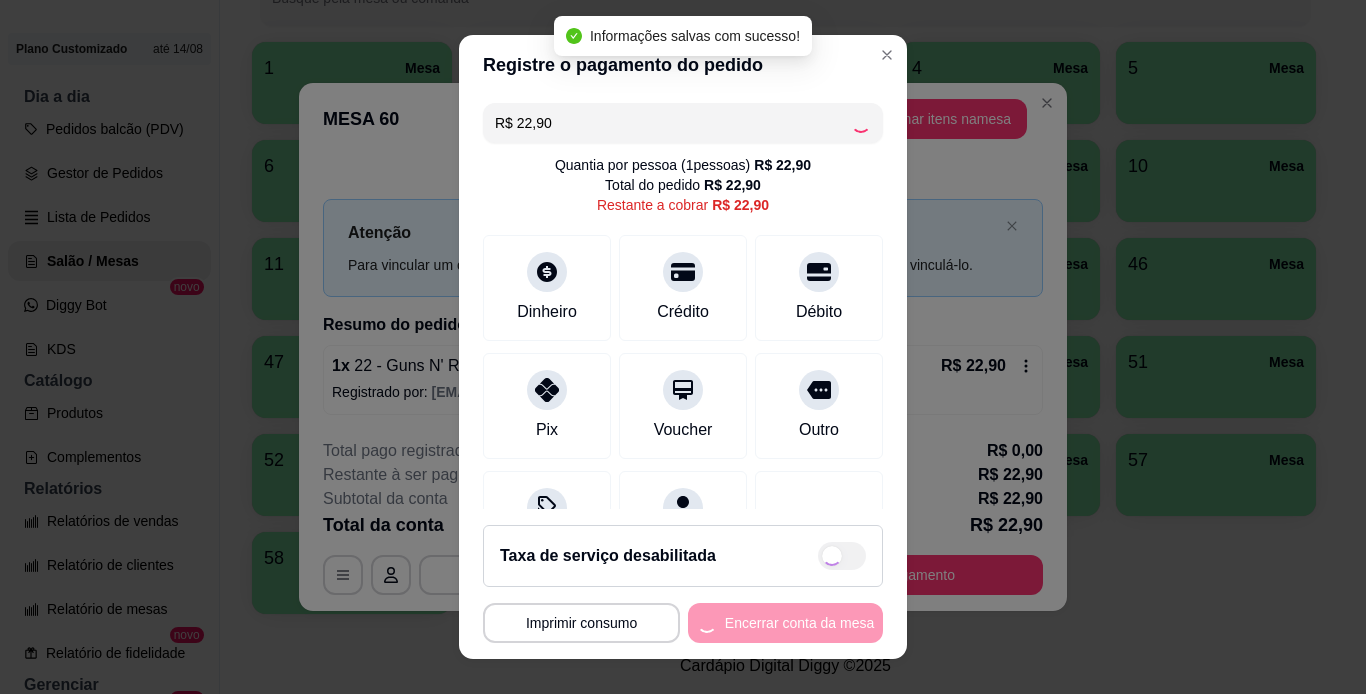 type on "R$ 0,00" 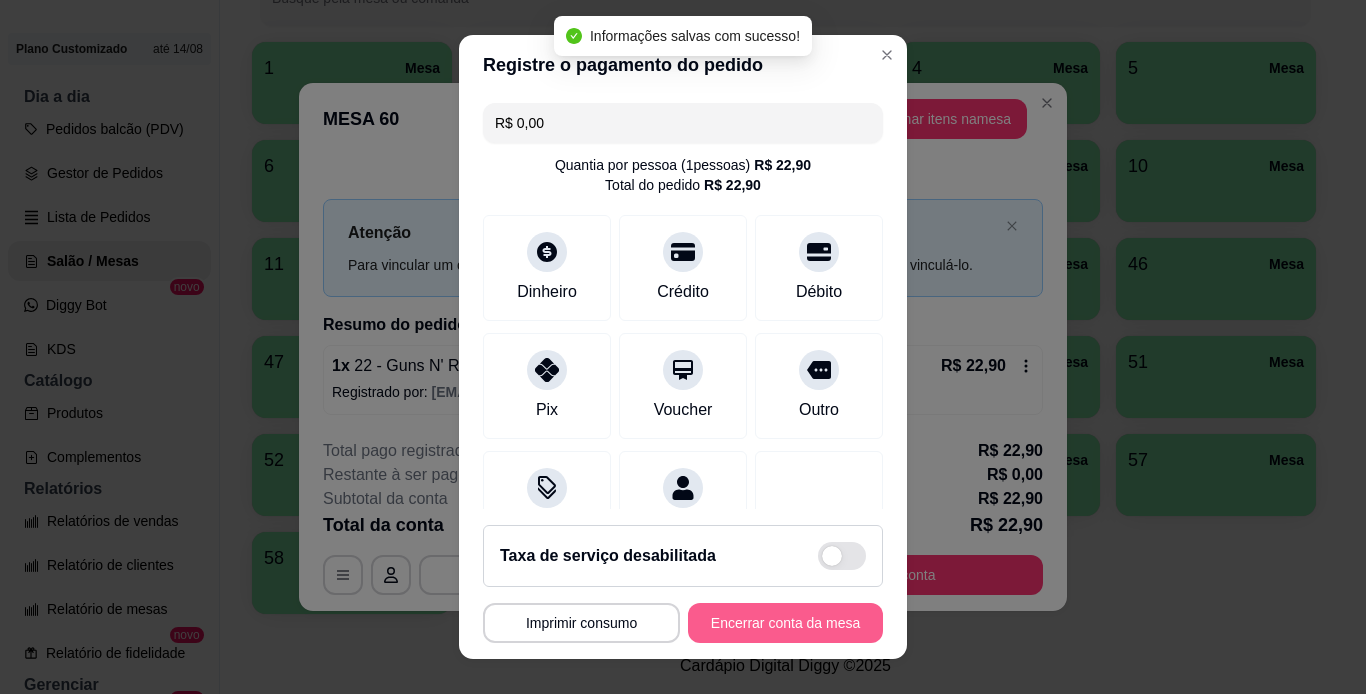 click on "Encerrar conta da mesa" at bounding box center (785, 623) 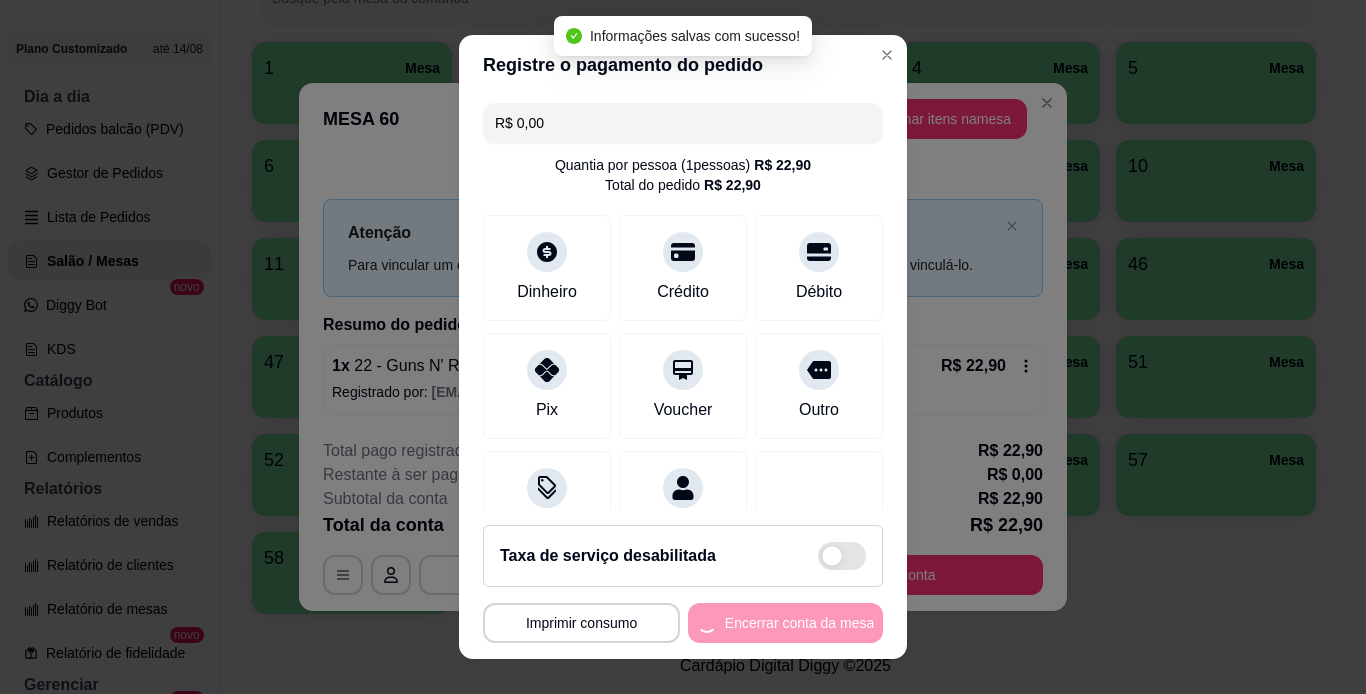 click on "**********" at bounding box center [683, 623] 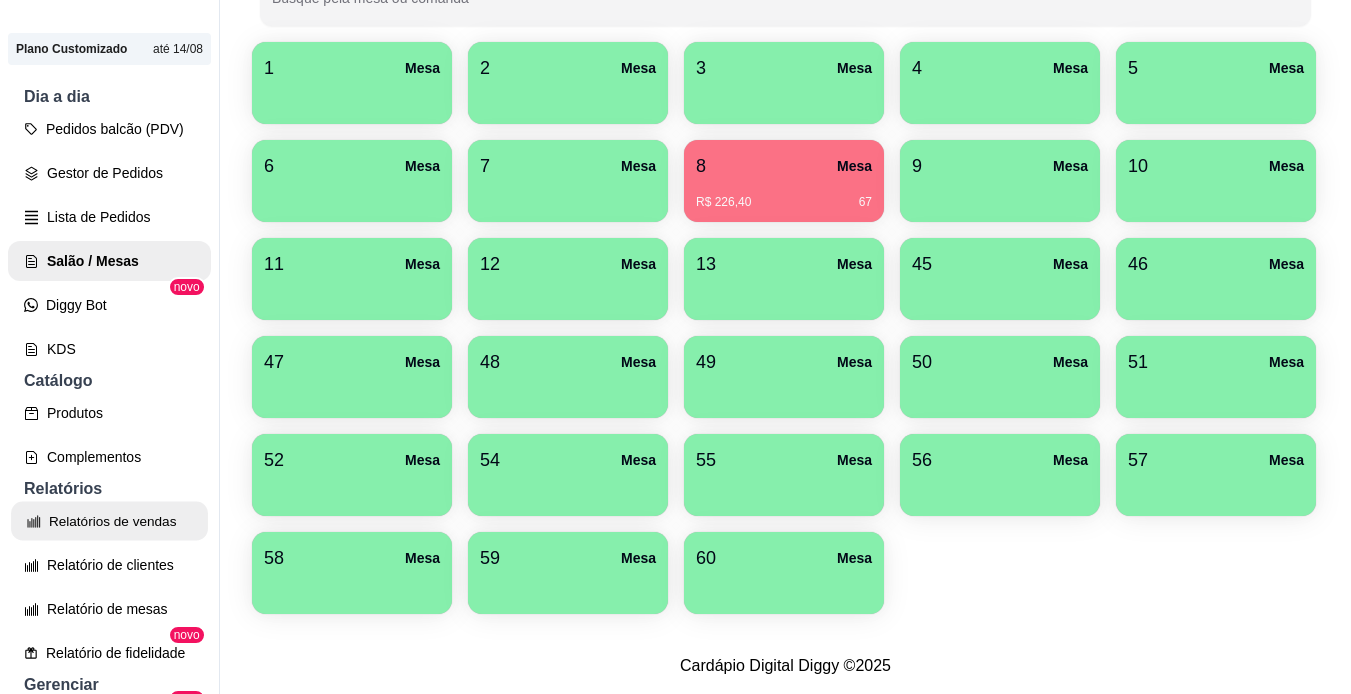 click on "Relatórios de vendas" at bounding box center (109, 521) 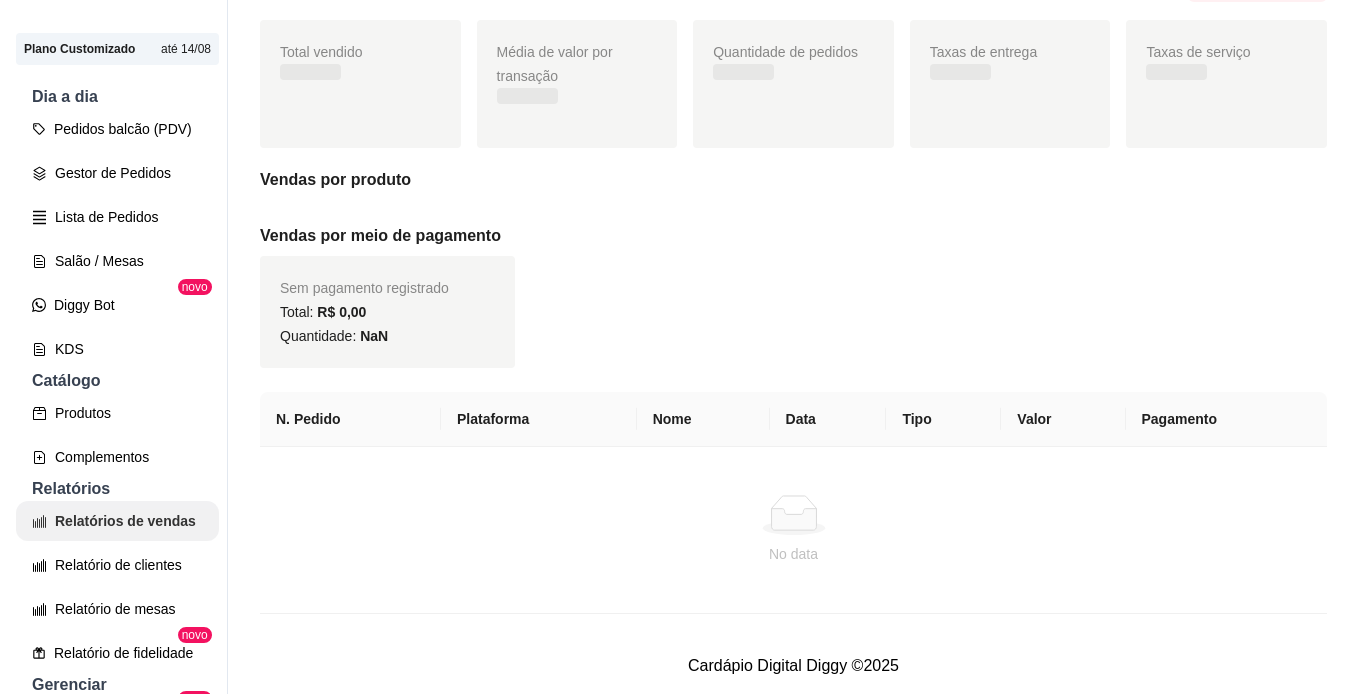 scroll, scrollTop: 0, scrollLeft: 0, axis: both 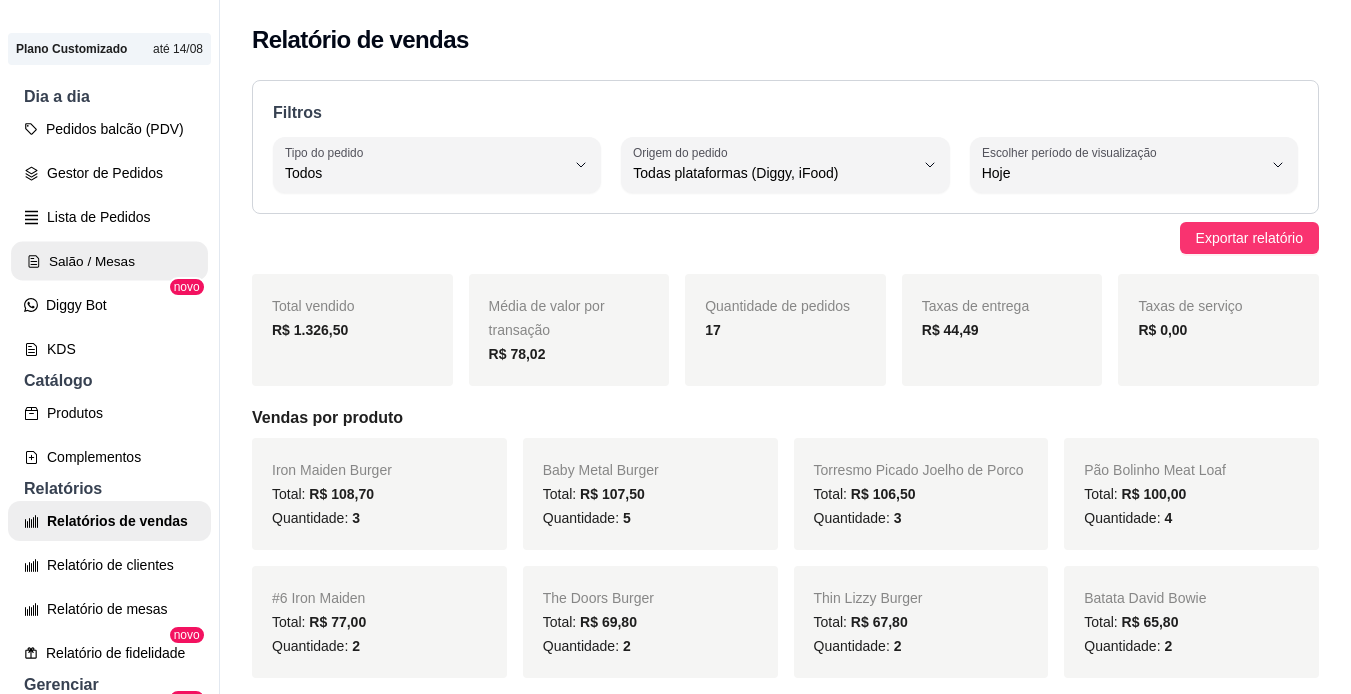 click on "Salão / Mesas" at bounding box center (109, 261) 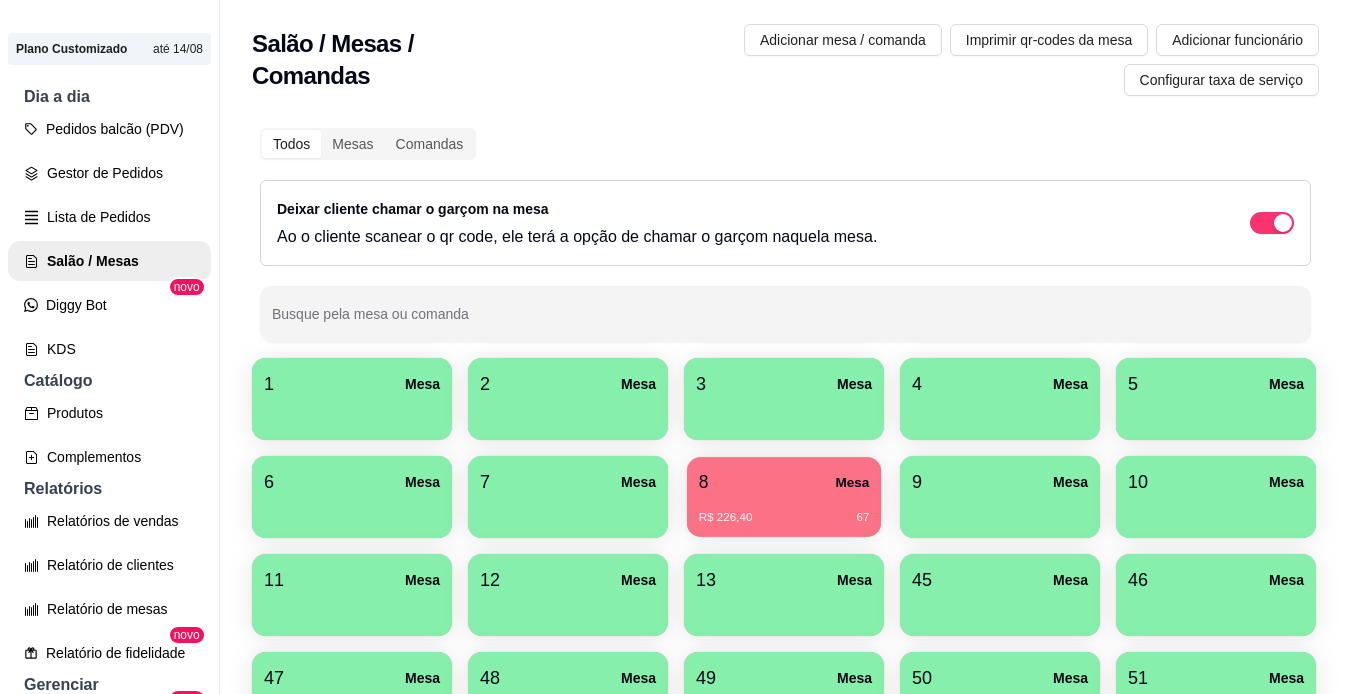 click on "R$ 226,40 67" at bounding box center [784, 518] 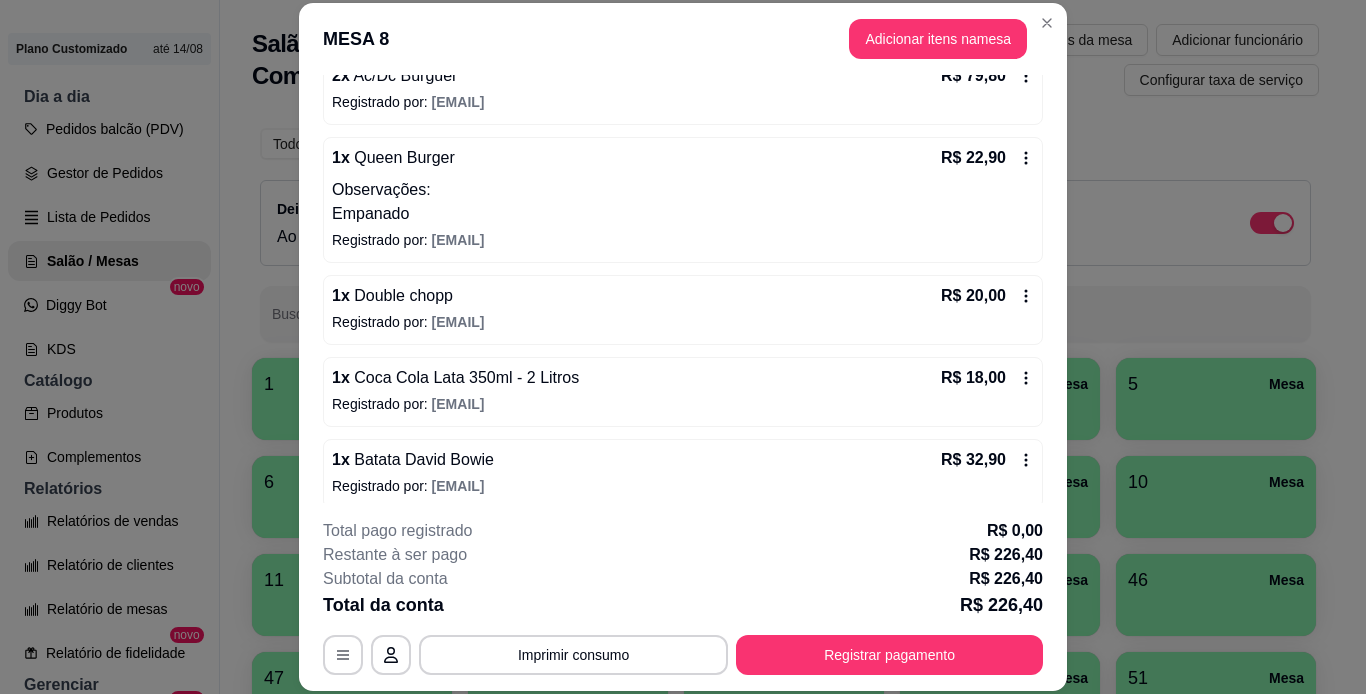 scroll, scrollTop: 375, scrollLeft: 0, axis: vertical 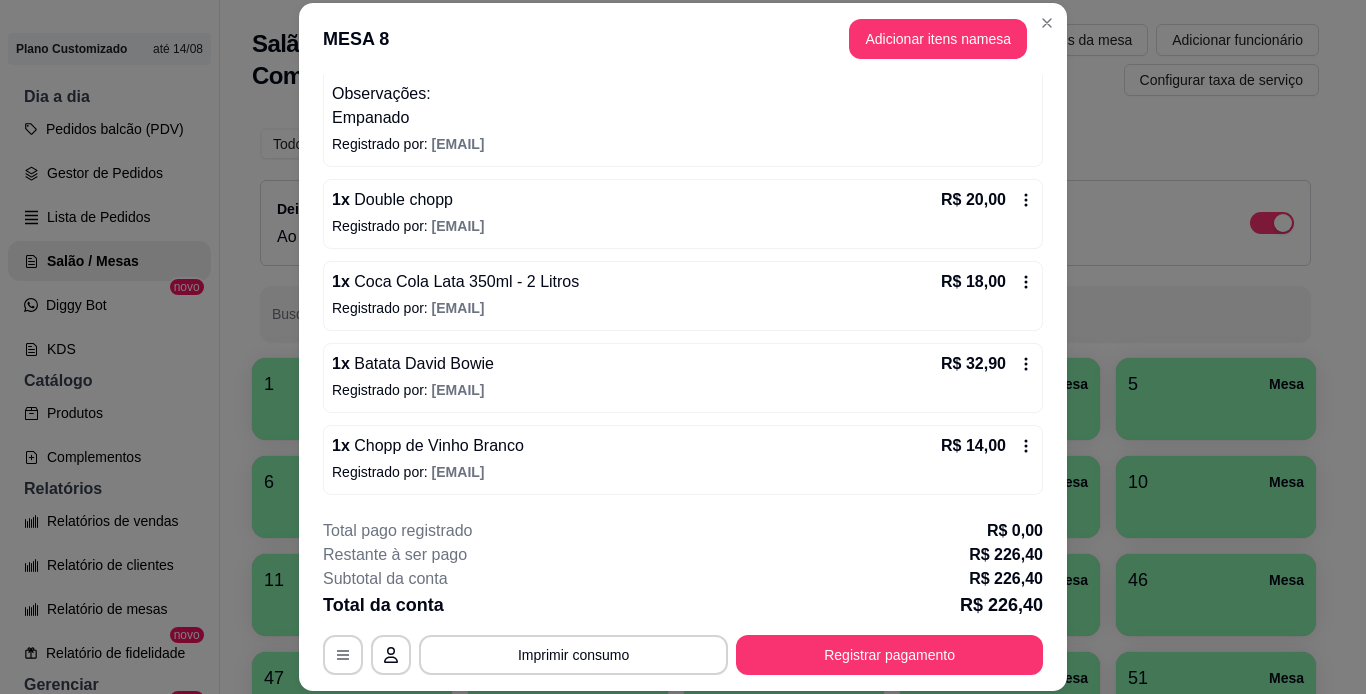 click 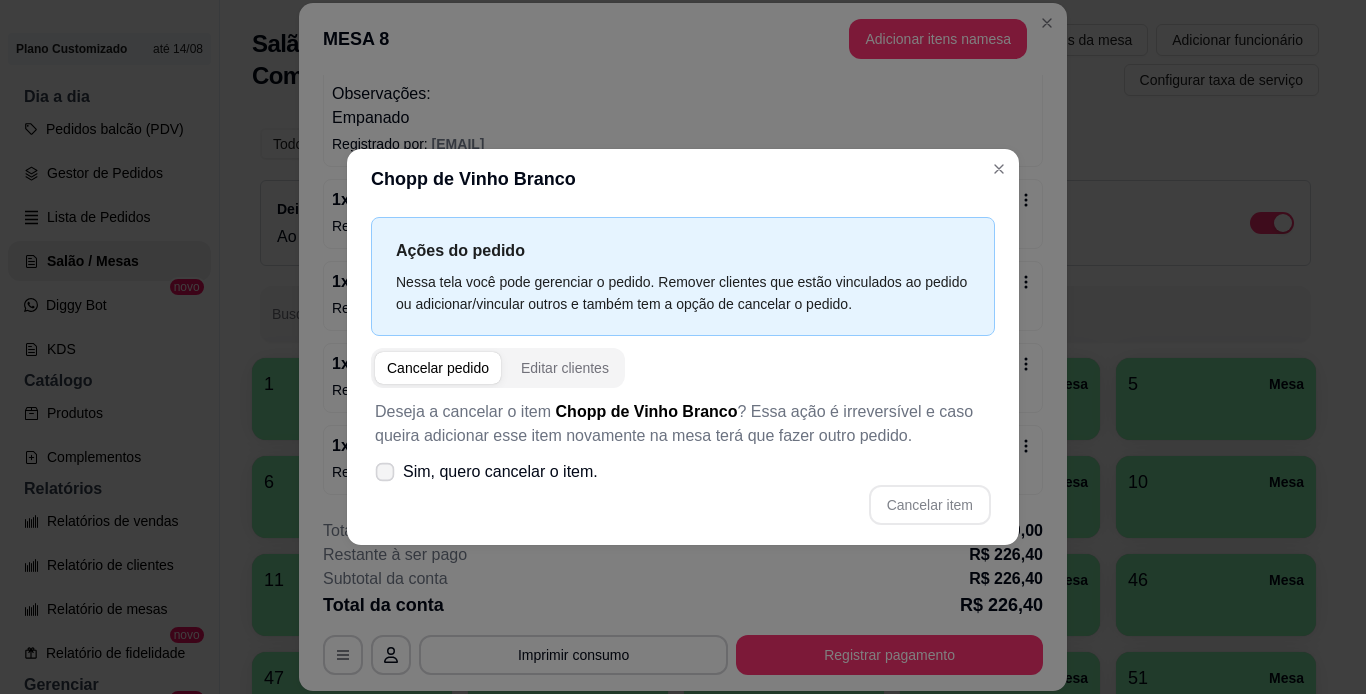 click at bounding box center [385, 472] 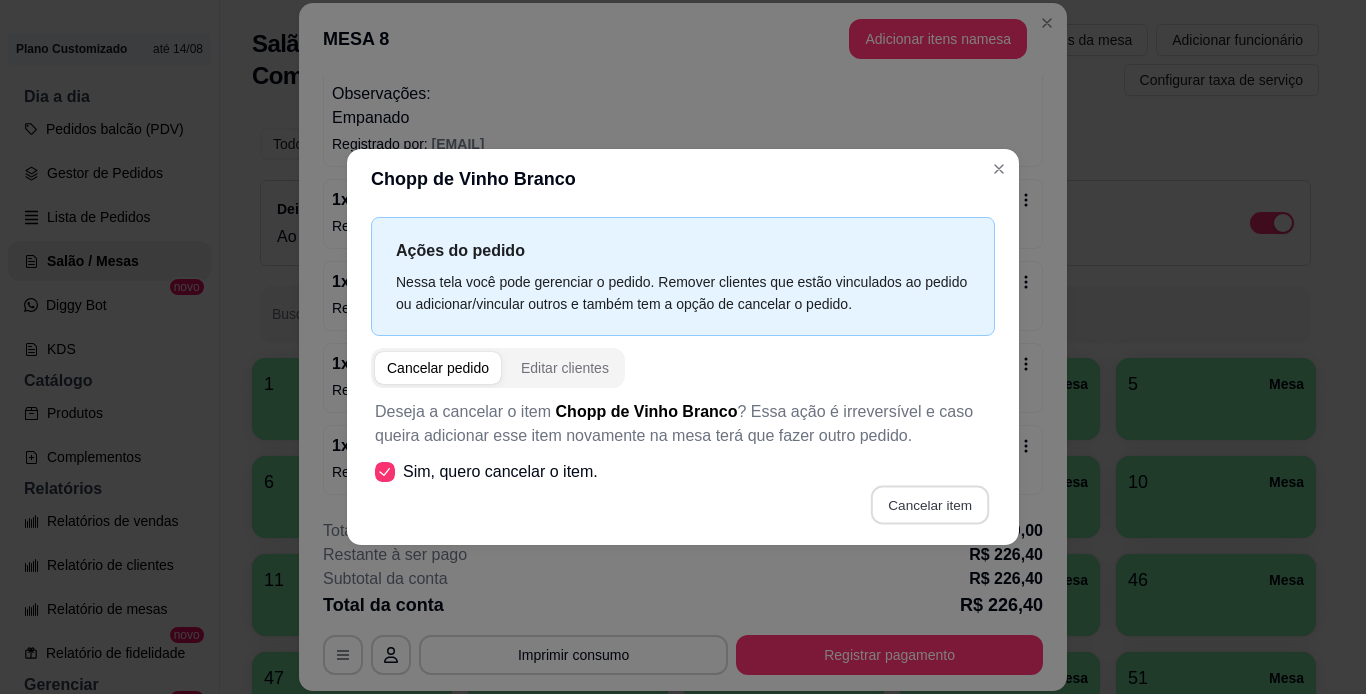 click on "Cancelar item" at bounding box center (929, 505) 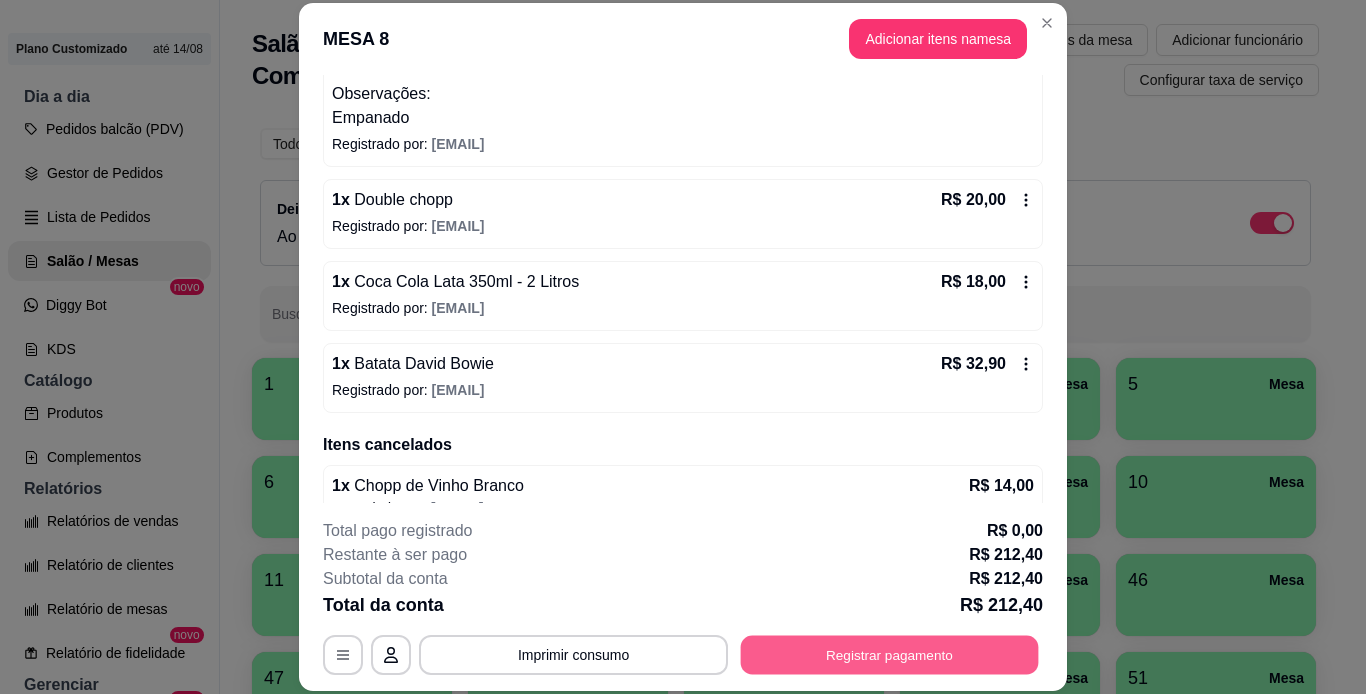 click on "Registrar pagamento" at bounding box center [890, 654] 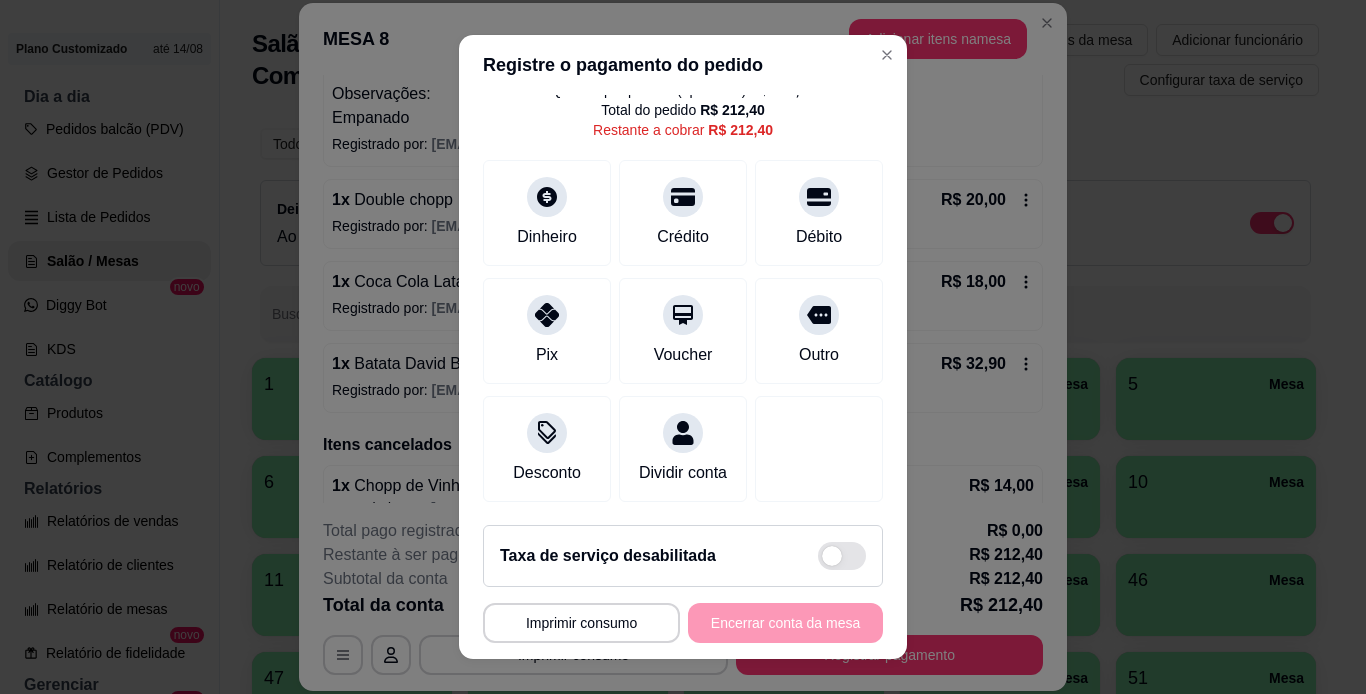 scroll, scrollTop: 99, scrollLeft: 0, axis: vertical 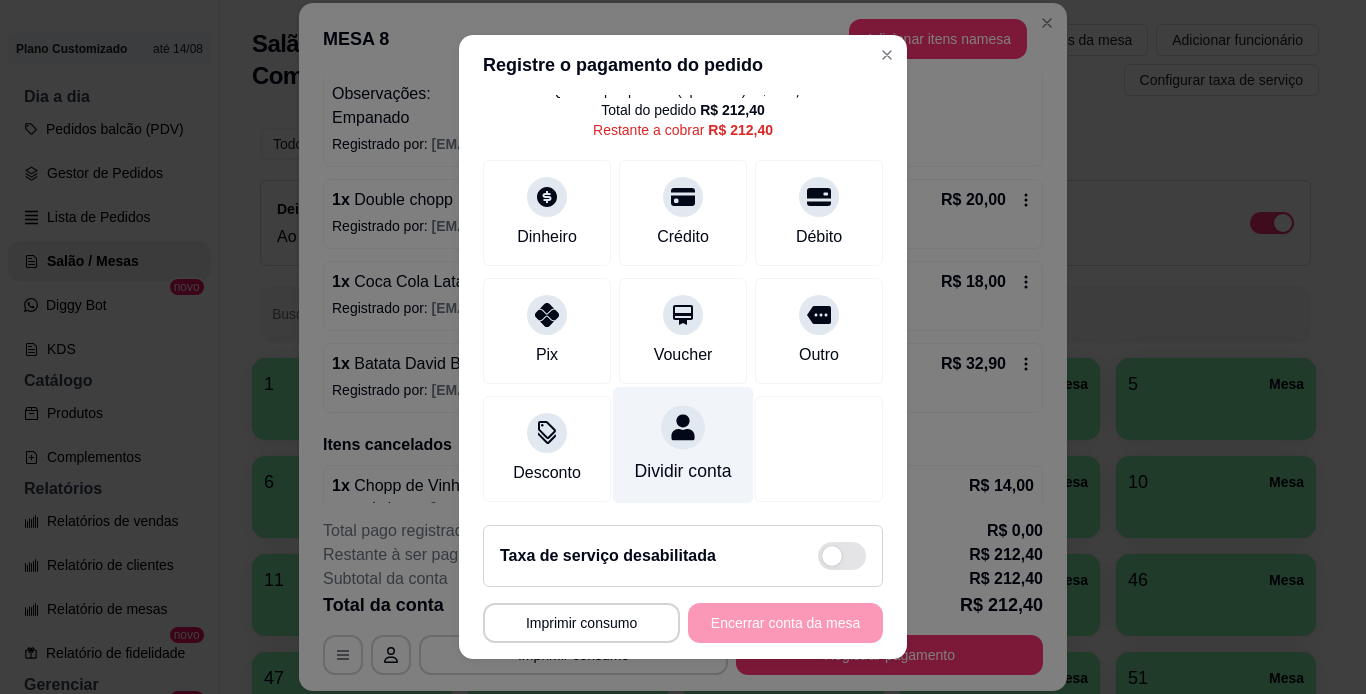 click on "Dividir conta" at bounding box center (683, 471) 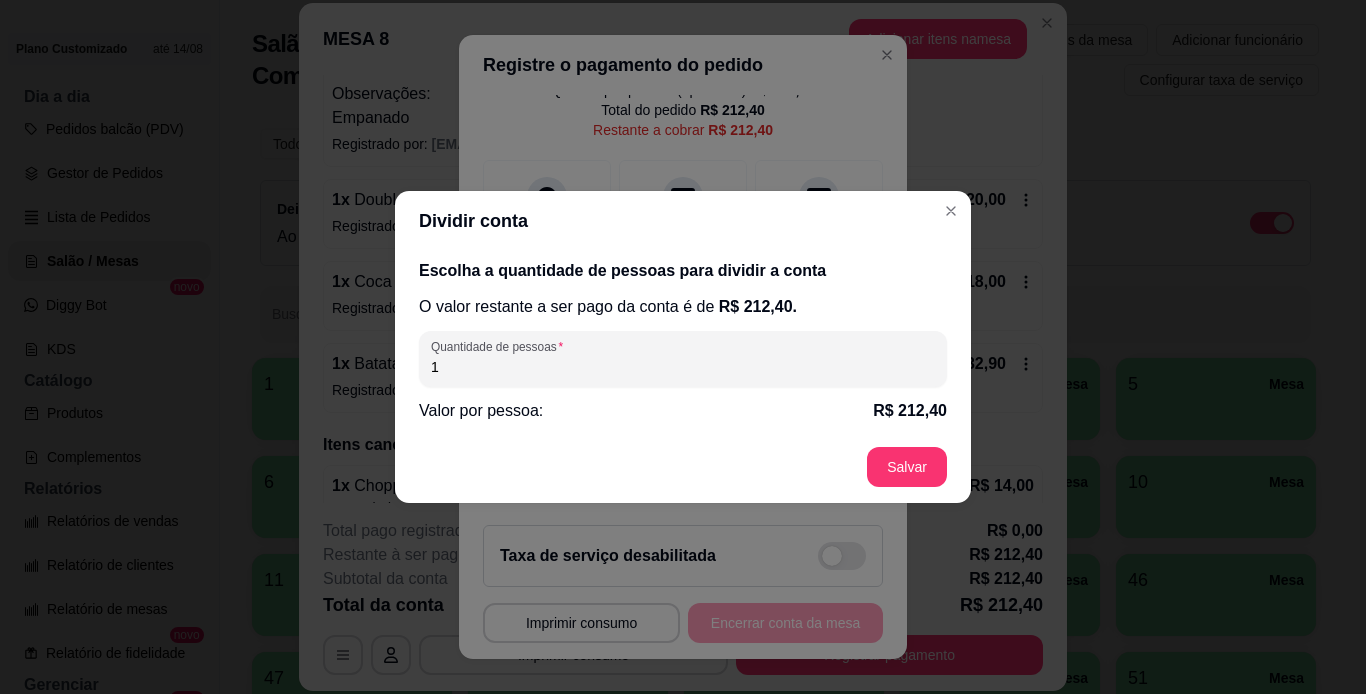 click on "1" at bounding box center (683, 367) 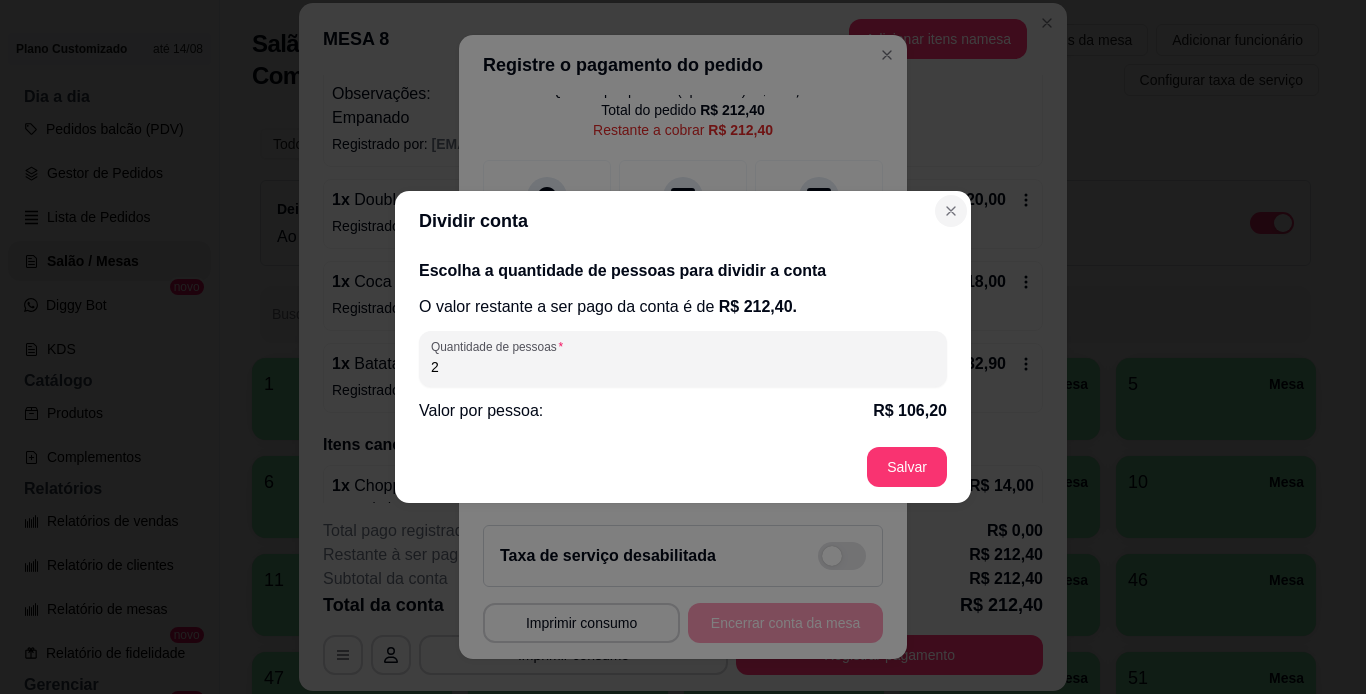 type on "2" 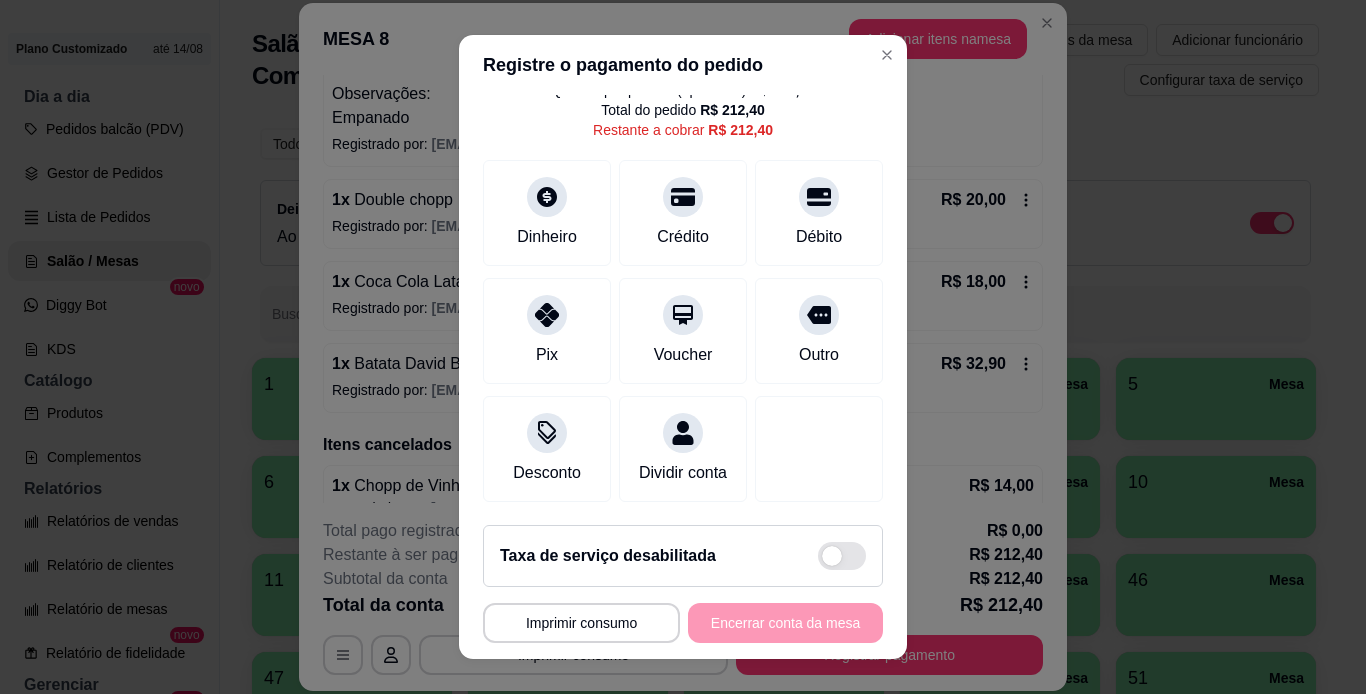 click on "**********" at bounding box center (683, 623) 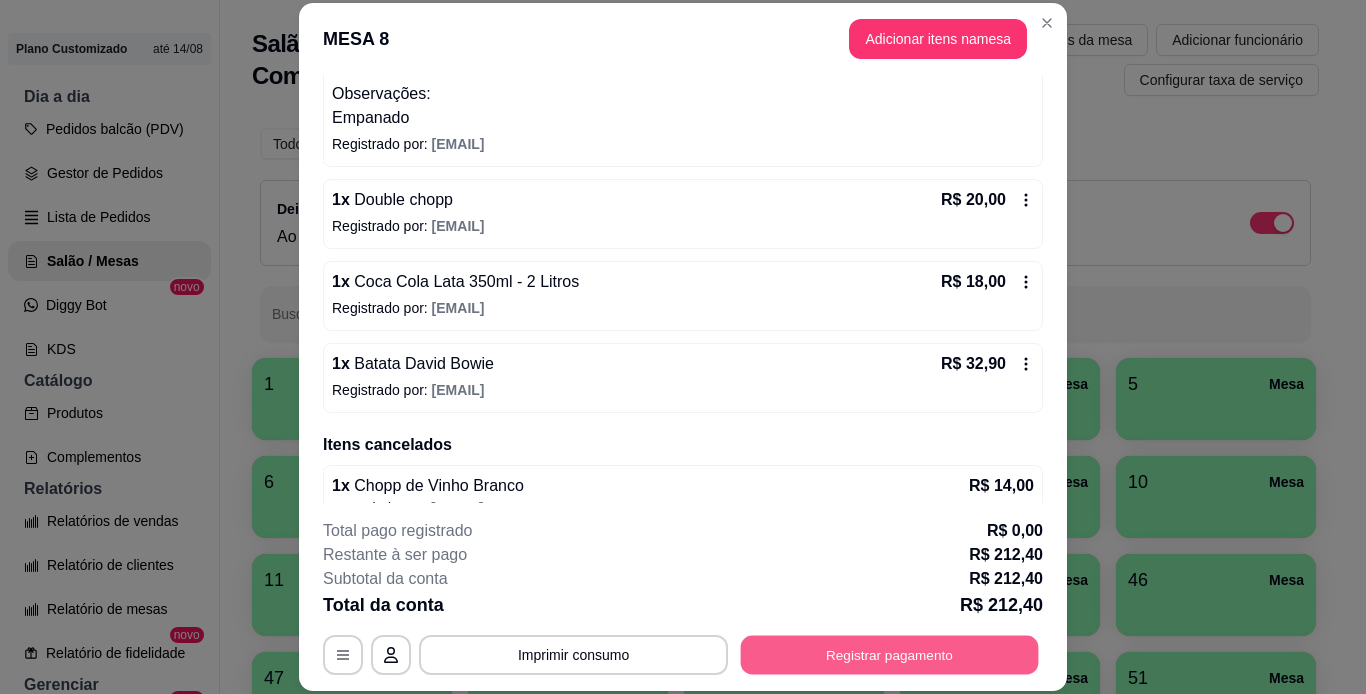 click on "Registrar pagamento" at bounding box center (890, 654) 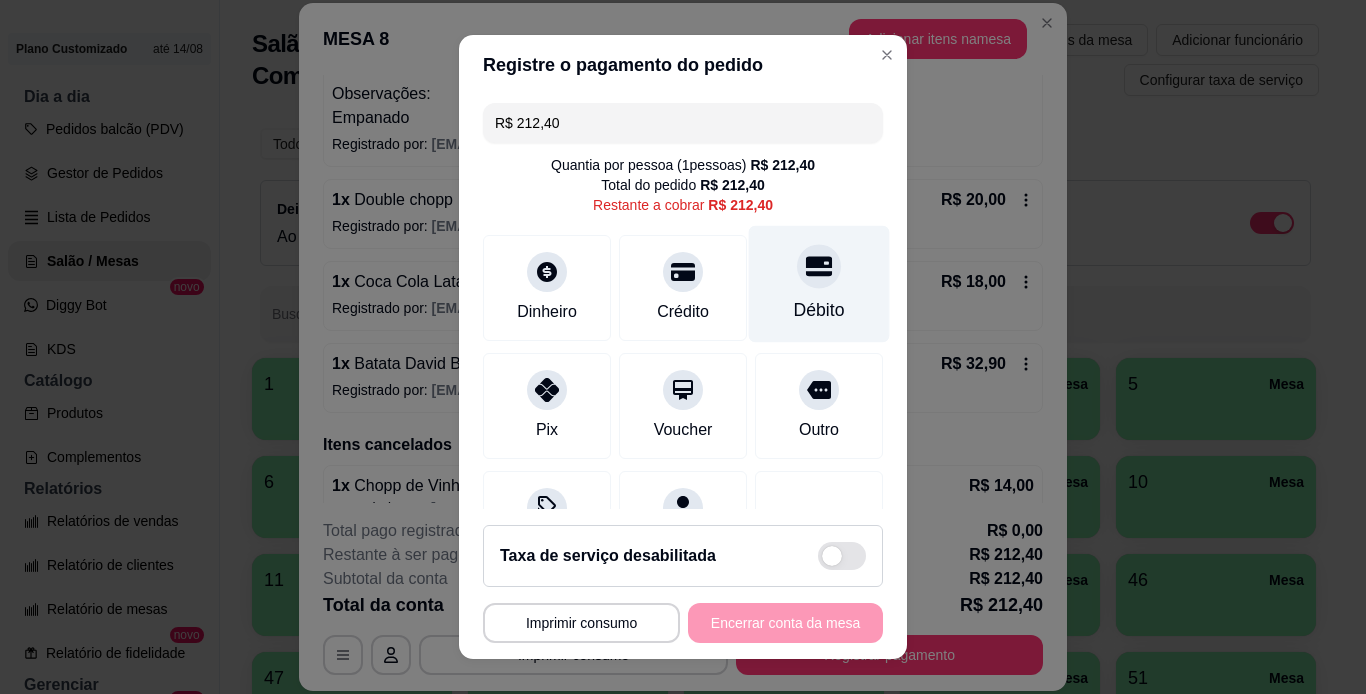 click at bounding box center [819, 266] 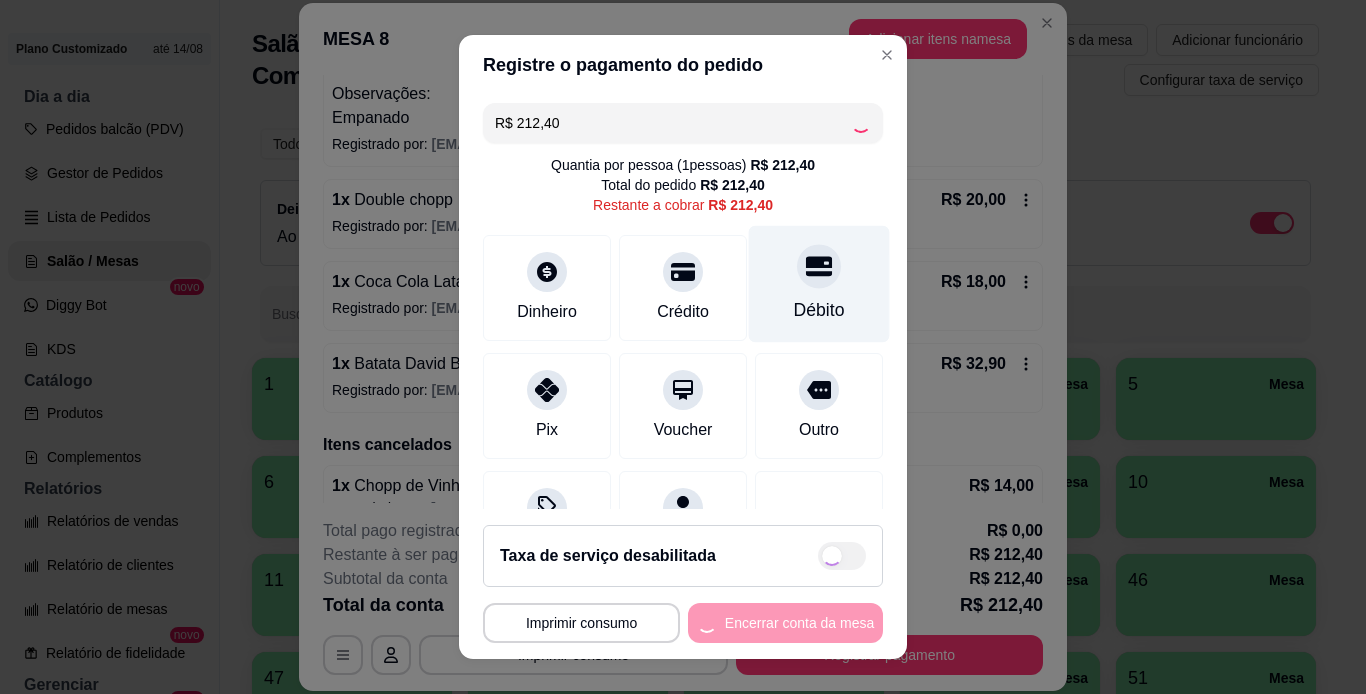 type on "R$ 0,00" 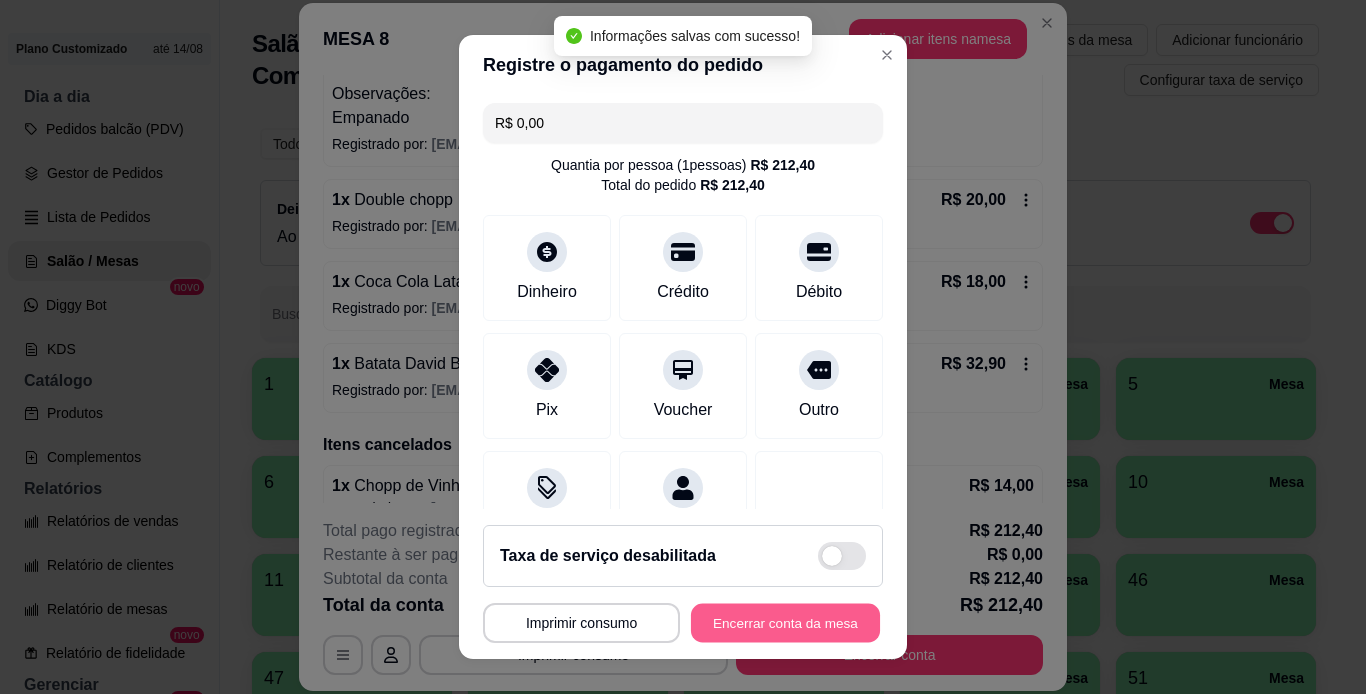 click on "Encerrar conta da mesa" at bounding box center (785, 623) 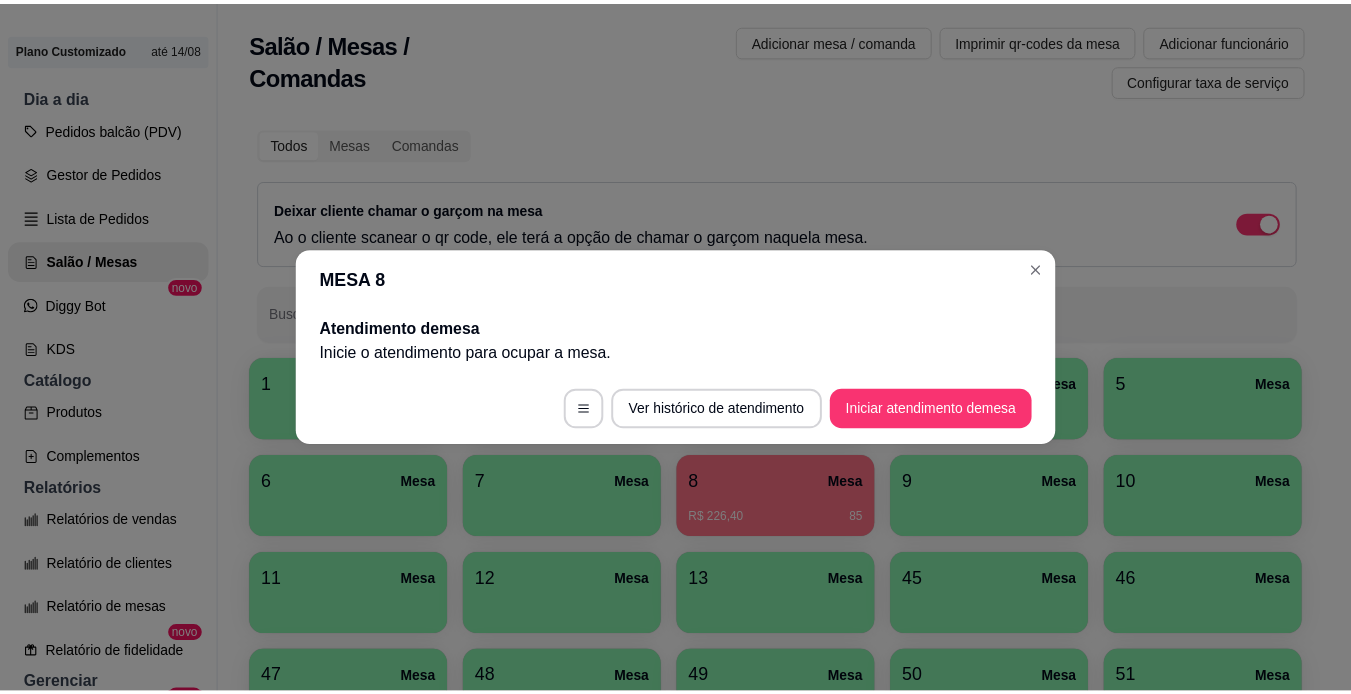 scroll, scrollTop: 0, scrollLeft: 0, axis: both 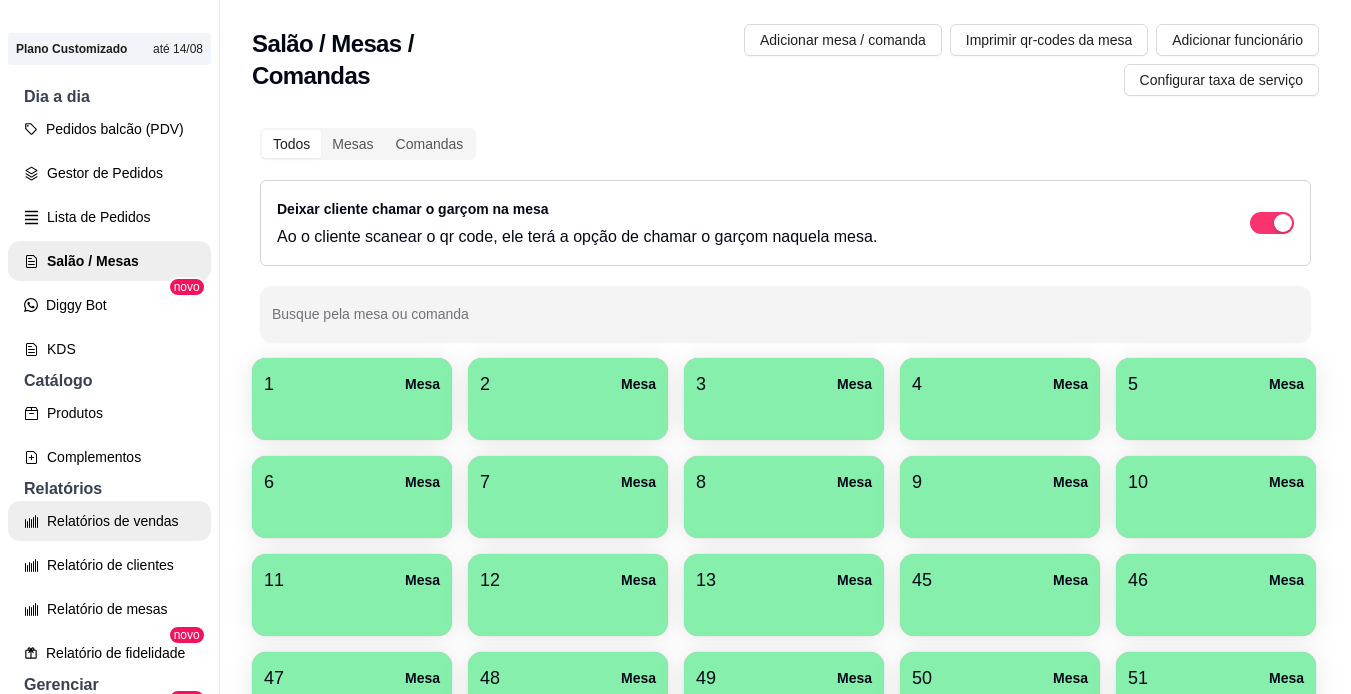 click on "Relatórios de vendas" at bounding box center (109, 521) 